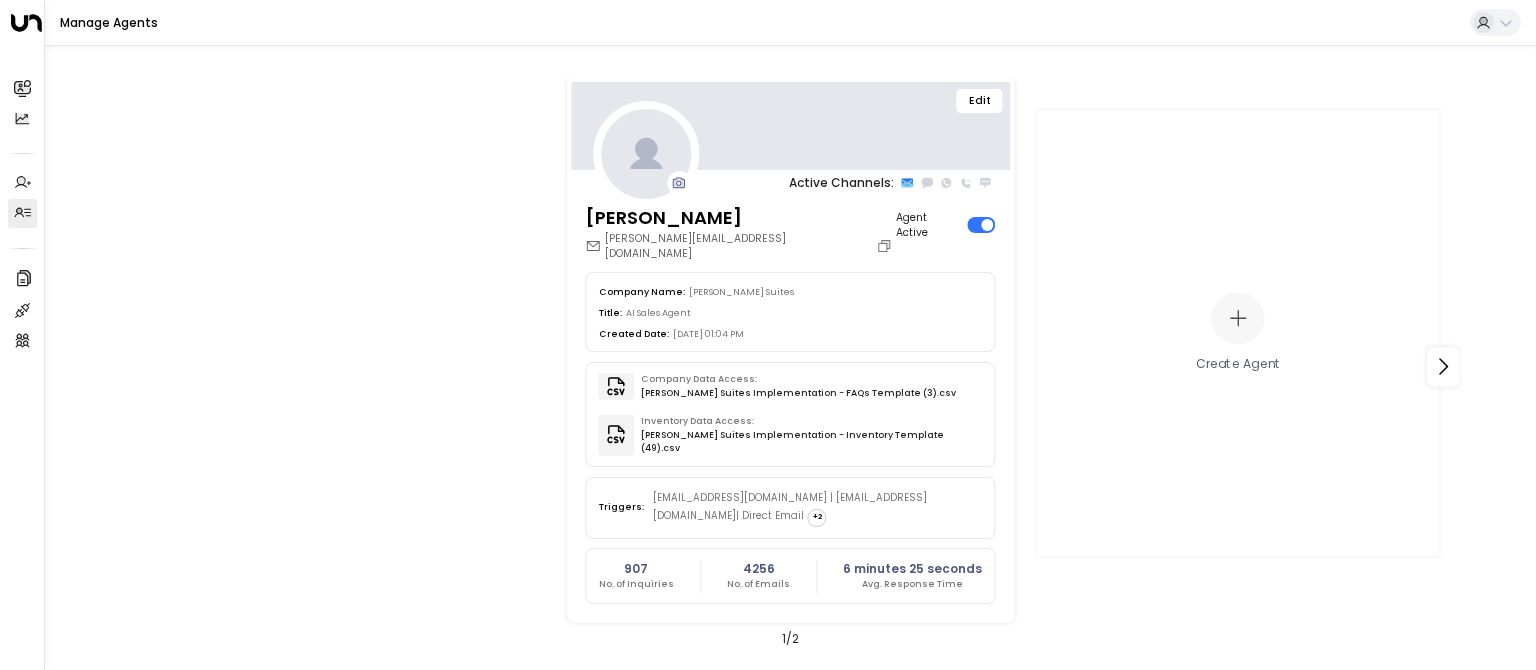 scroll, scrollTop: 0, scrollLeft: 0, axis: both 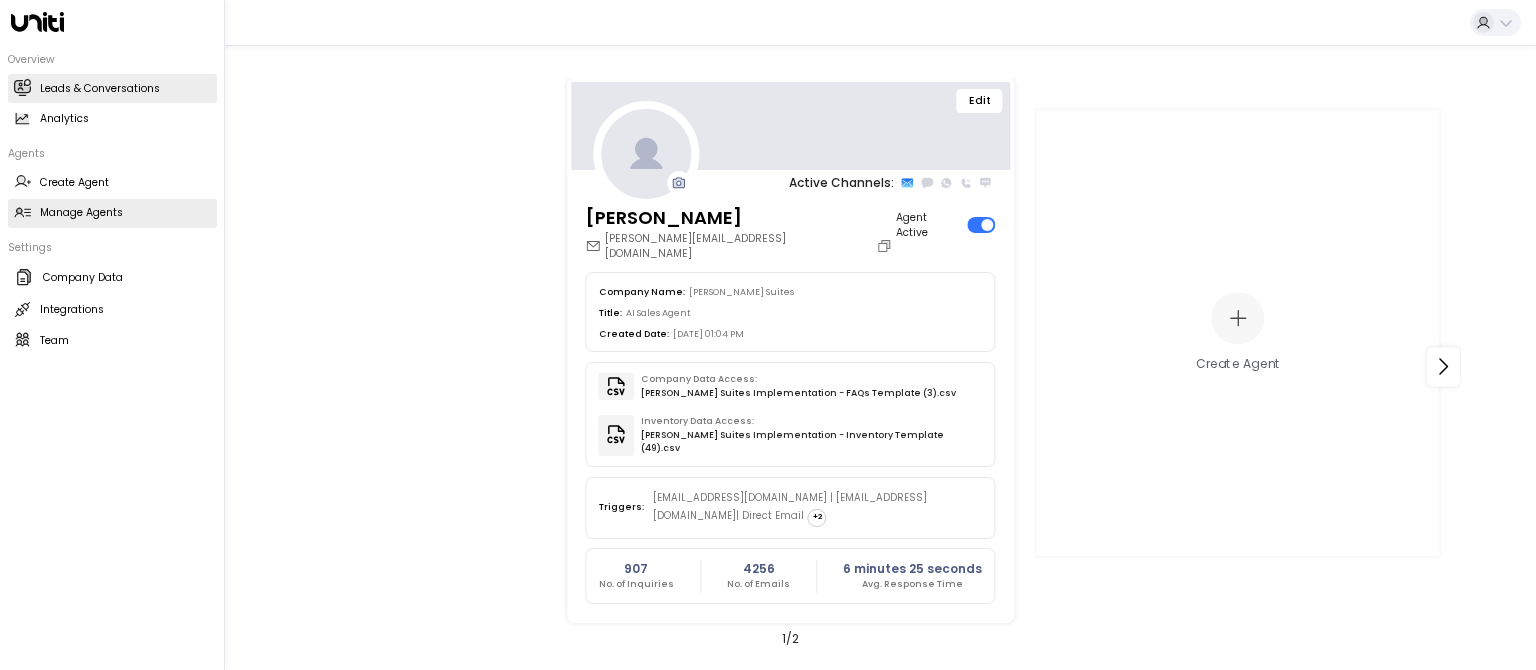 click on "Leads & Conversations" at bounding box center [100, 89] 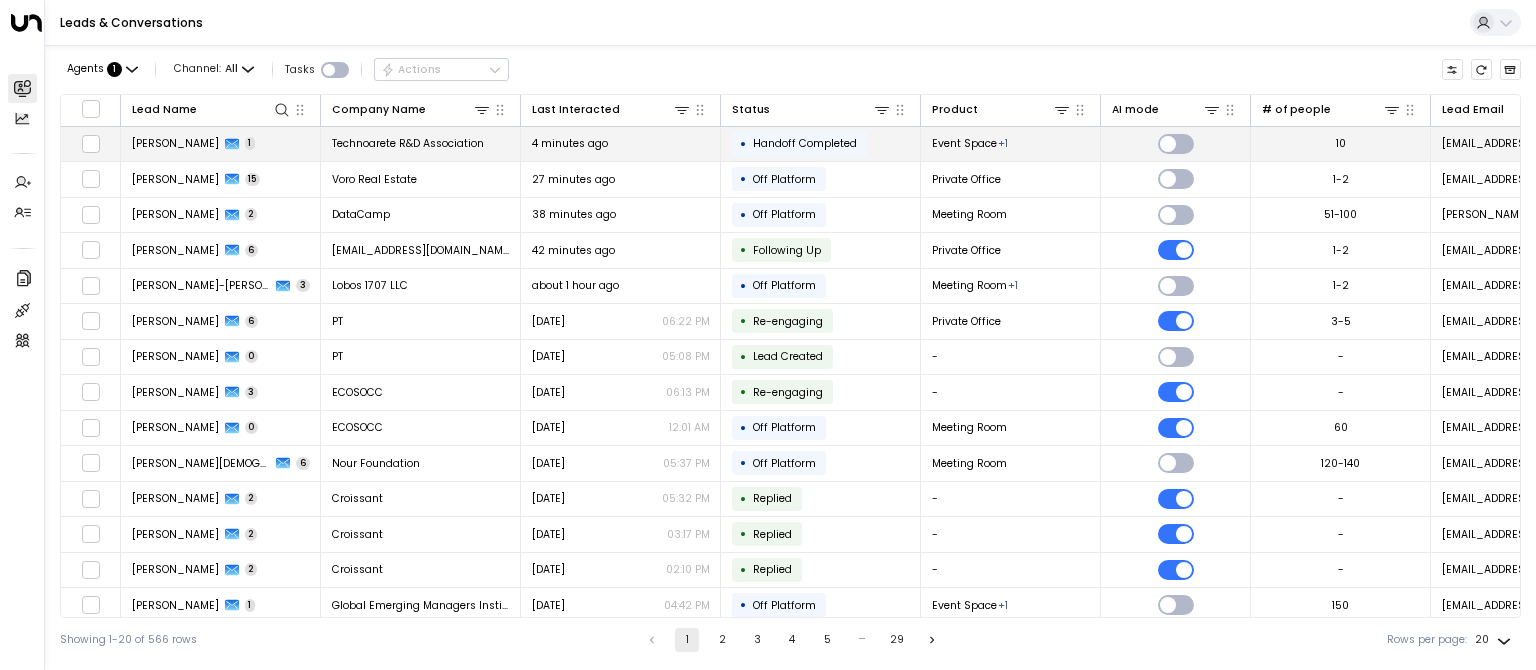 click on "[PERSON_NAME]" at bounding box center (175, 143) 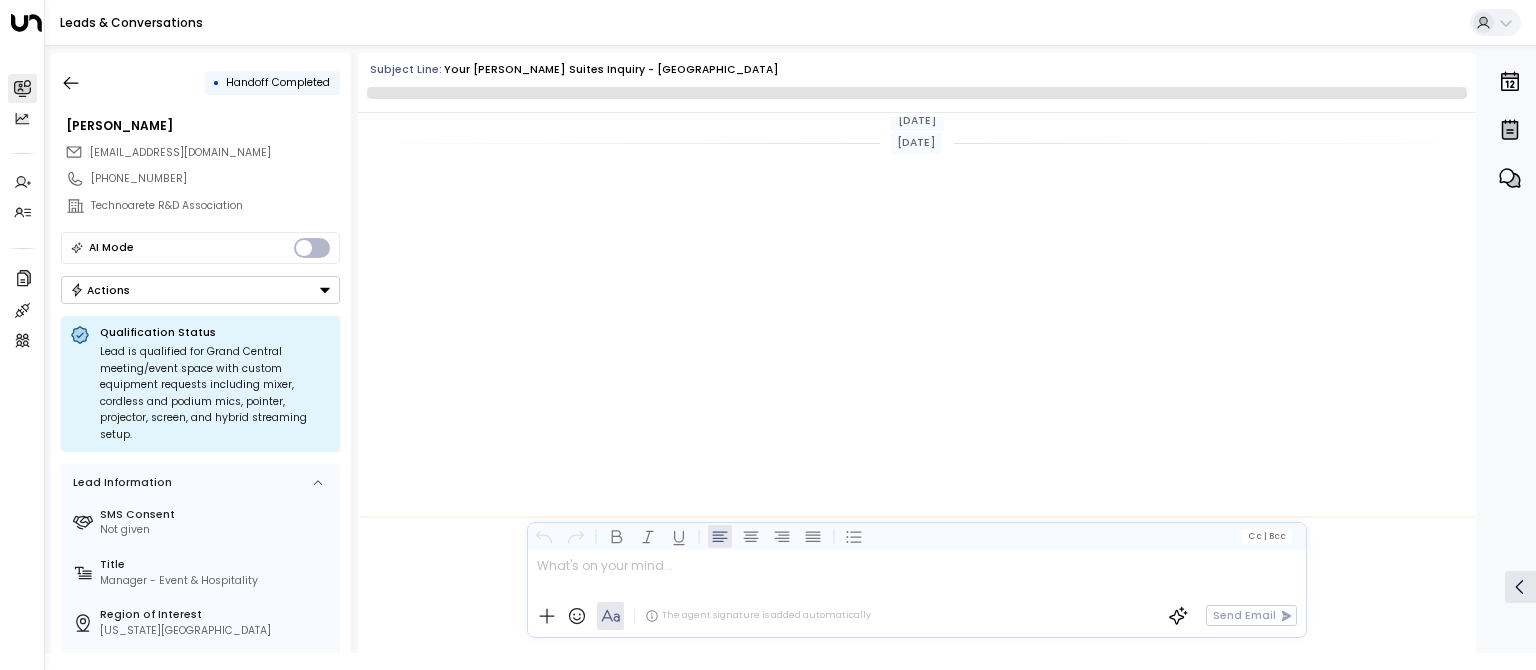 scroll, scrollTop: 581, scrollLeft: 0, axis: vertical 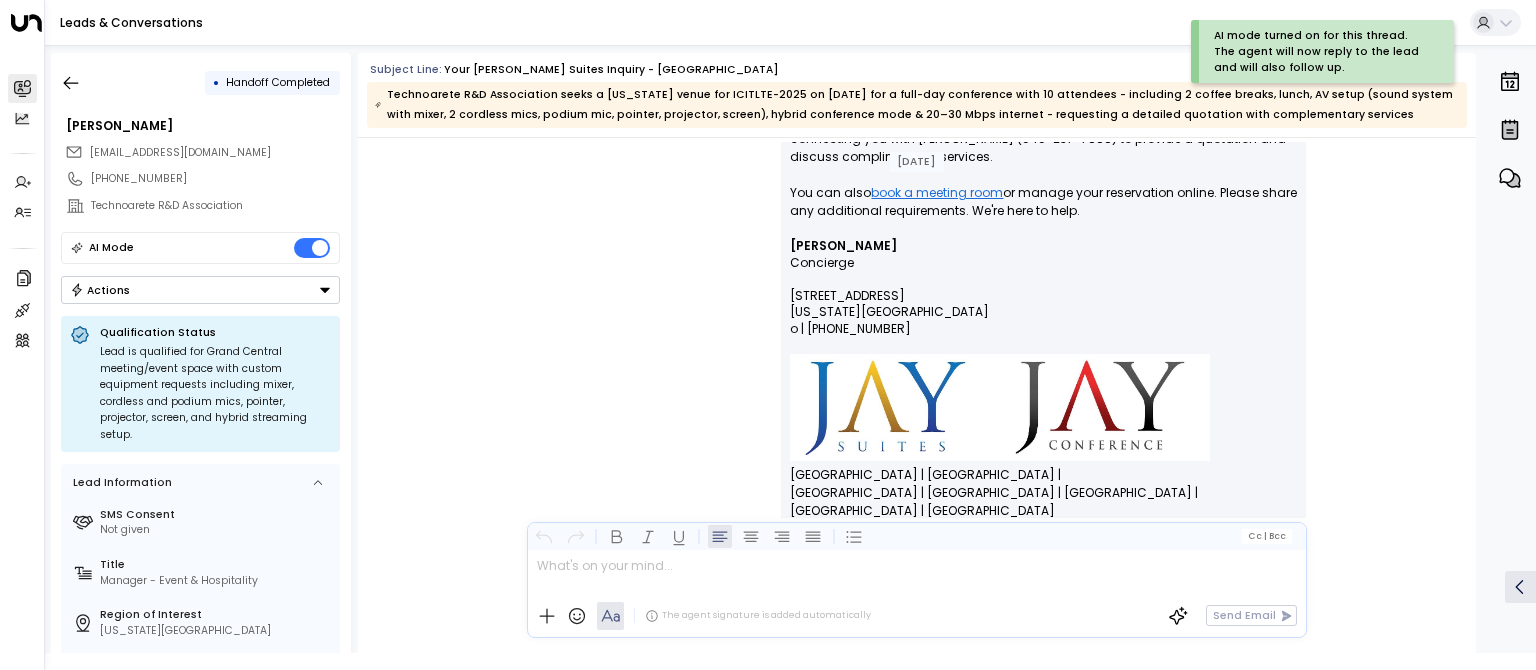 click on "Actions" at bounding box center [200, 290] 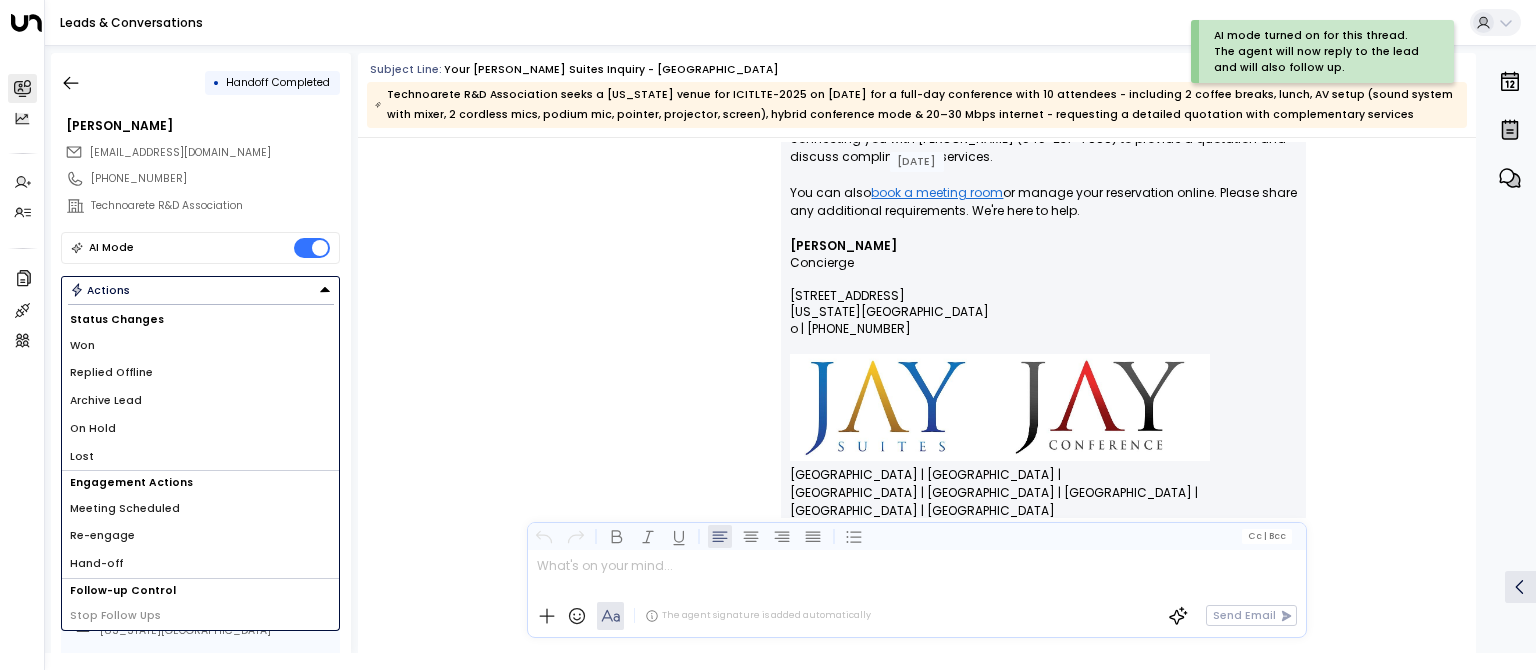 click at bounding box center [916, 572] 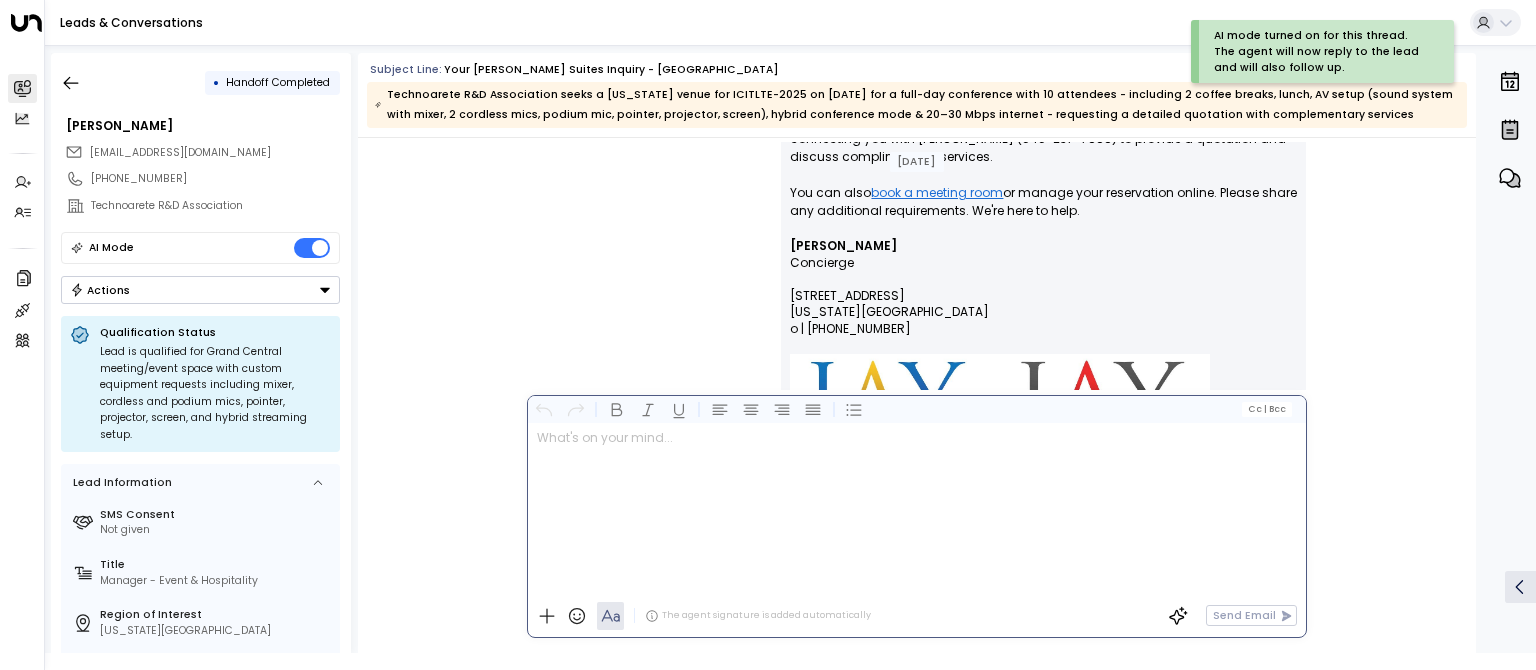 type 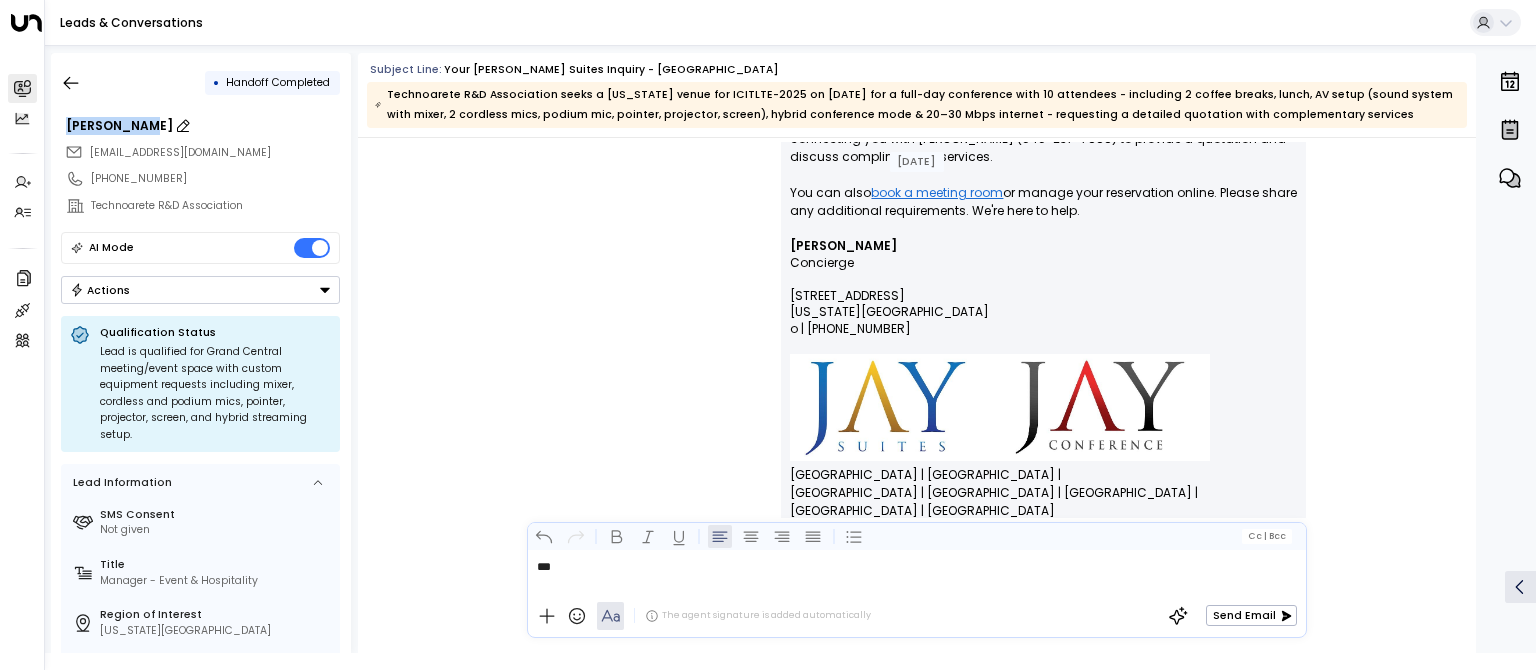 drag, startPoint x: 58, startPoint y: 118, endPoint x: 139, endPoint y: 134, distance: 82.565125 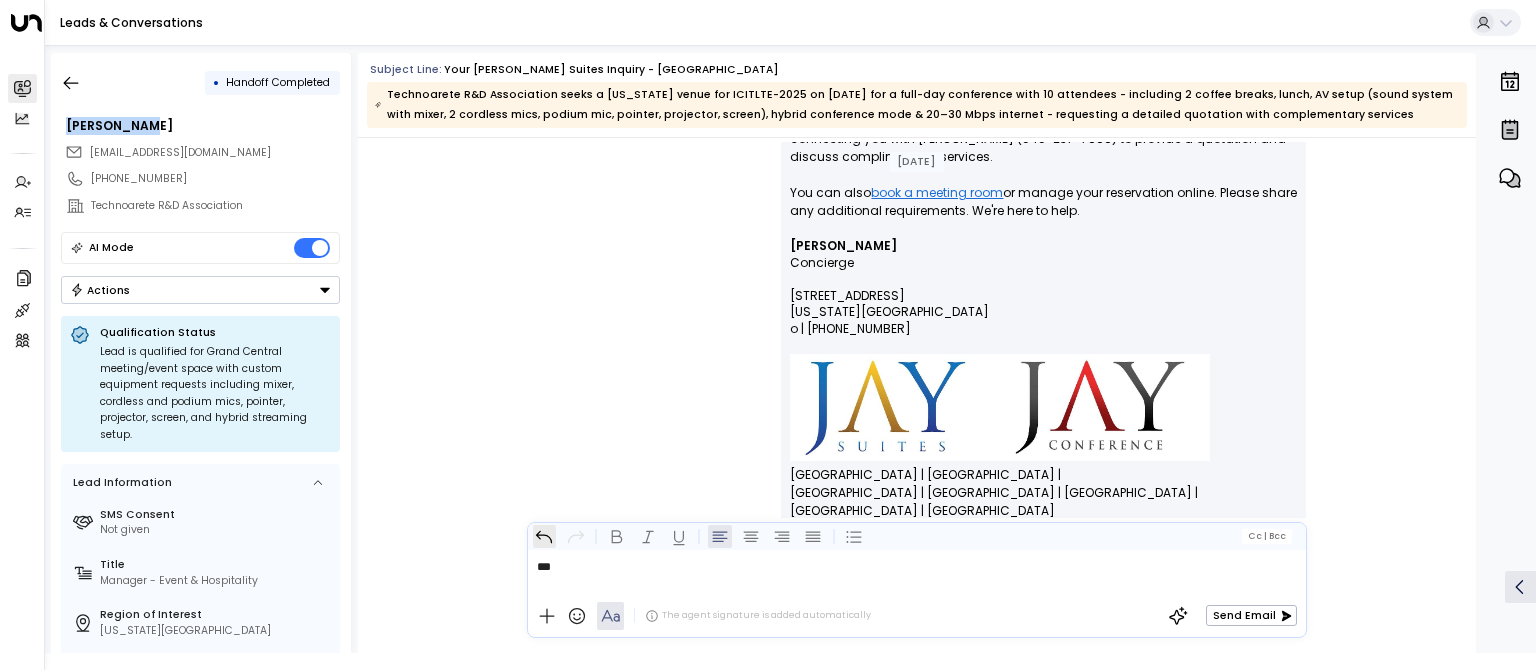 copy on "[PERSON_NAME]" 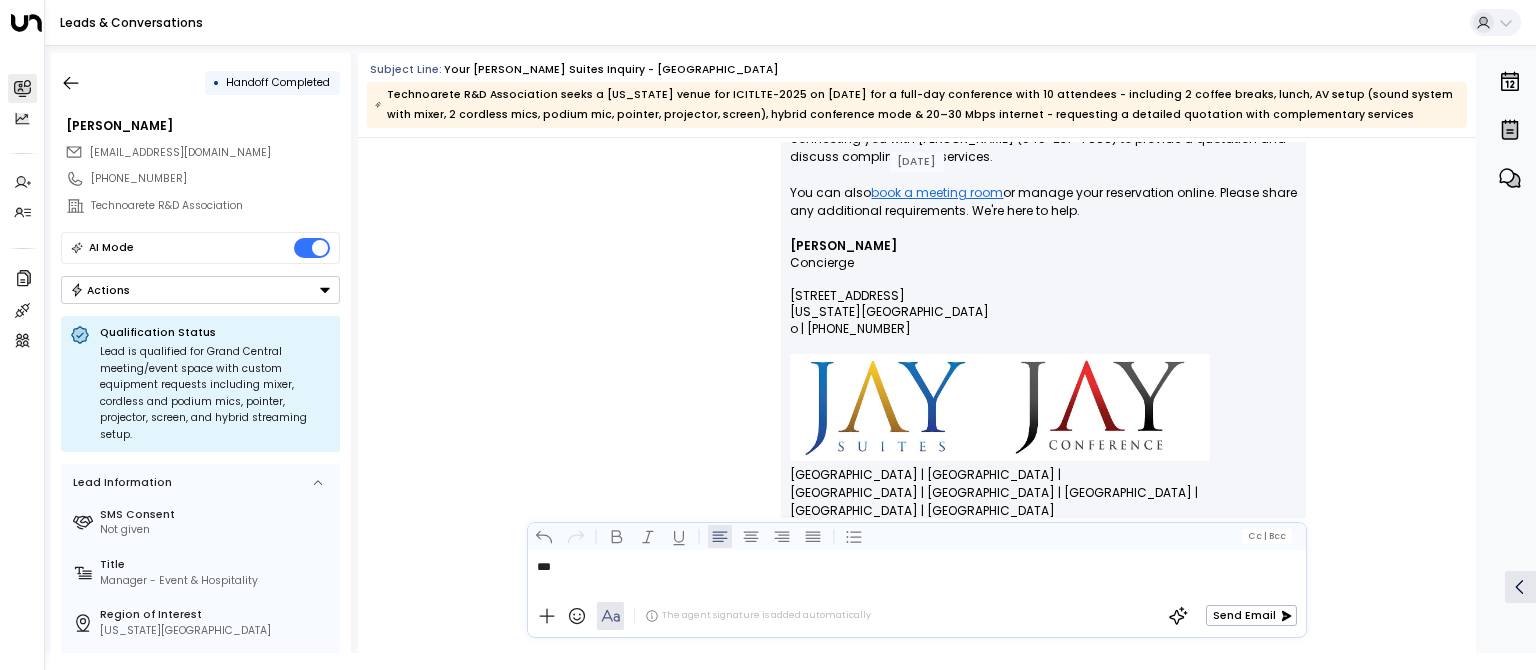 click on "**" at bounding box center (916, 572) 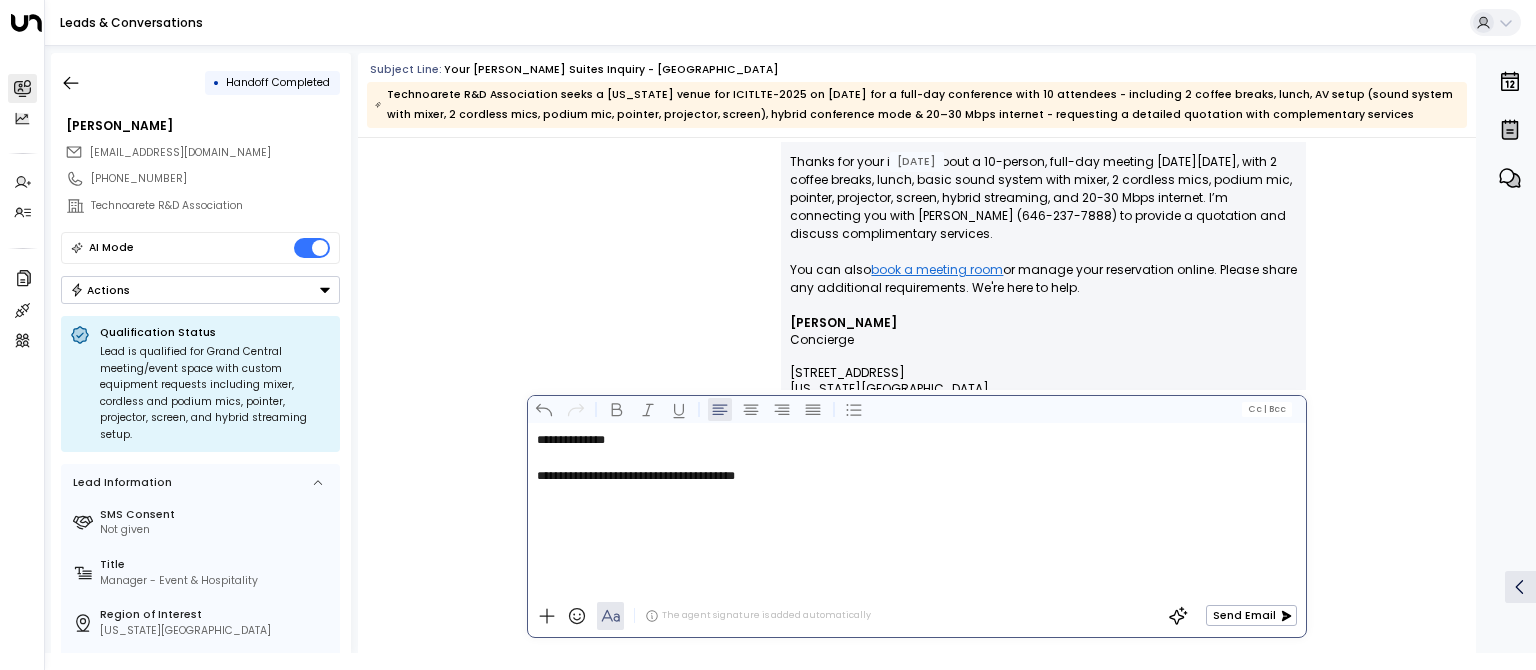 scroll, scrollTop: 504, scrollLeft: 0, axis: vertical 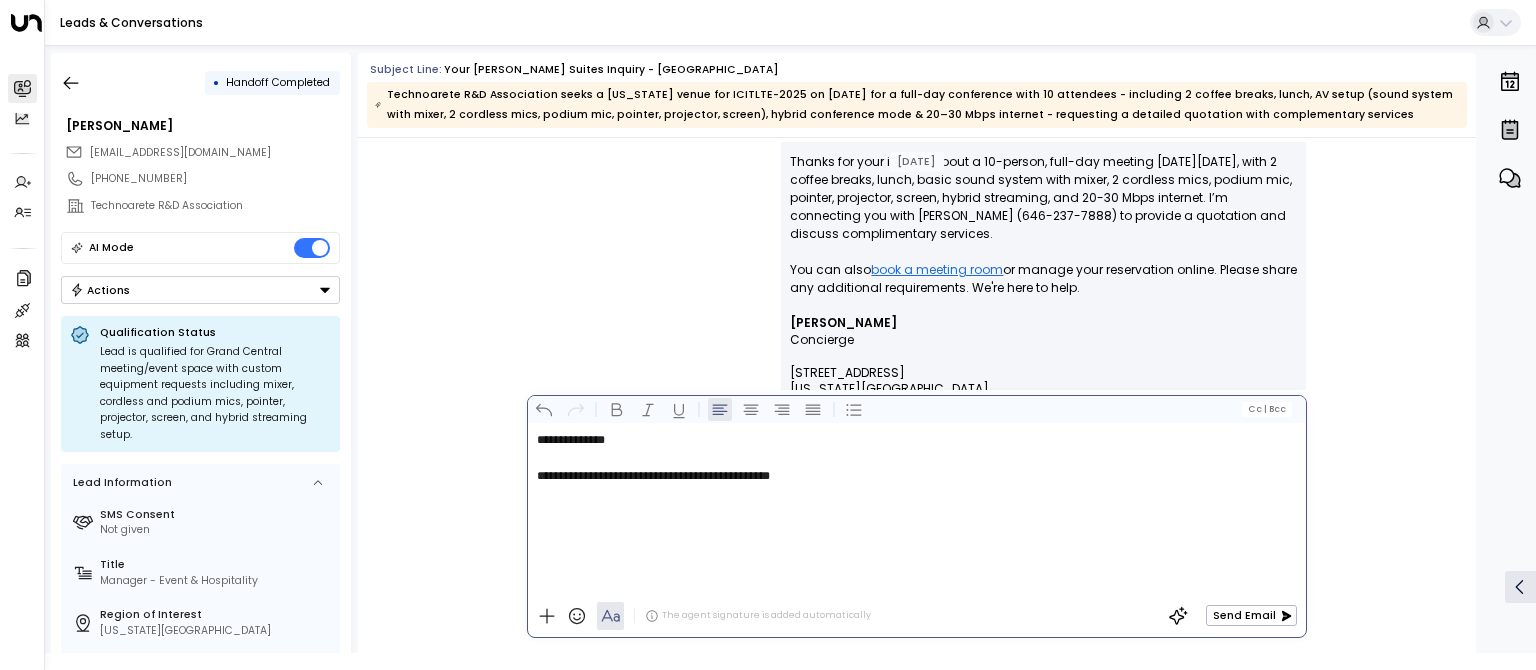 click on "**********" at bounding box center [653, 476] 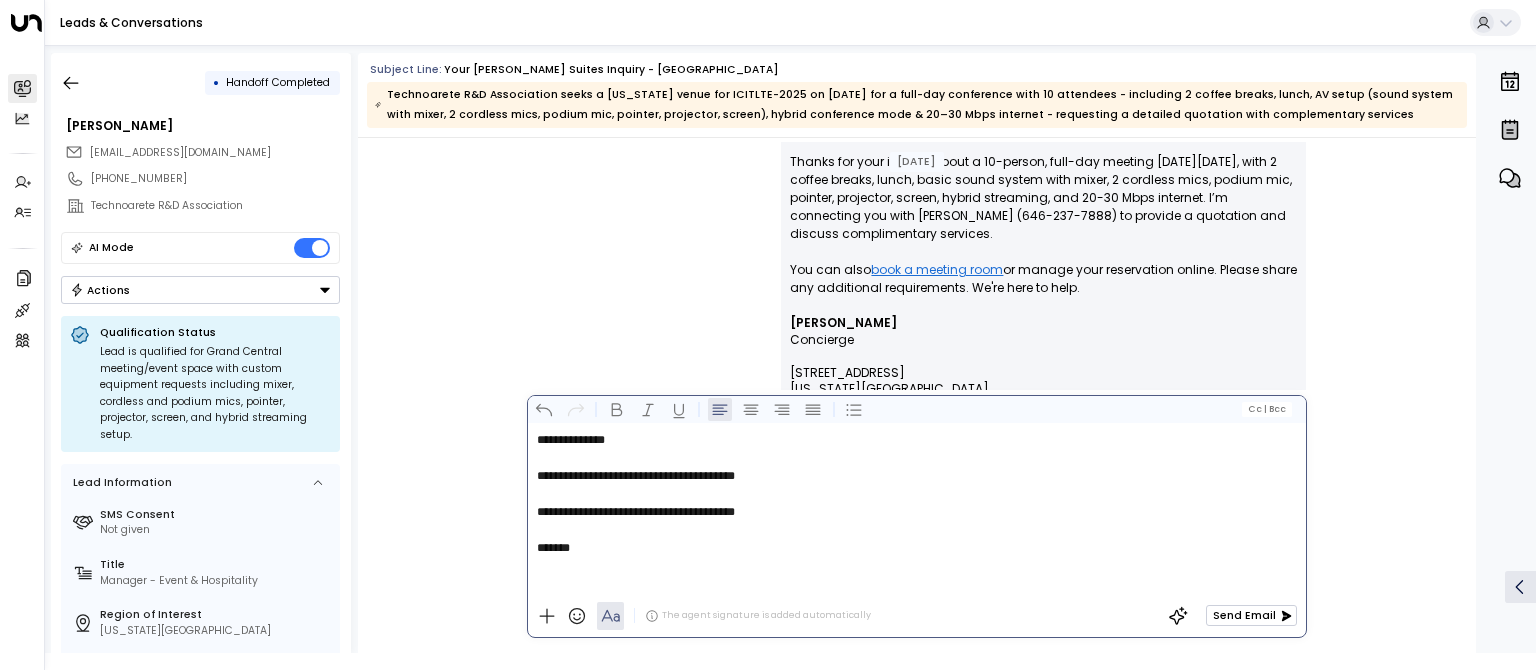 type 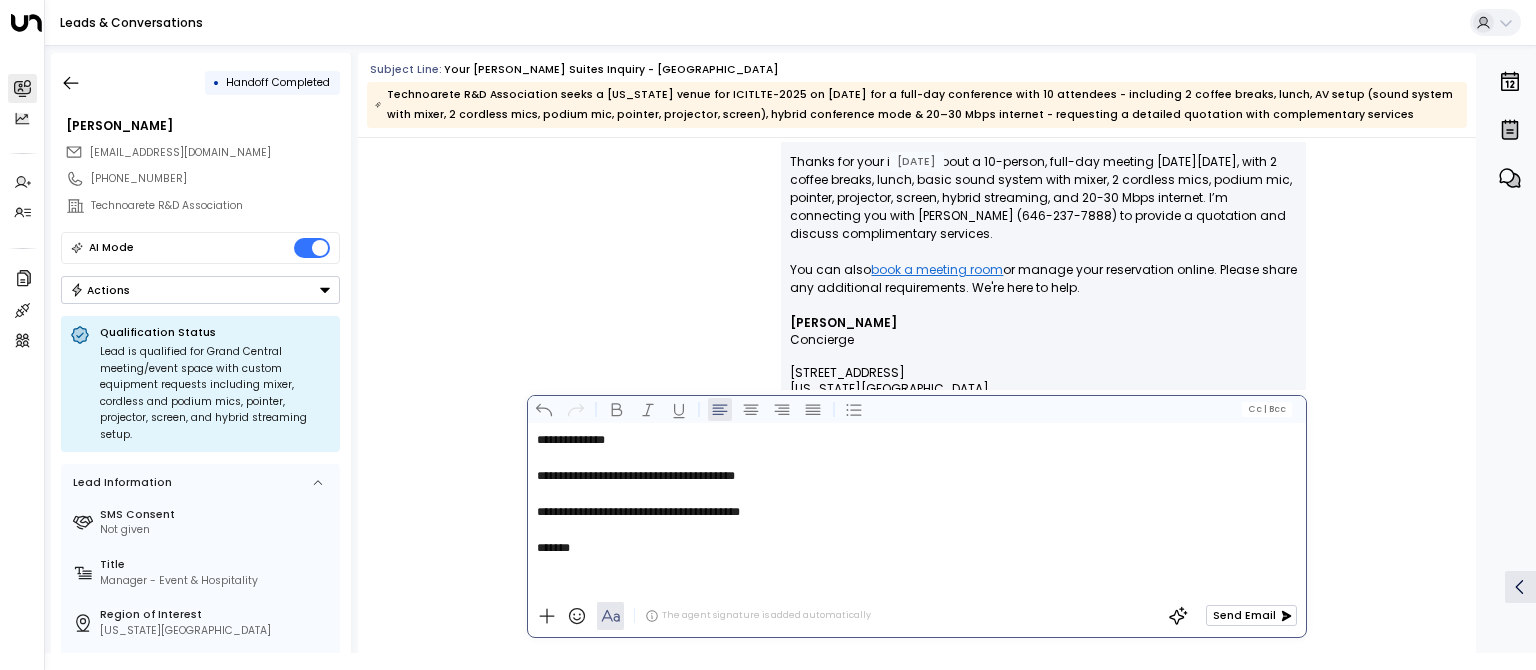 click on "Send Email" at bounding box center (1251, 615) 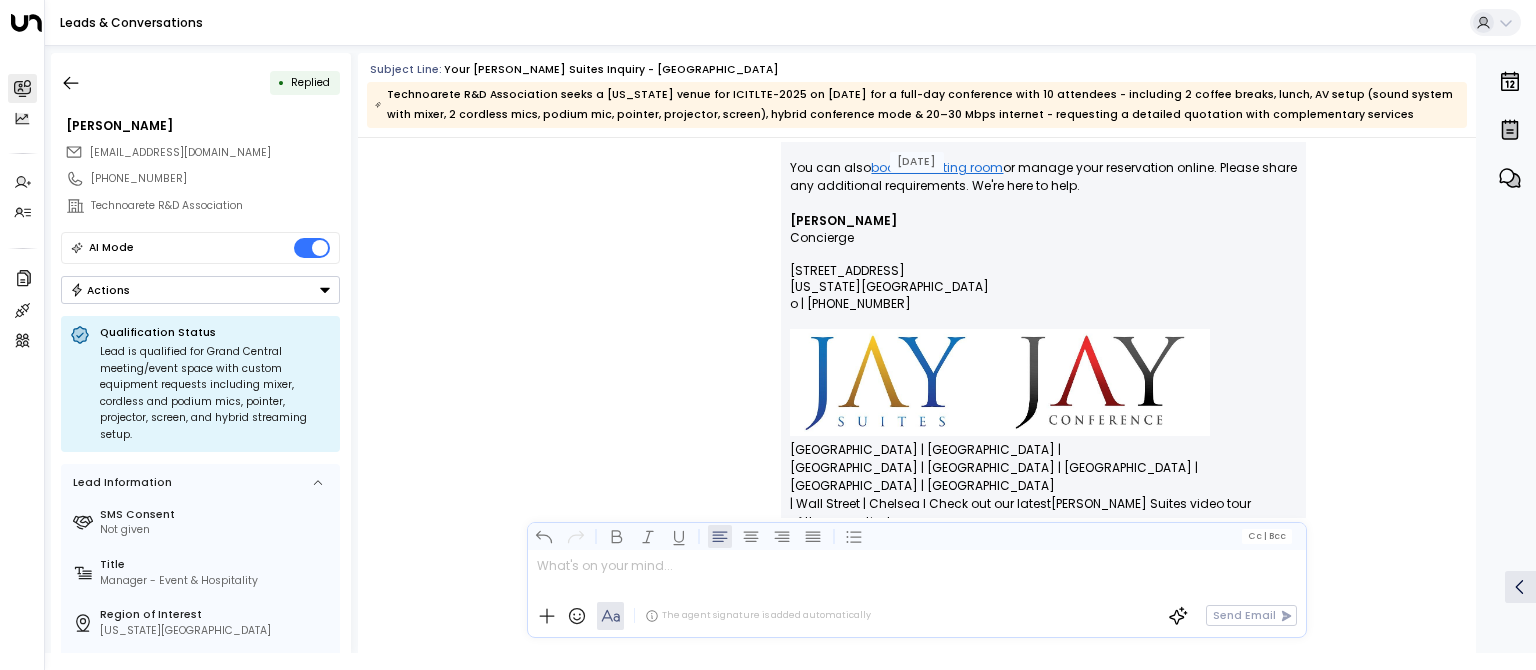 scroll, scrollTop: 1069, scrollLeft: 0, axis: vertical 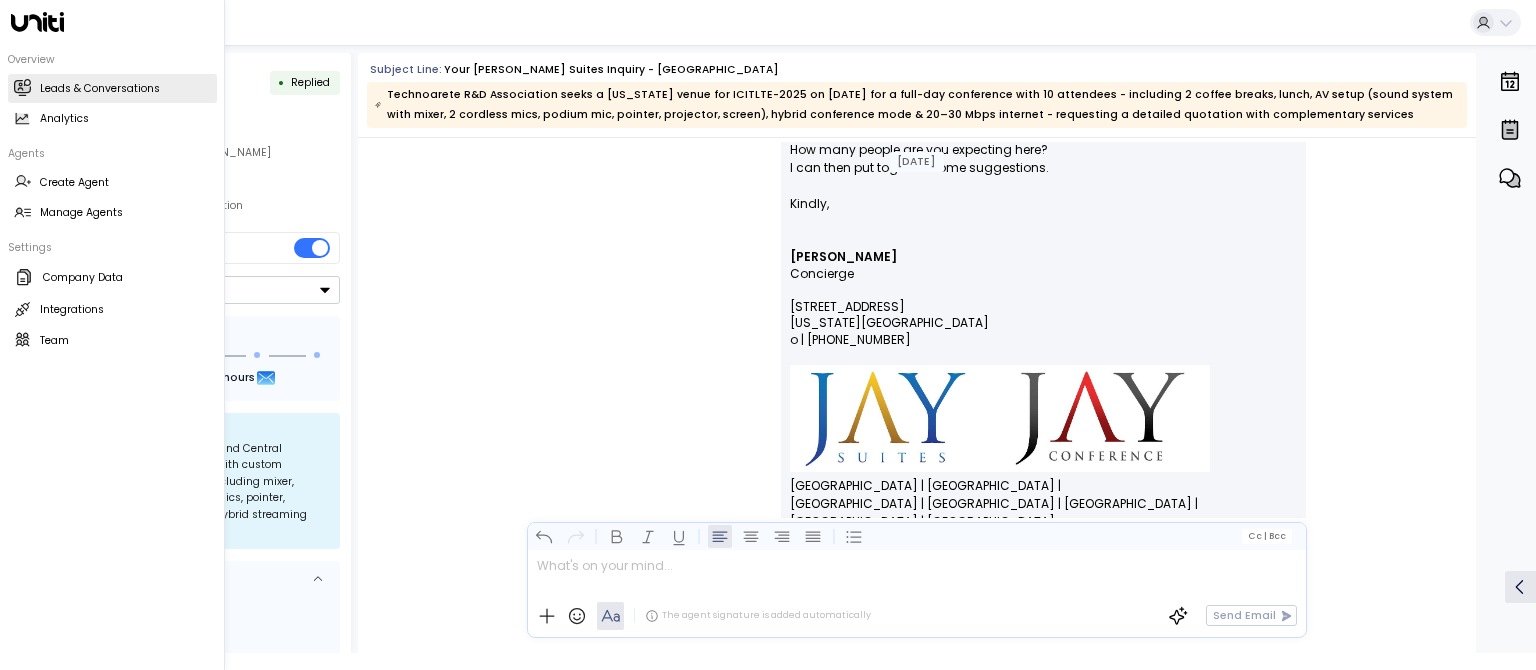 click on "Leads & Conversations" at bounding box center (100, 89) 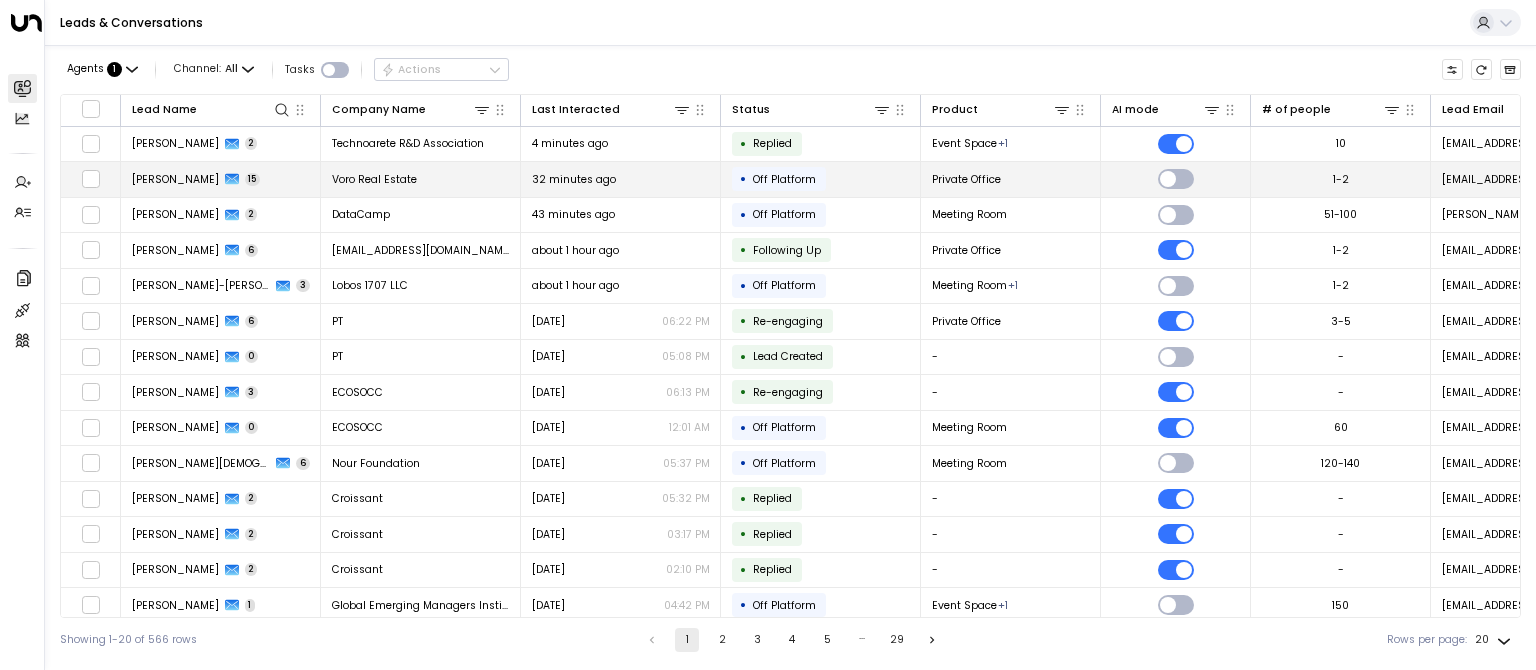 click on "[PERSON_NAME]" at bounding box center [175, 179] 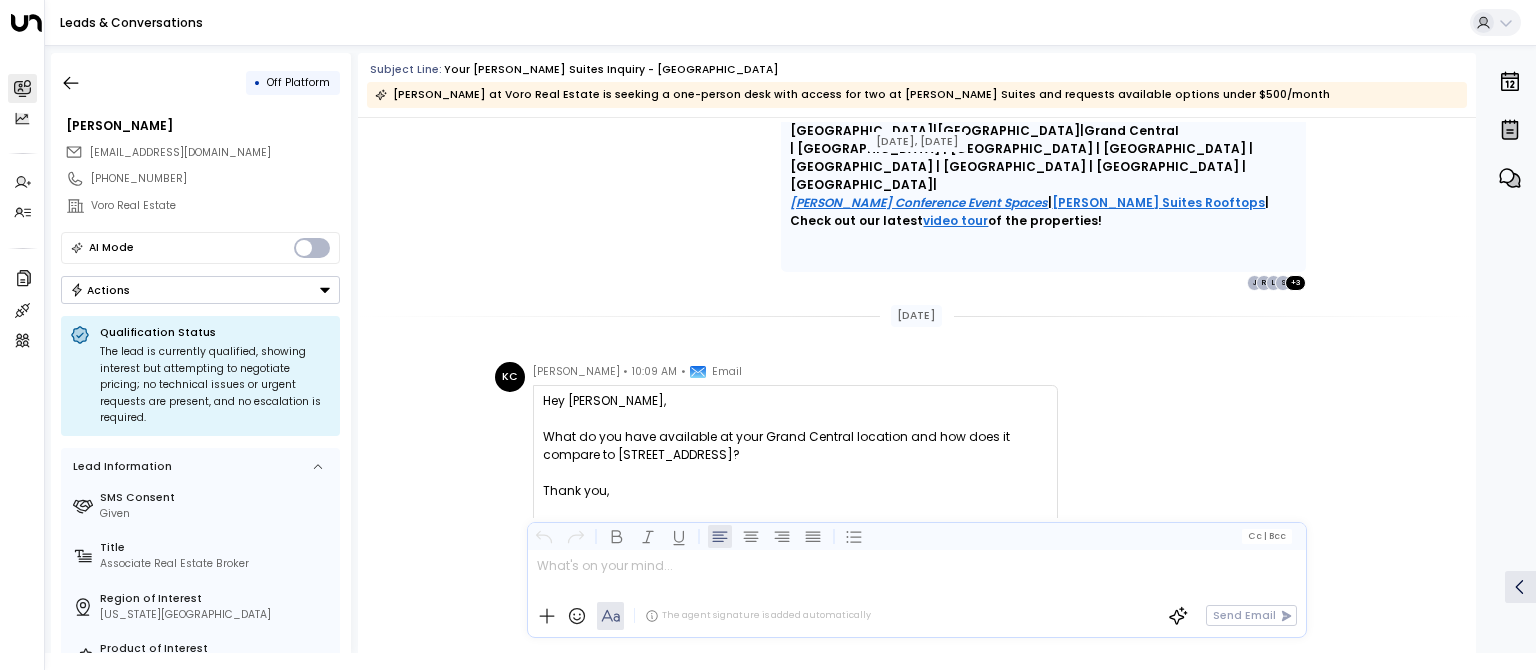 scroll, scrollTop: 12044, scrollLeft: 0, axis: vertical 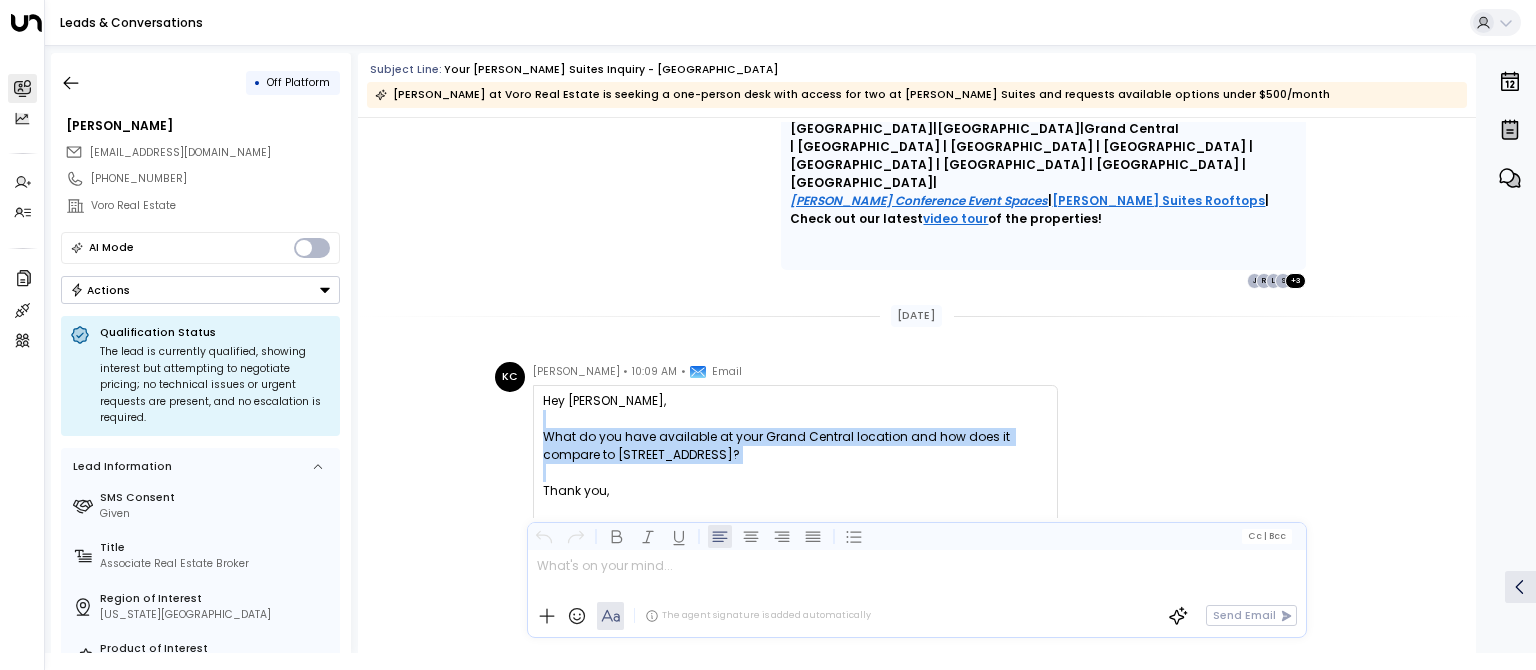 drag, startPoint x: 595, startPoint y: 414, endPoint x: 773, endPoint y: 468, distance: 186.01076 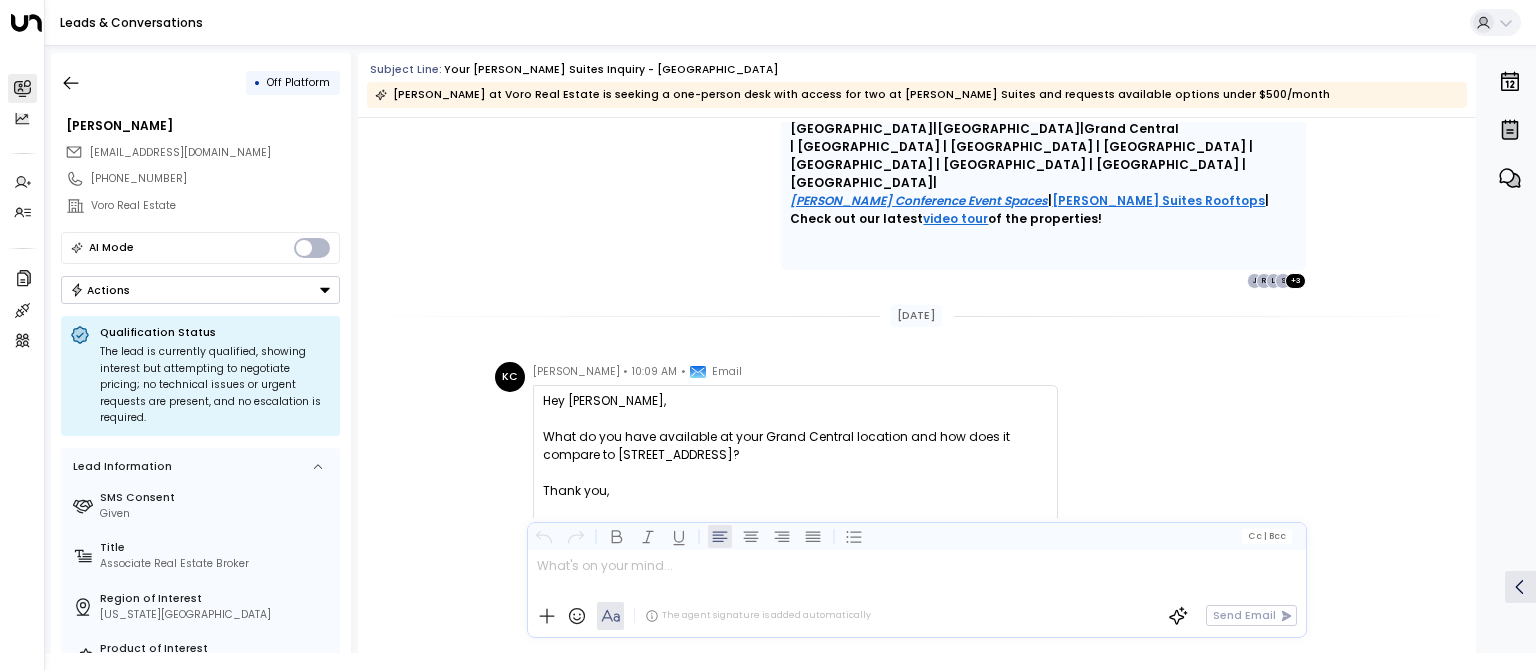 click at bounding box center (795, 473) 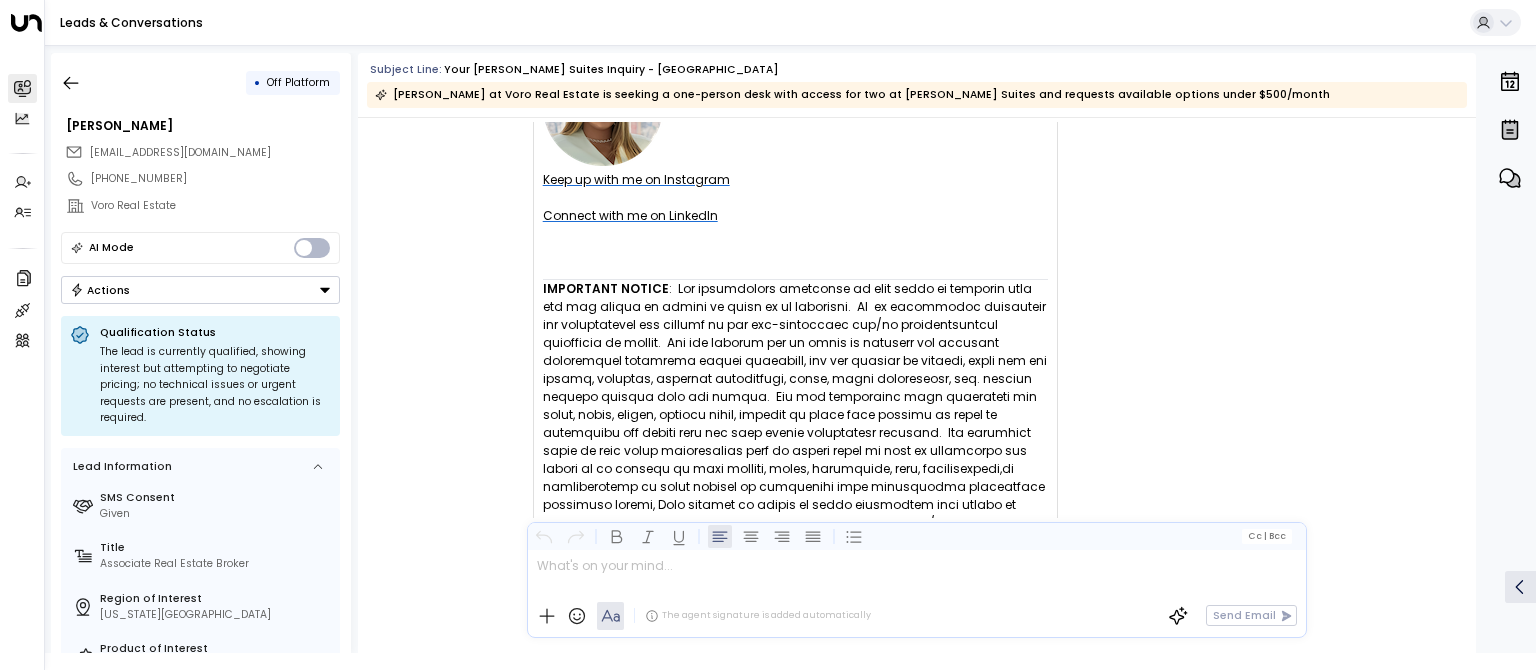 scroll, scrollTop: 13040, scrollLeft: 0, axis: vertical 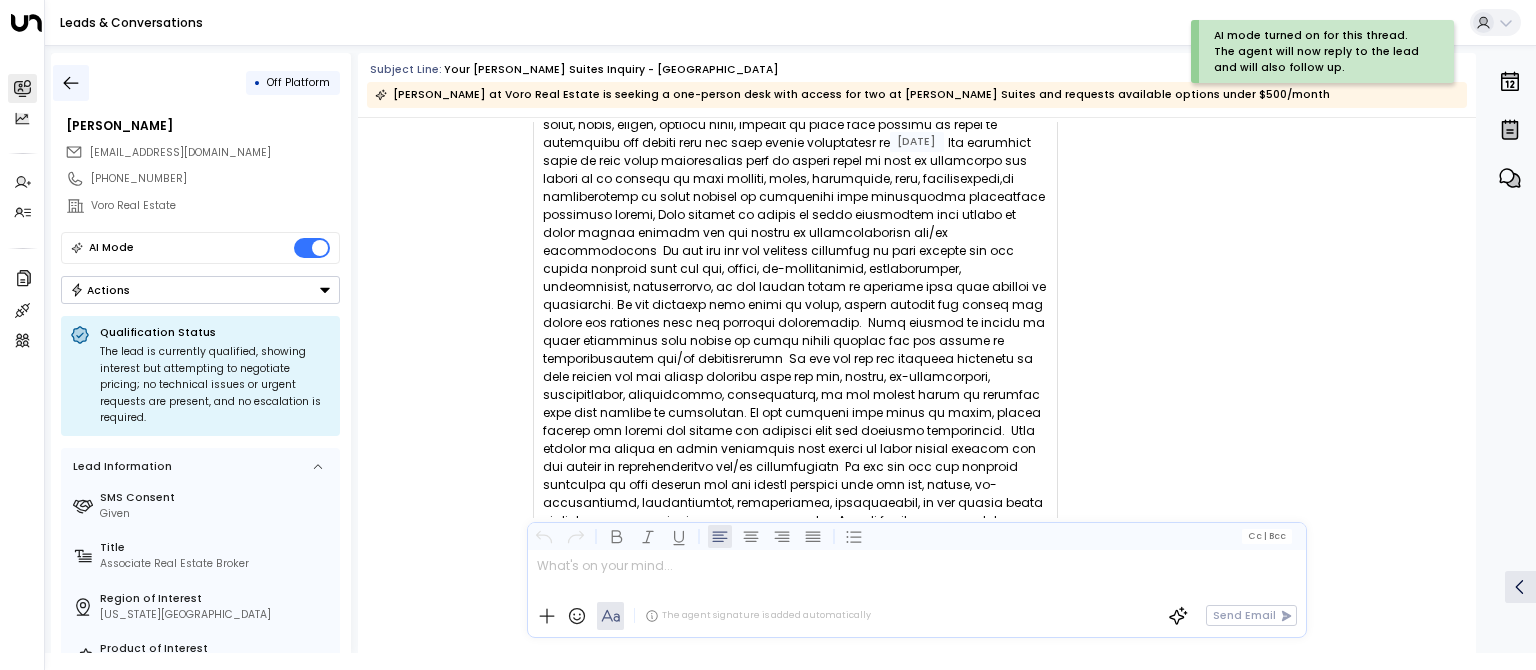 click 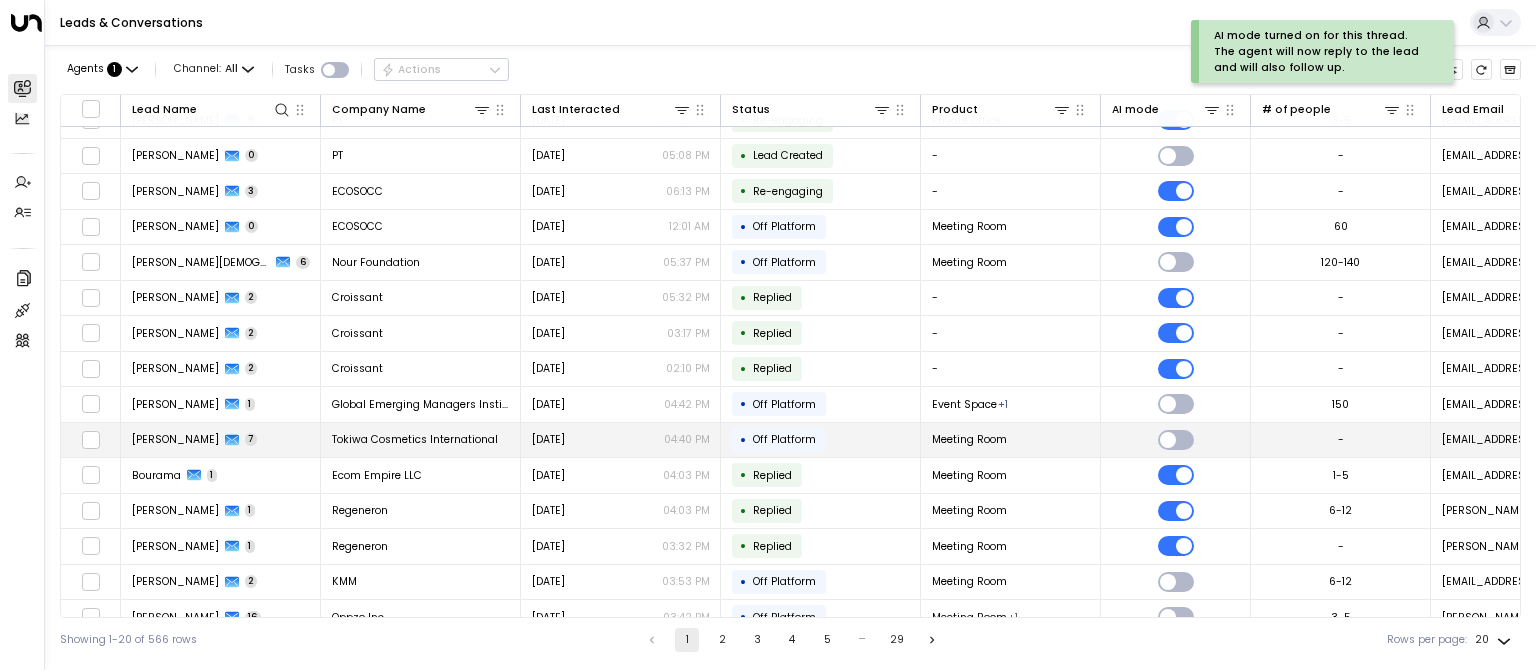 scroll, scrollTop: 231, scrollLeft: 0, axis: vertical 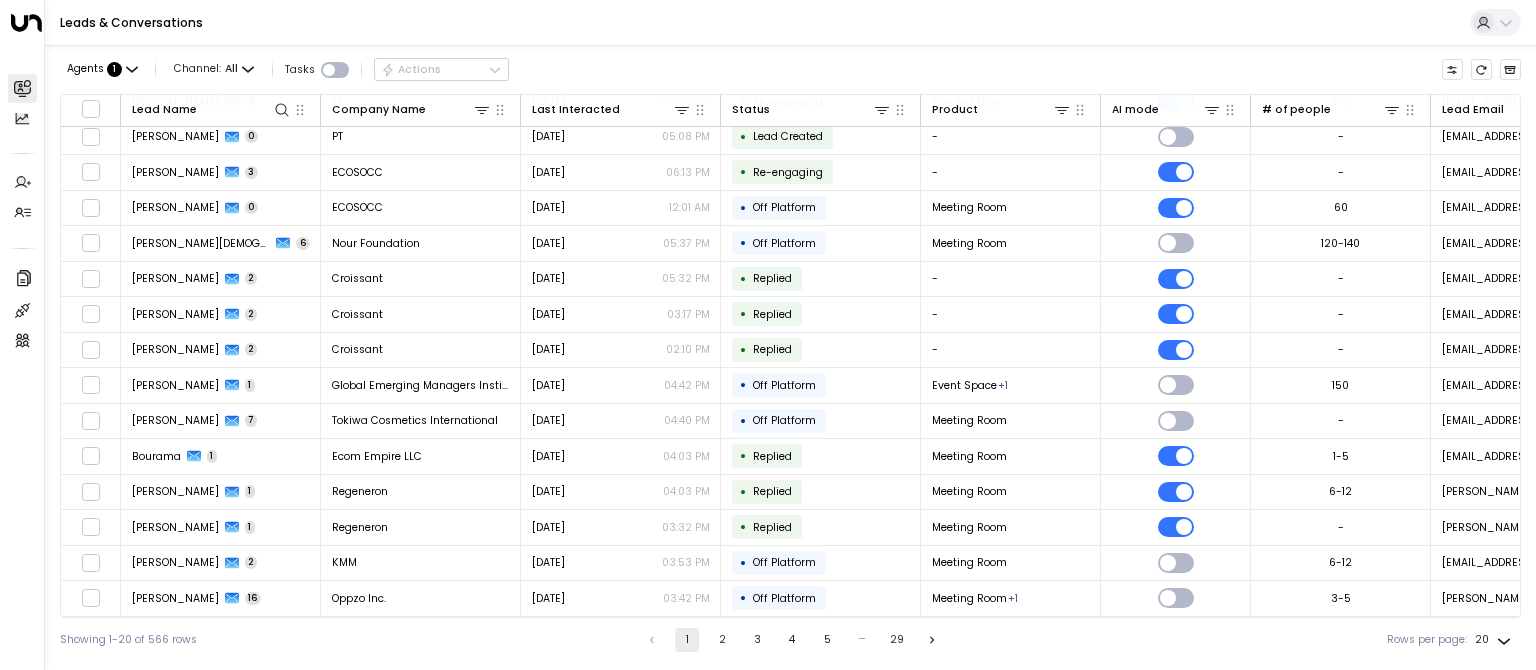 click on "3" at bounding box center [757, 640] 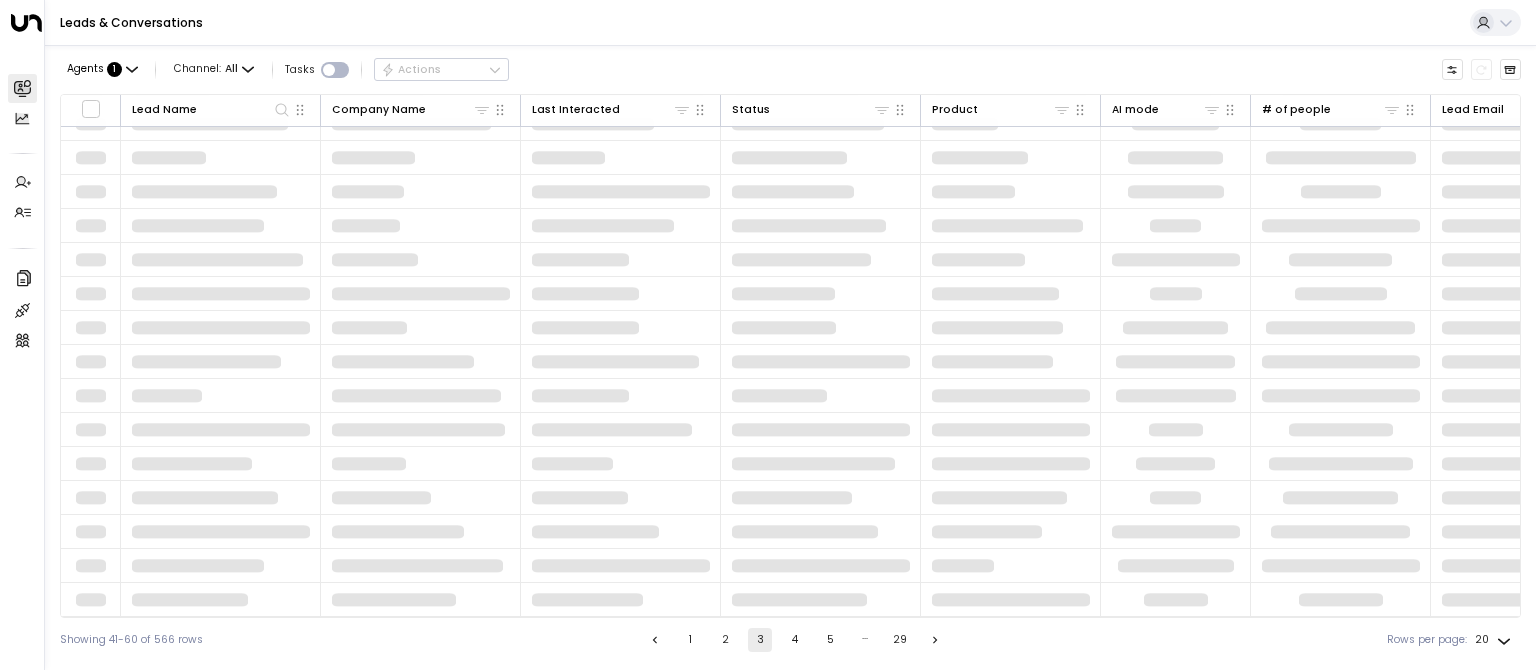 scroll, scrollTop: 201, scrollLeft: 0, axis: vertical 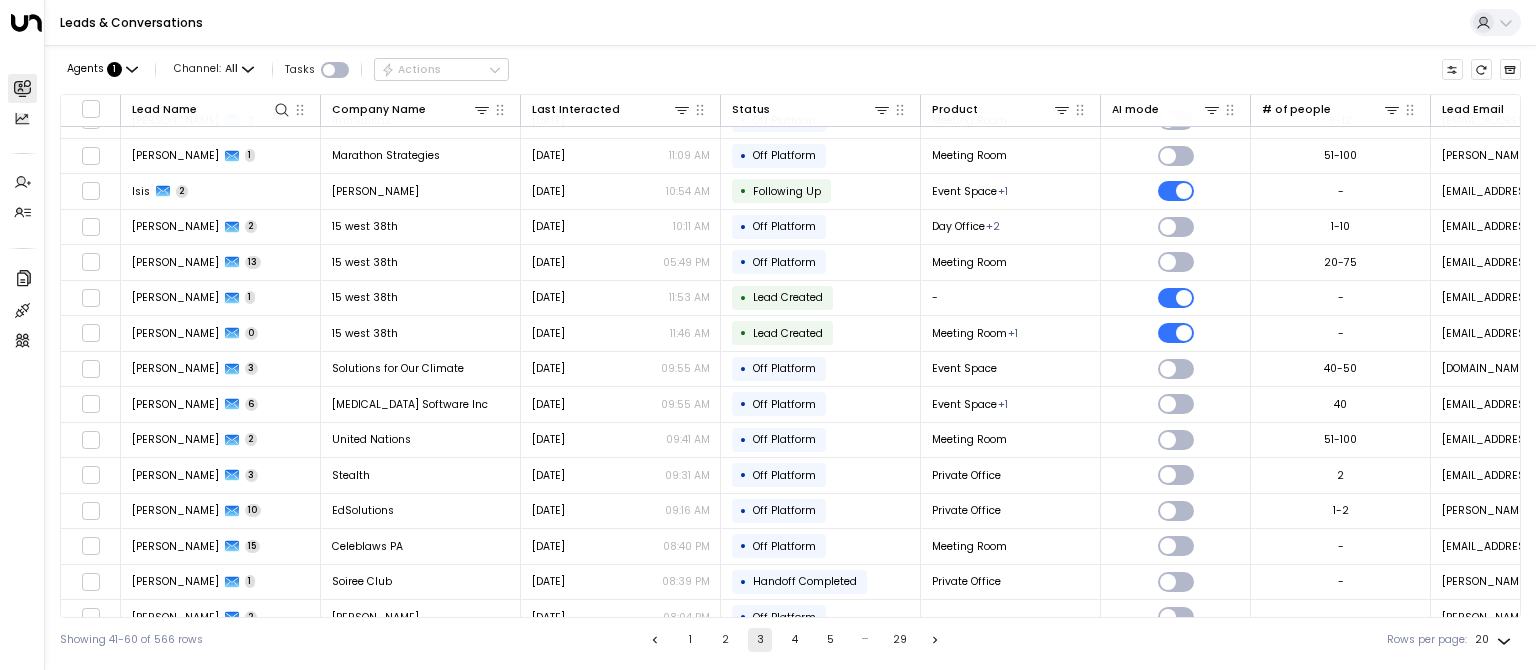 click on "4" at bounding box center (795, 640) 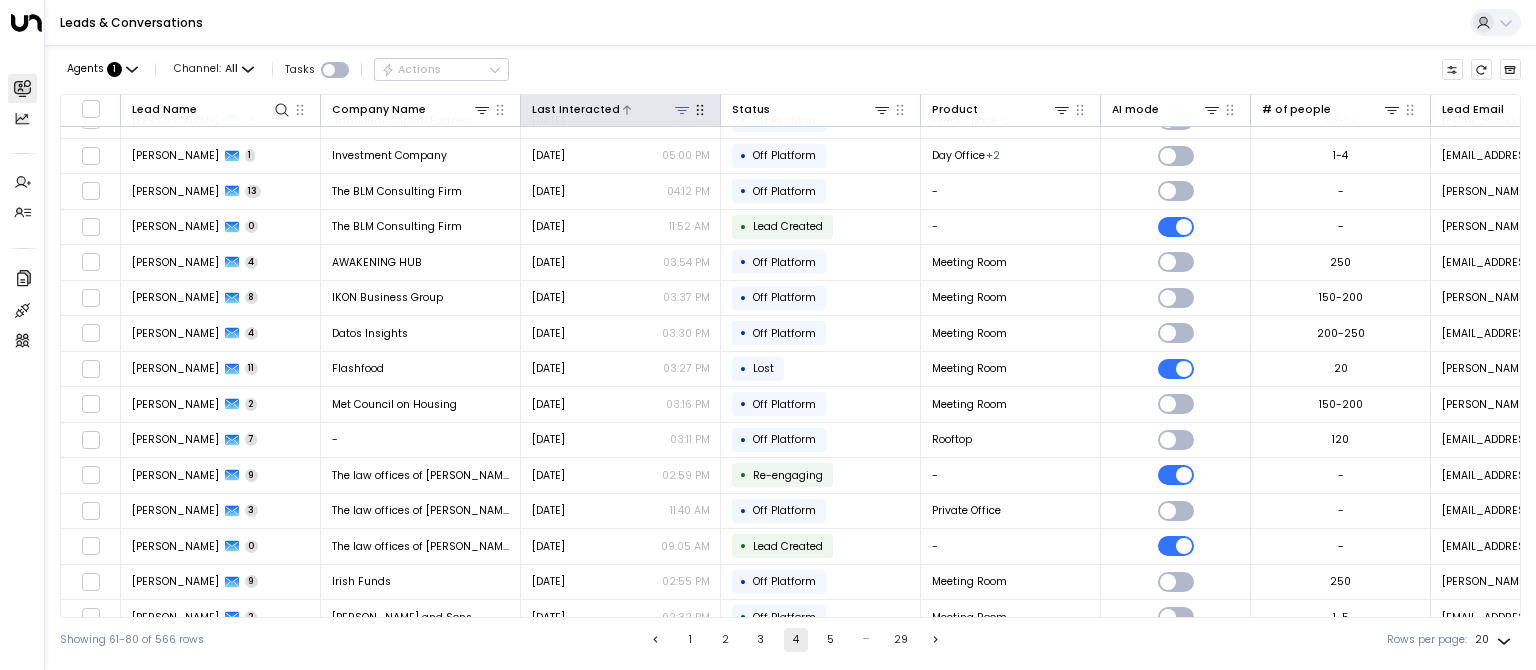 click on "Last Interacted" at bounding box center (576, 110) 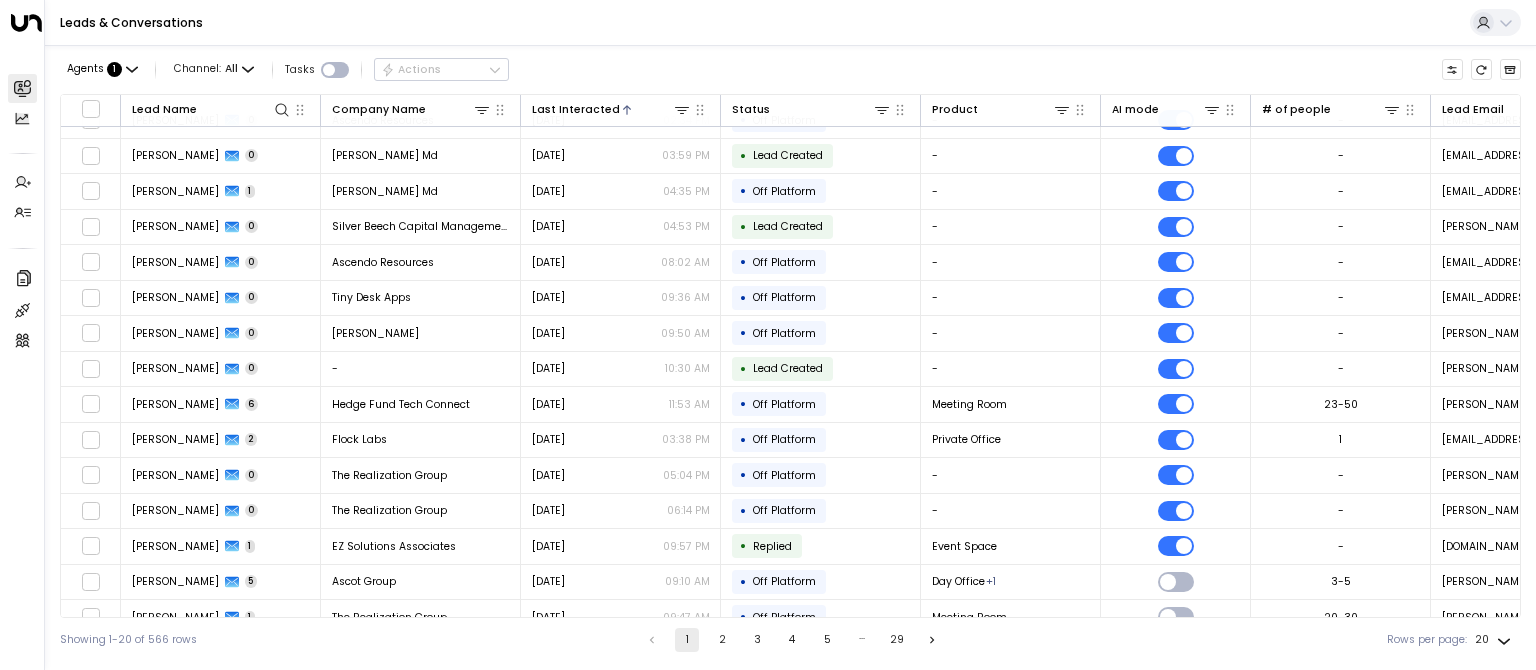click on "…" at bounding box center [862, 640] 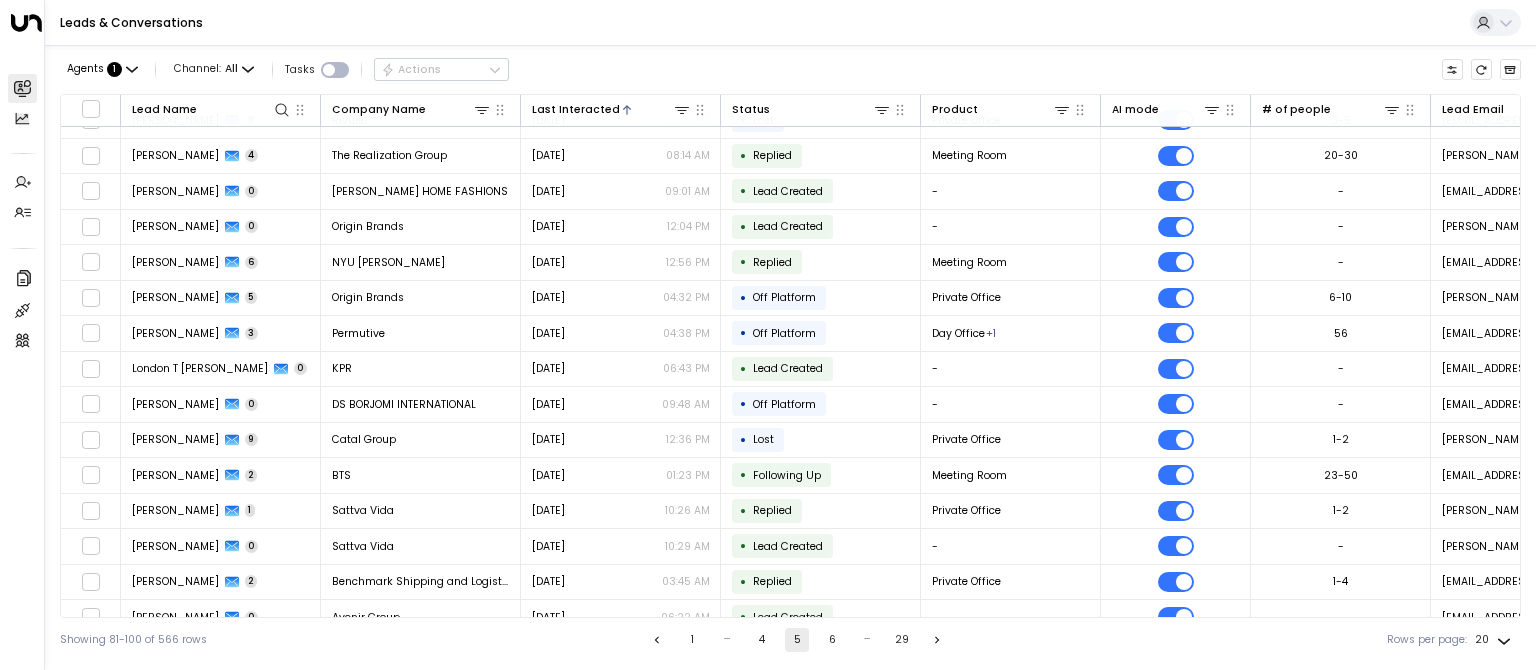 drag, startPoint x: 824, startPoint y: 642, endPoint x: 845, endPoint y: 642, distance: 21 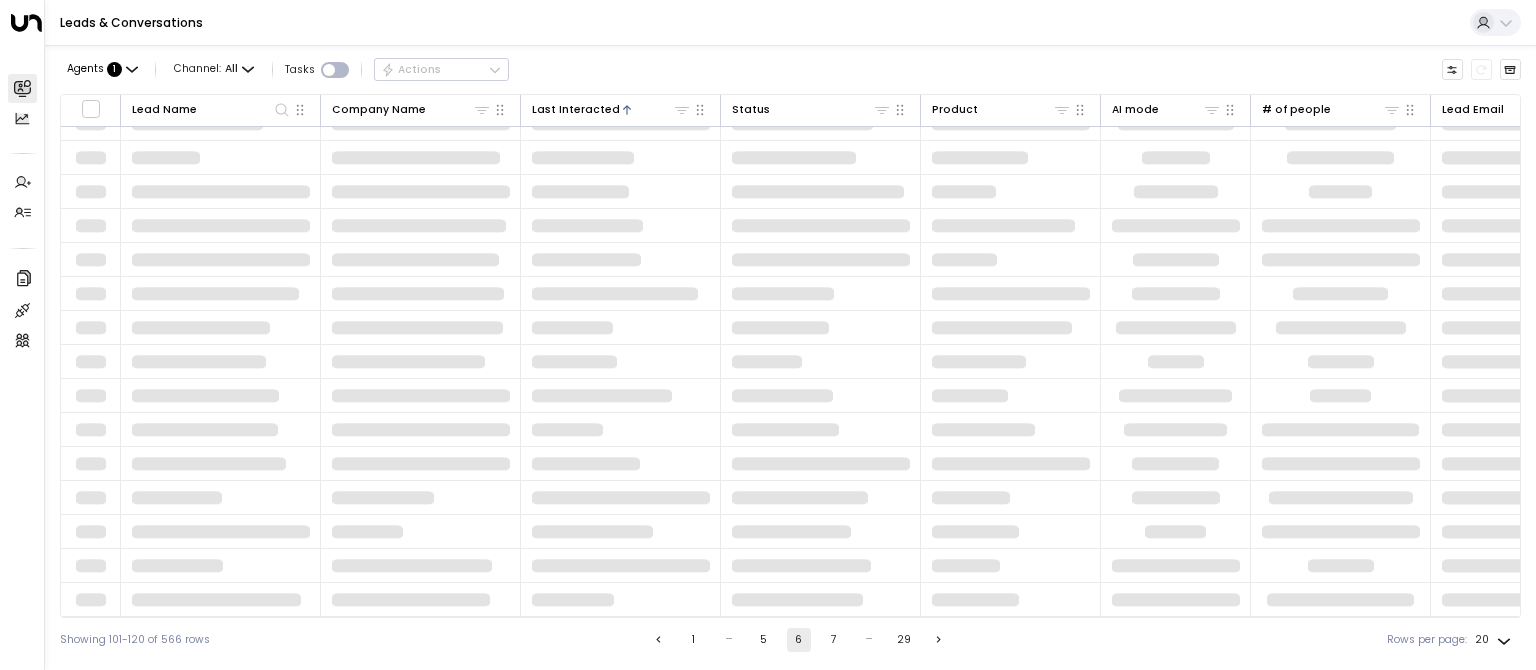 click on "7" at bounding box center (834, 640) 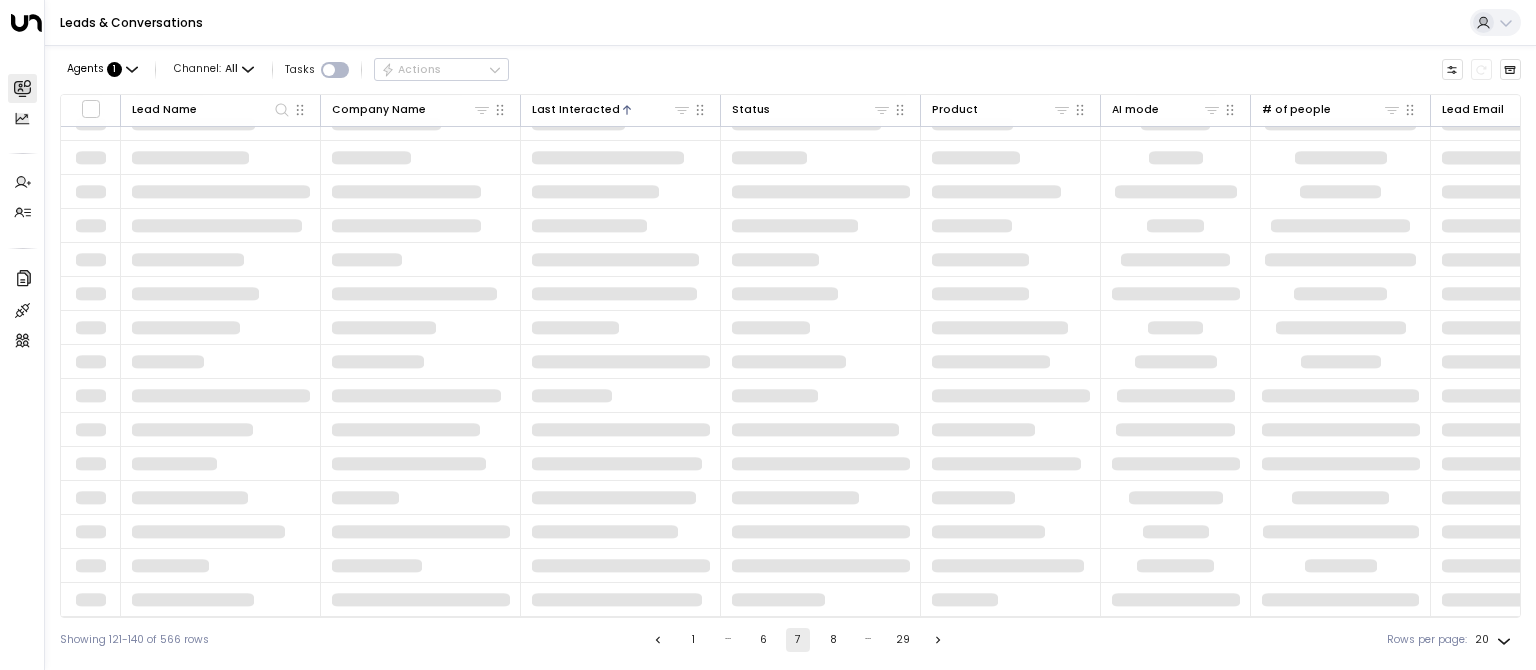 click on "8" at bounding box center (833, 640) 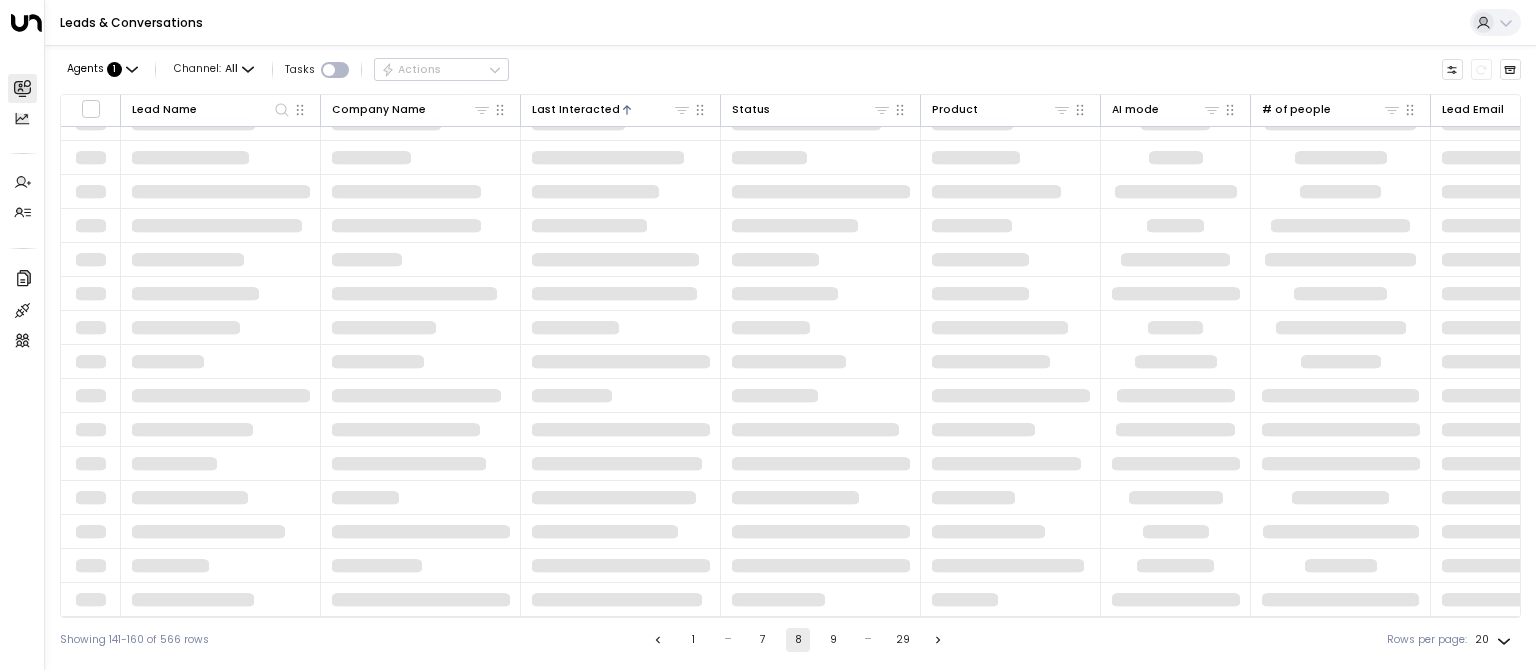 click on "9" at bounding box center [833, 640] 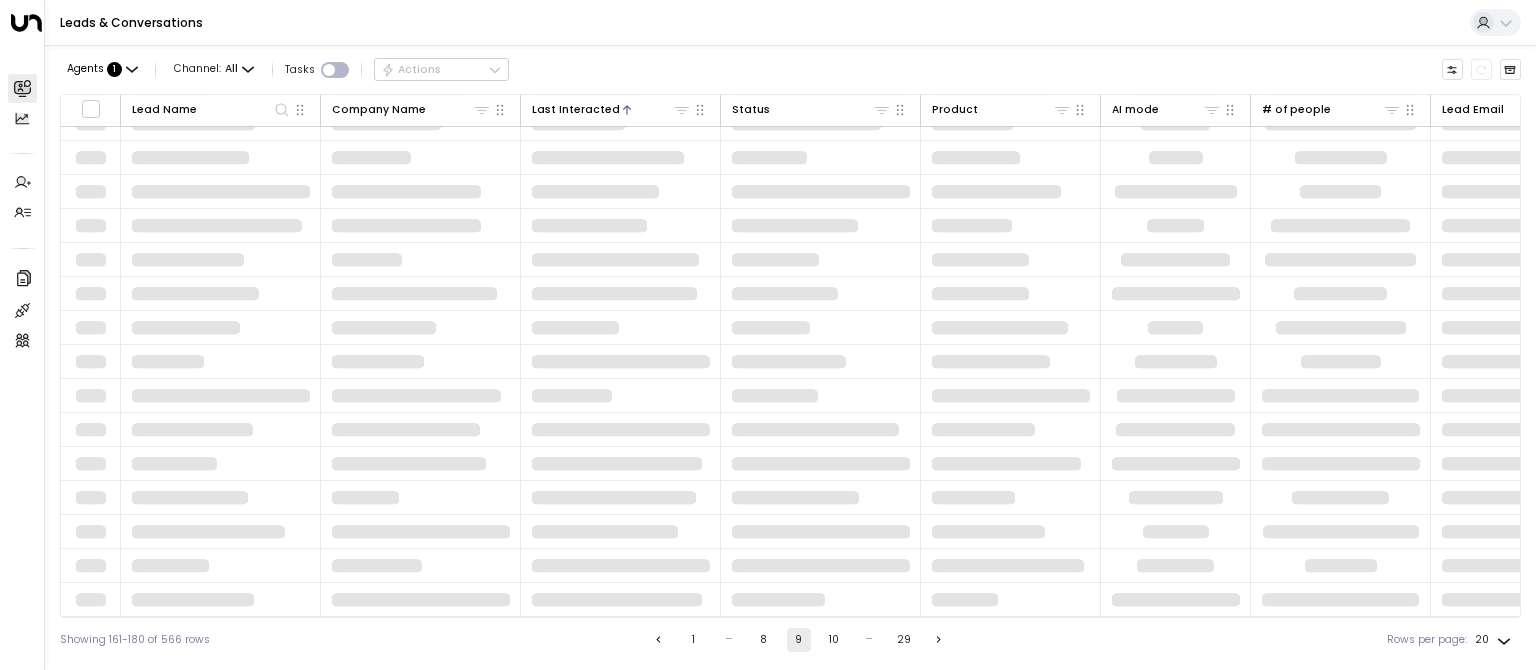 click on "10" at bounding box center (834, 640) 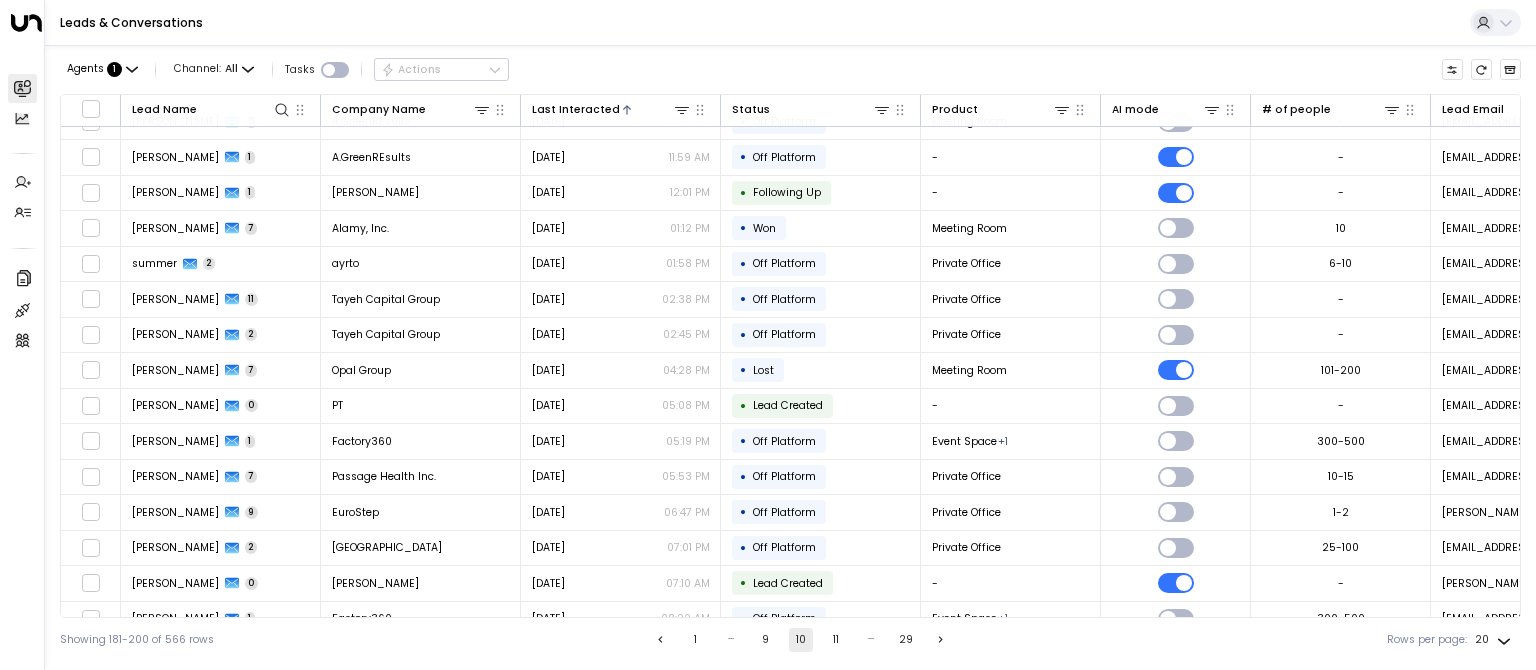 scroll, scrollTop: 0, scrollLeft: 0, axis: both 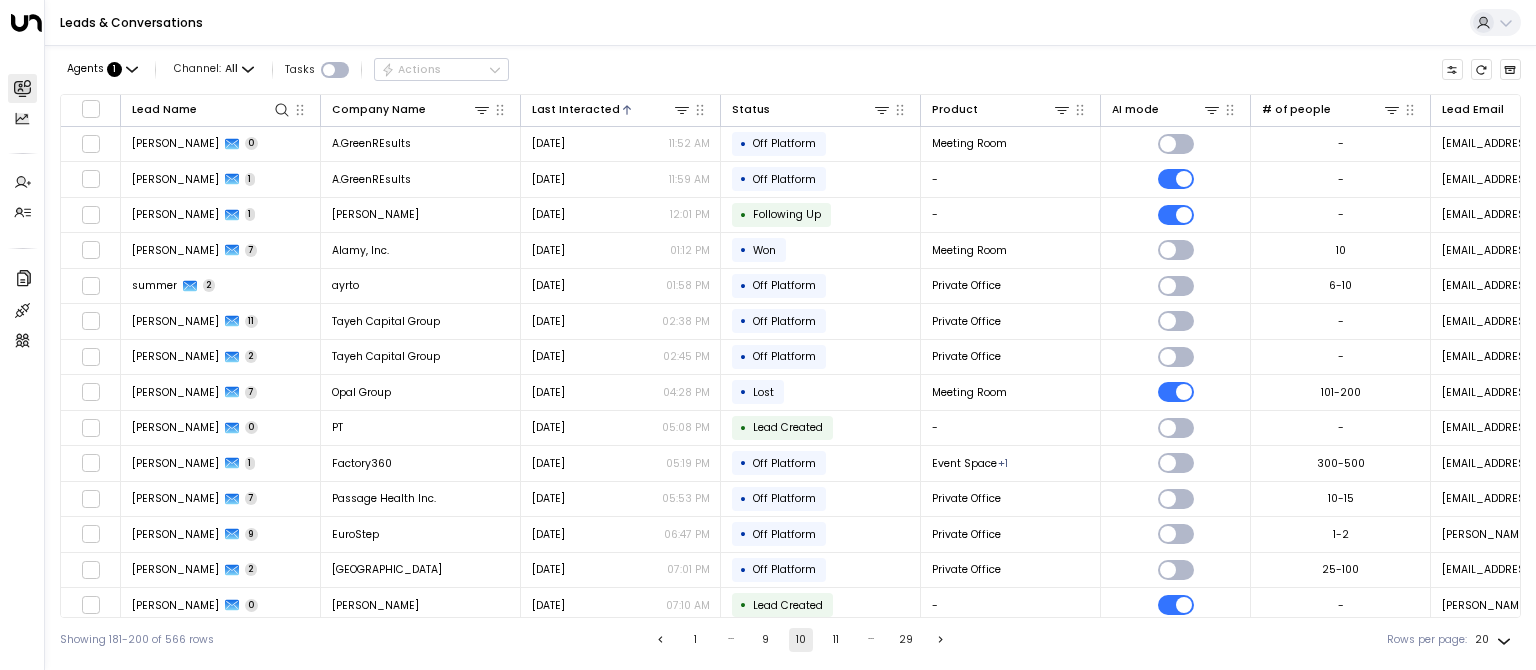 click on "9" at bounding box center [766, 640] 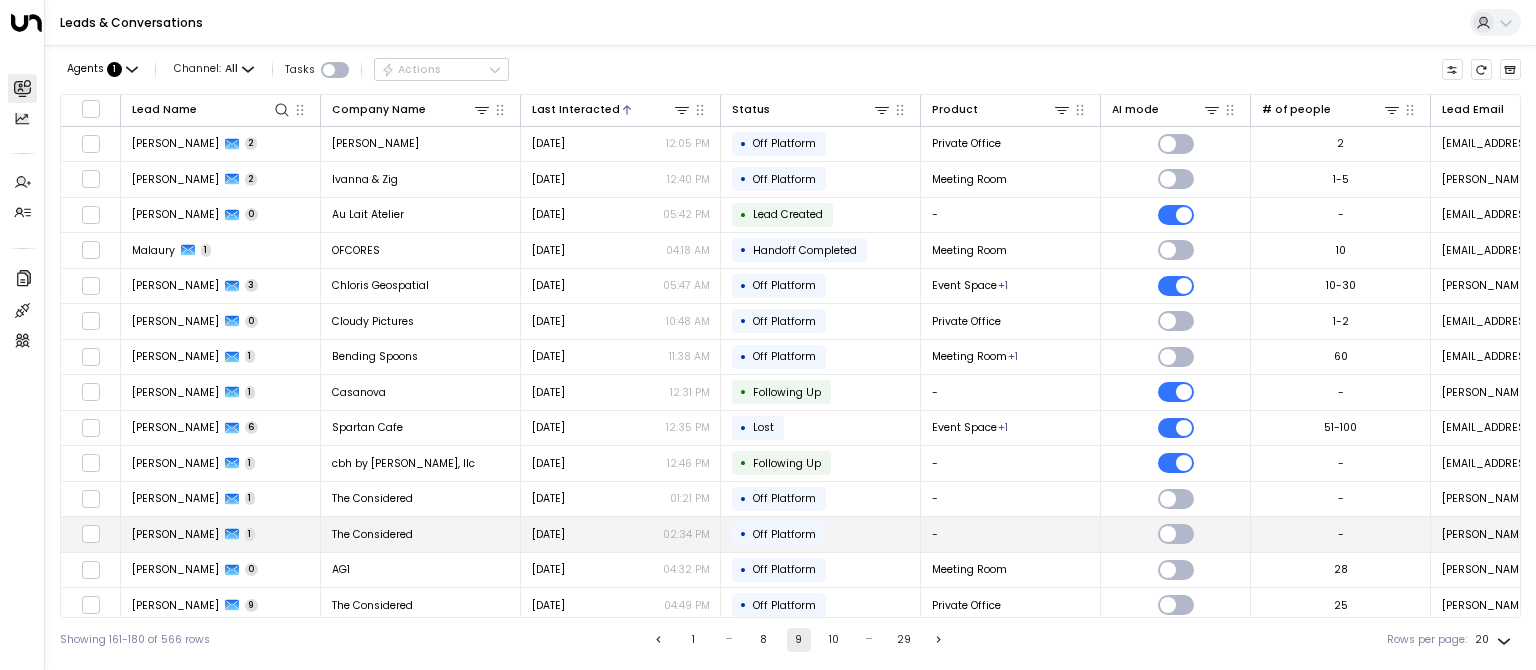 scroll, scrollTop: 231, scrollLeft: 0, axis: vertical 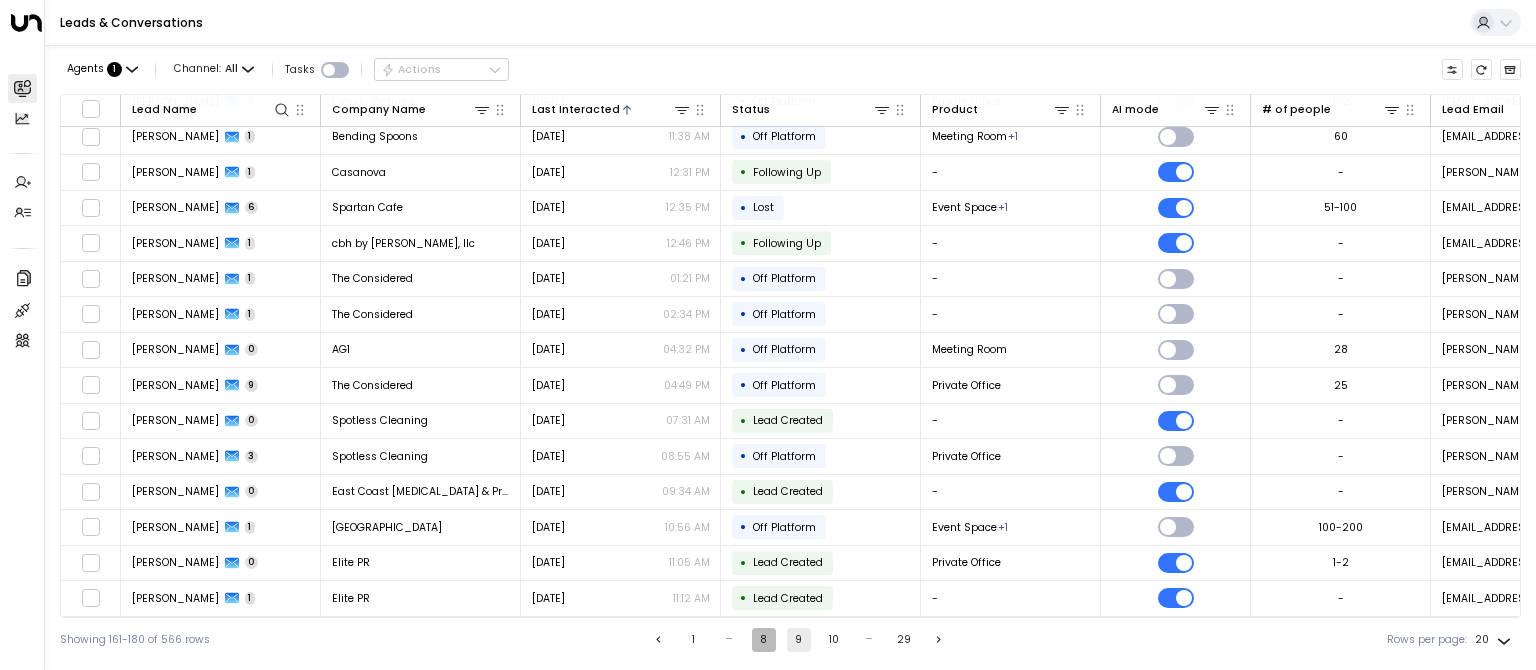 click on "8" at bounding box center [764, 640] 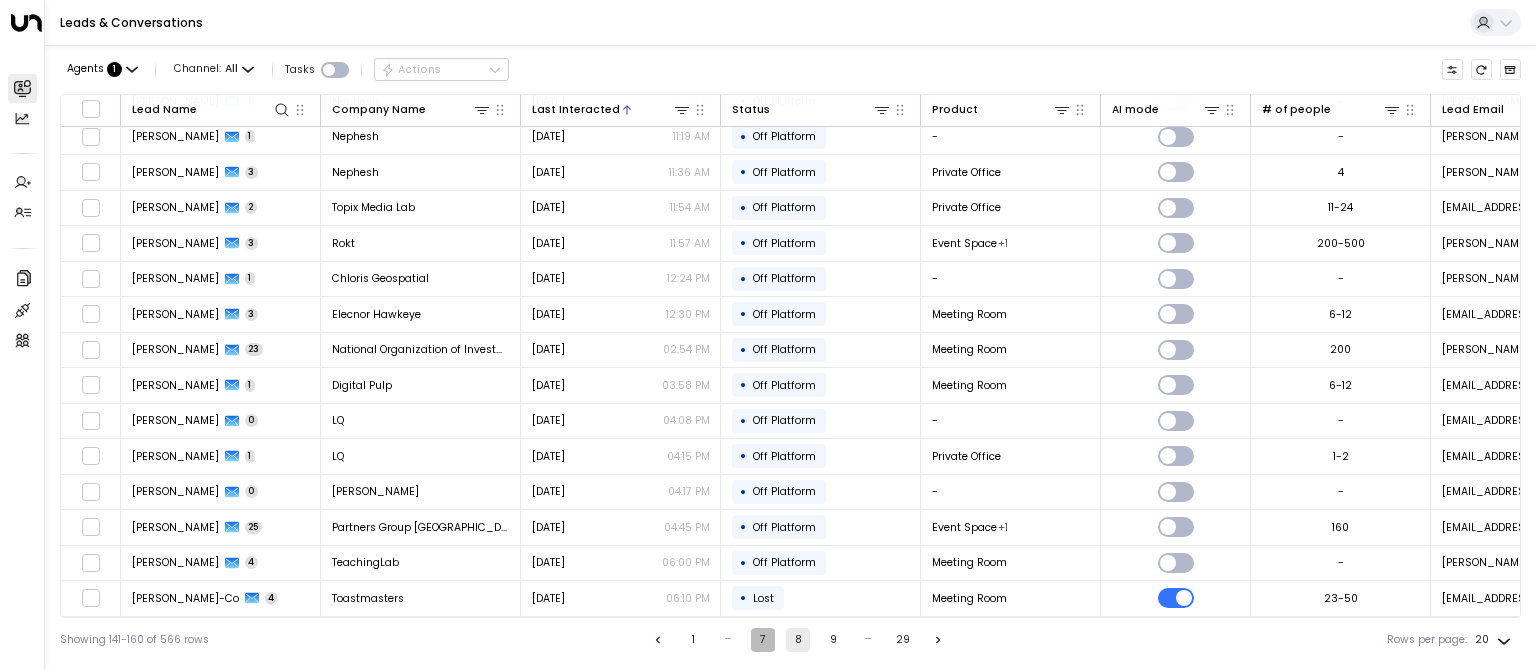 click on "7" at bounding box center (763, 640) 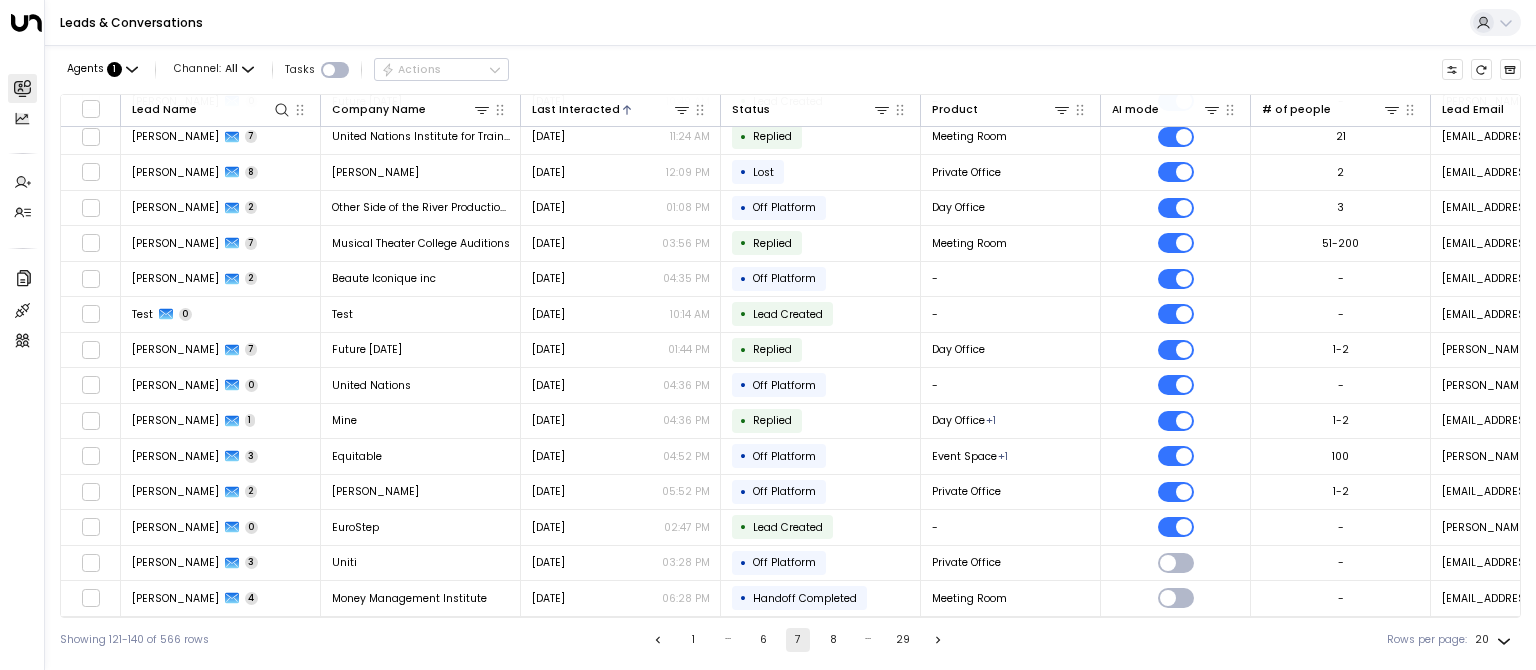 click on "29" at bounding box center (903, 640) 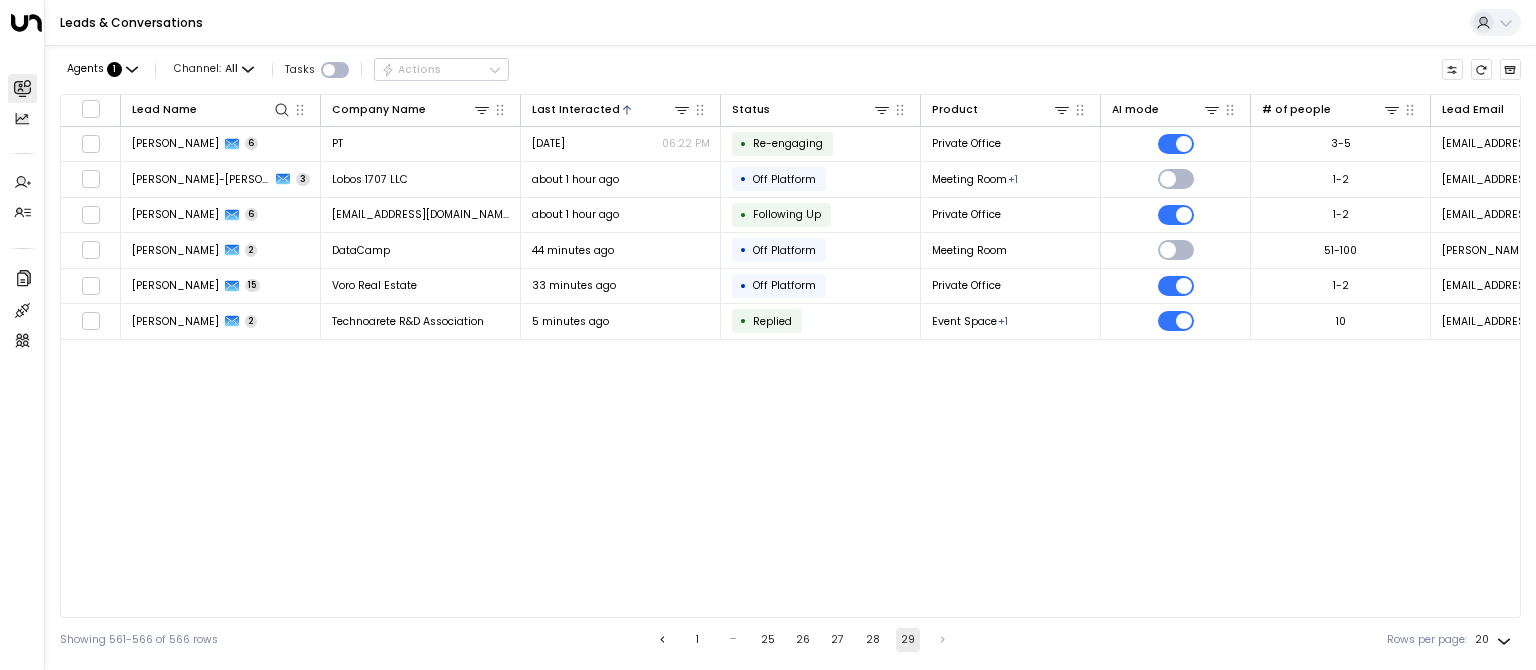 scroll, scrollTop: 0, scrollLeft: 0, axis: both 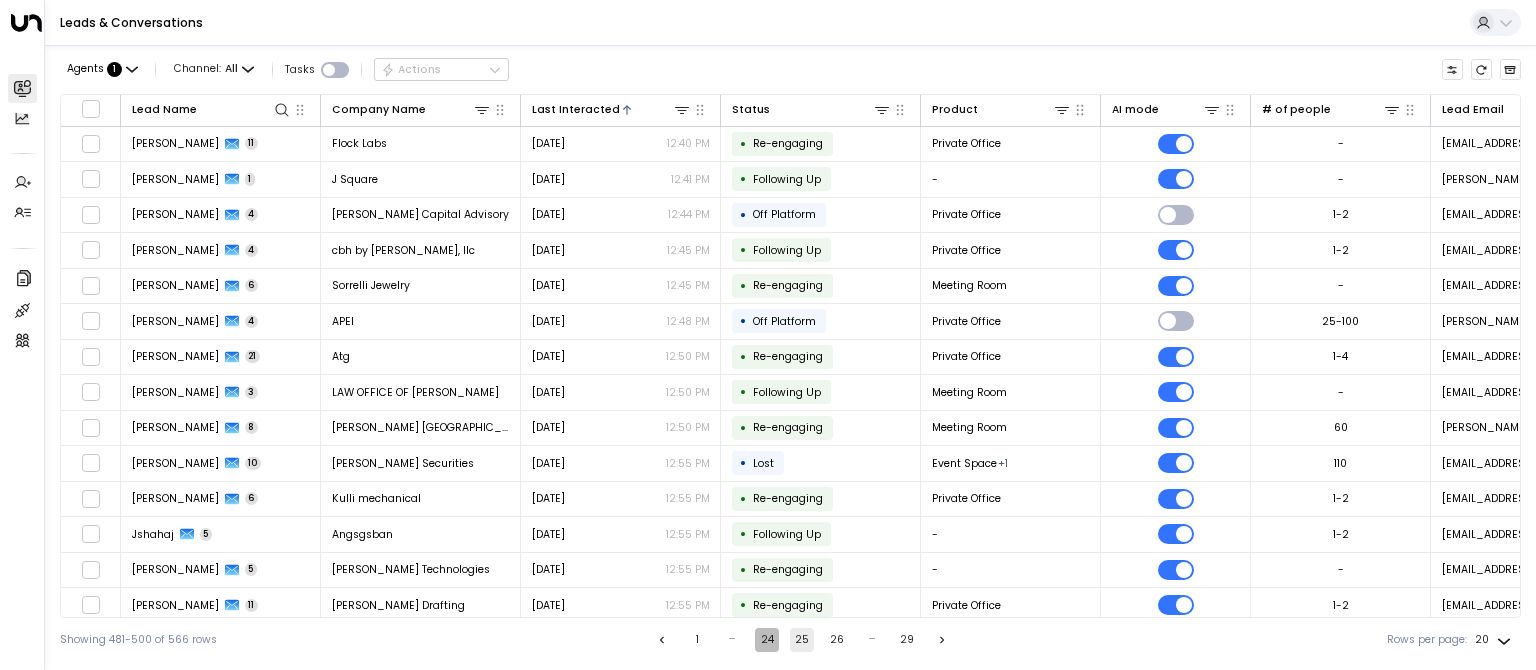 click on "24" at bounding box center [767, 640] 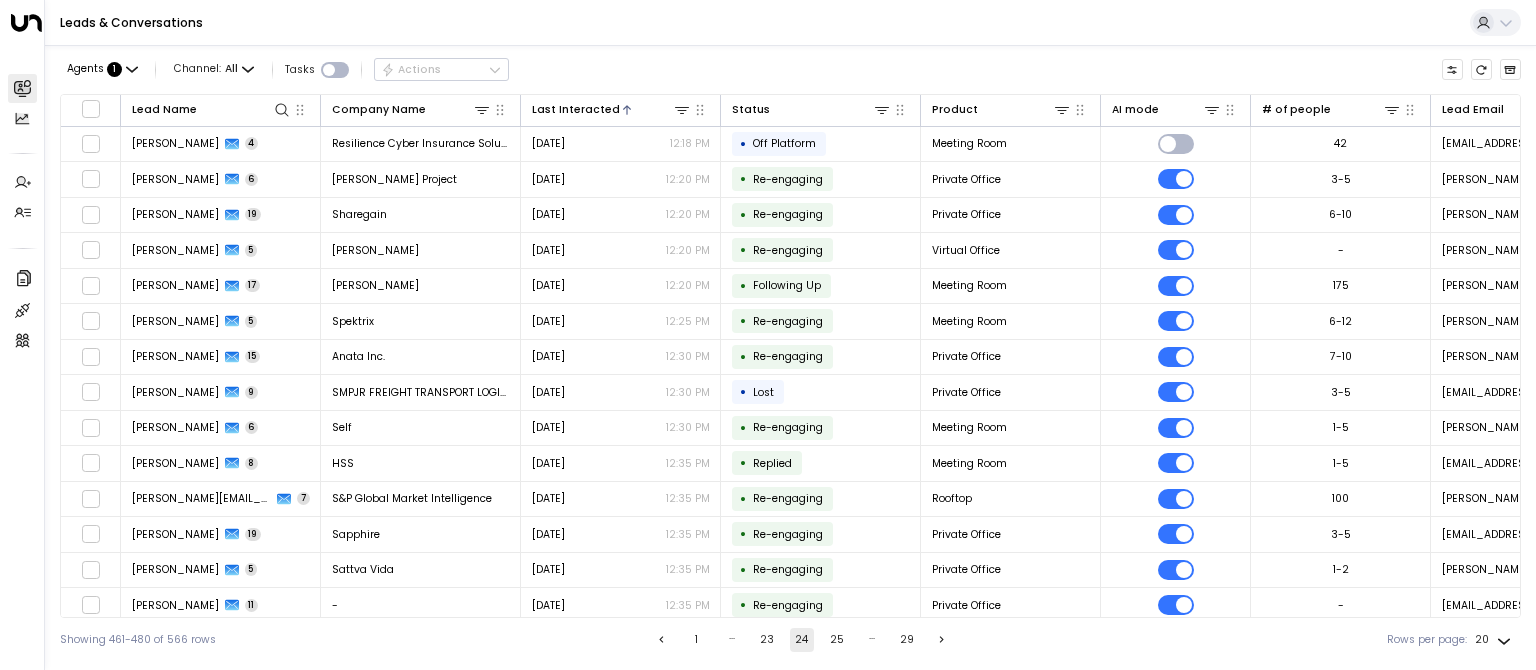 click on "23" at bounding box center (767, 640) 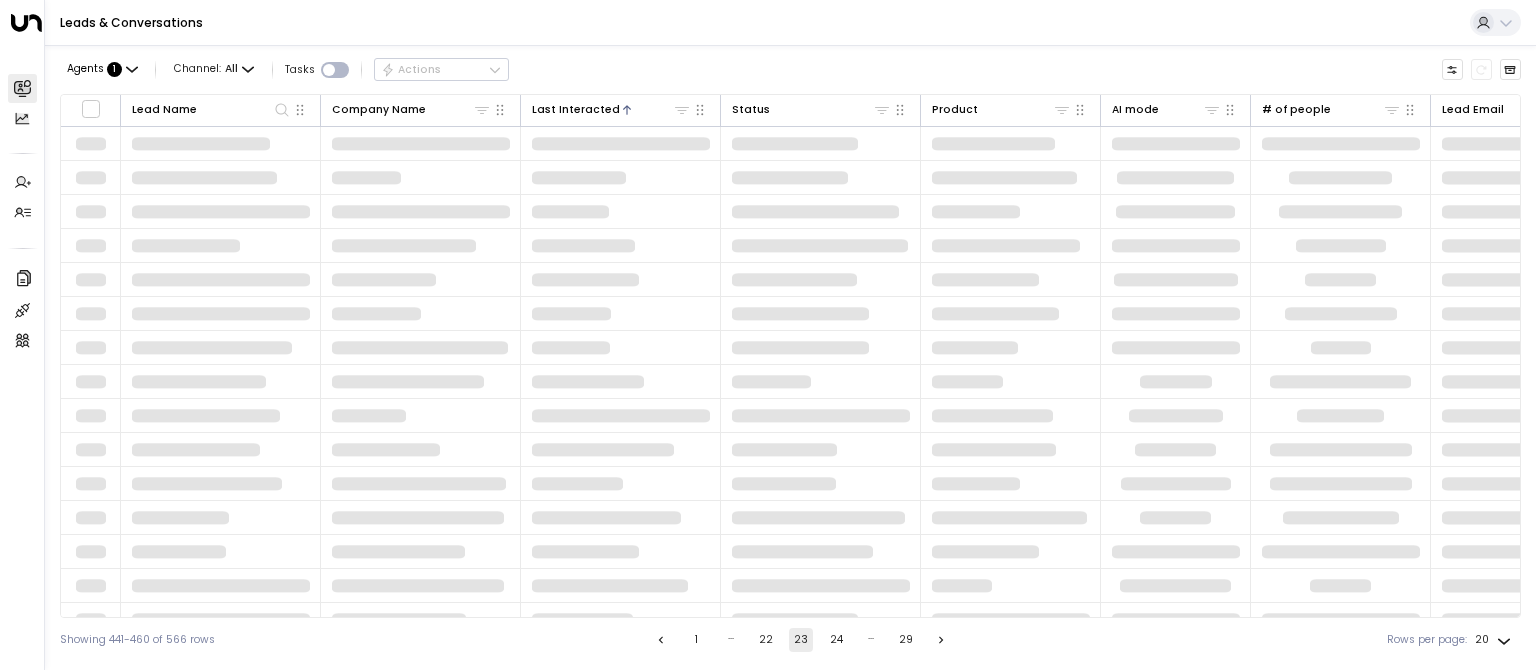 click on "22" at bounding box center [766, 640] 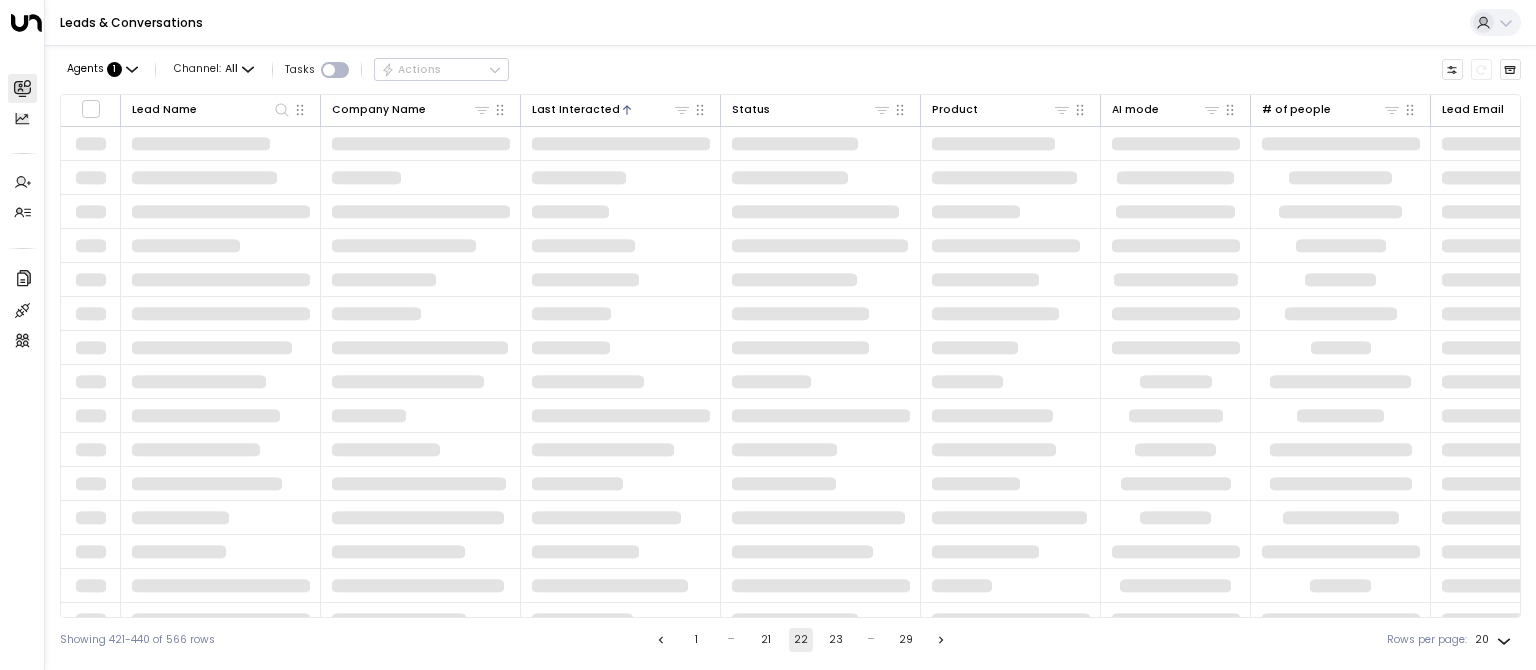 click on "21" at bounding box center [766, 640] 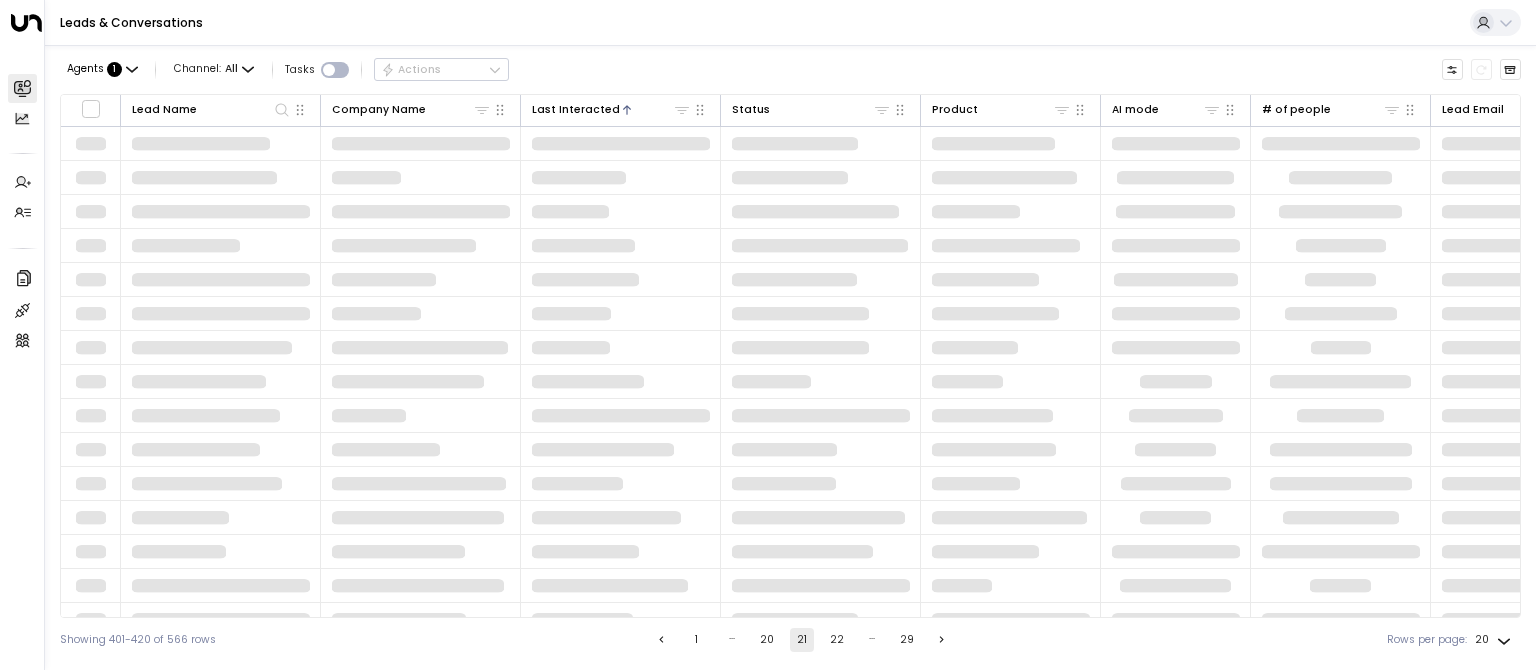 click on "20" at bounding box center [767, 640] 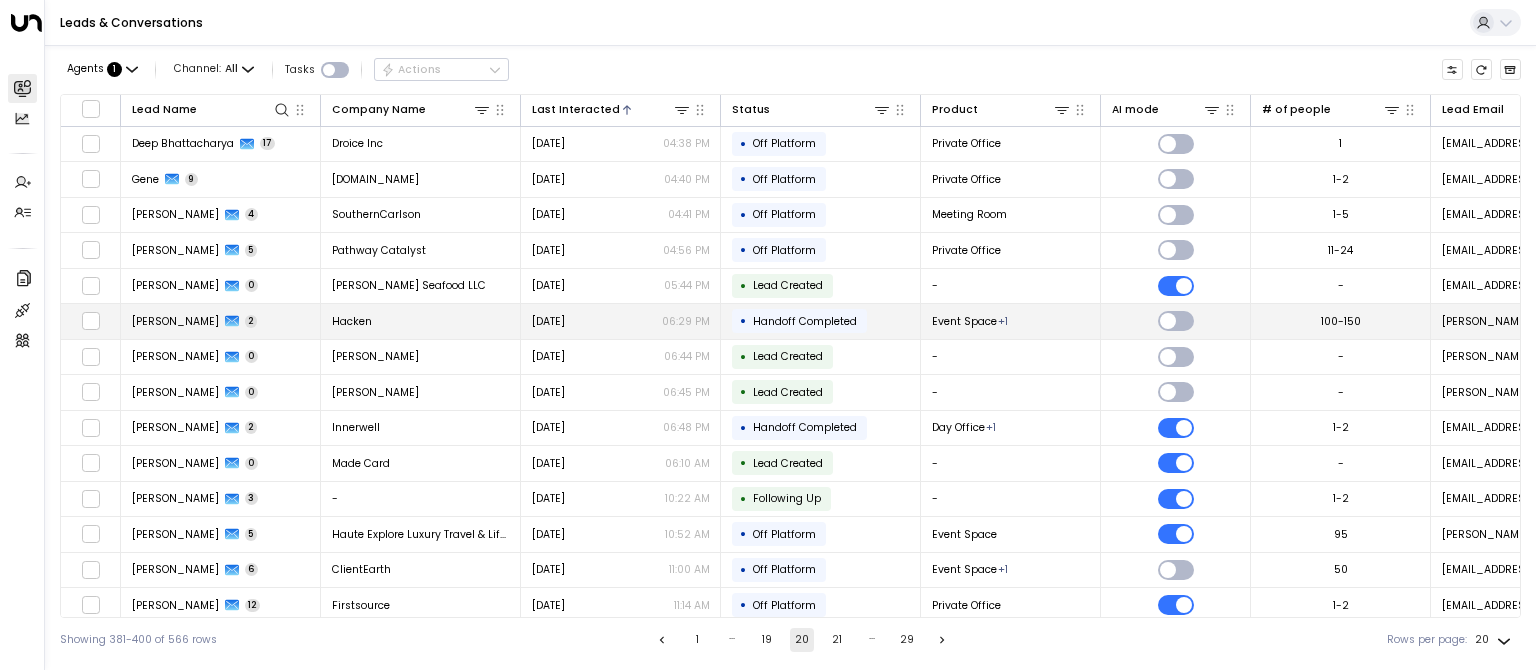 click on "[PERSON_NAME]" at bounding box center (175, 321) 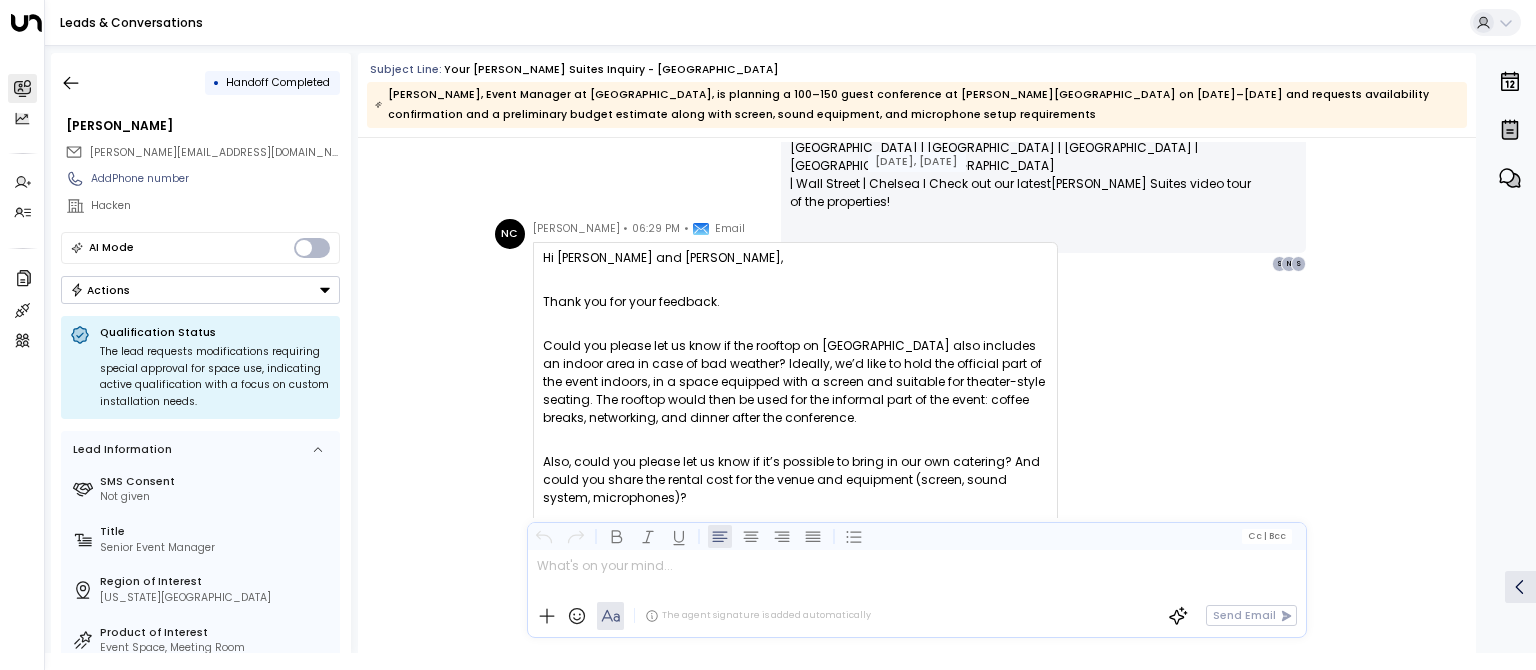scroll, scrollTop: 778, scrollLeft: 0, axis: vertical 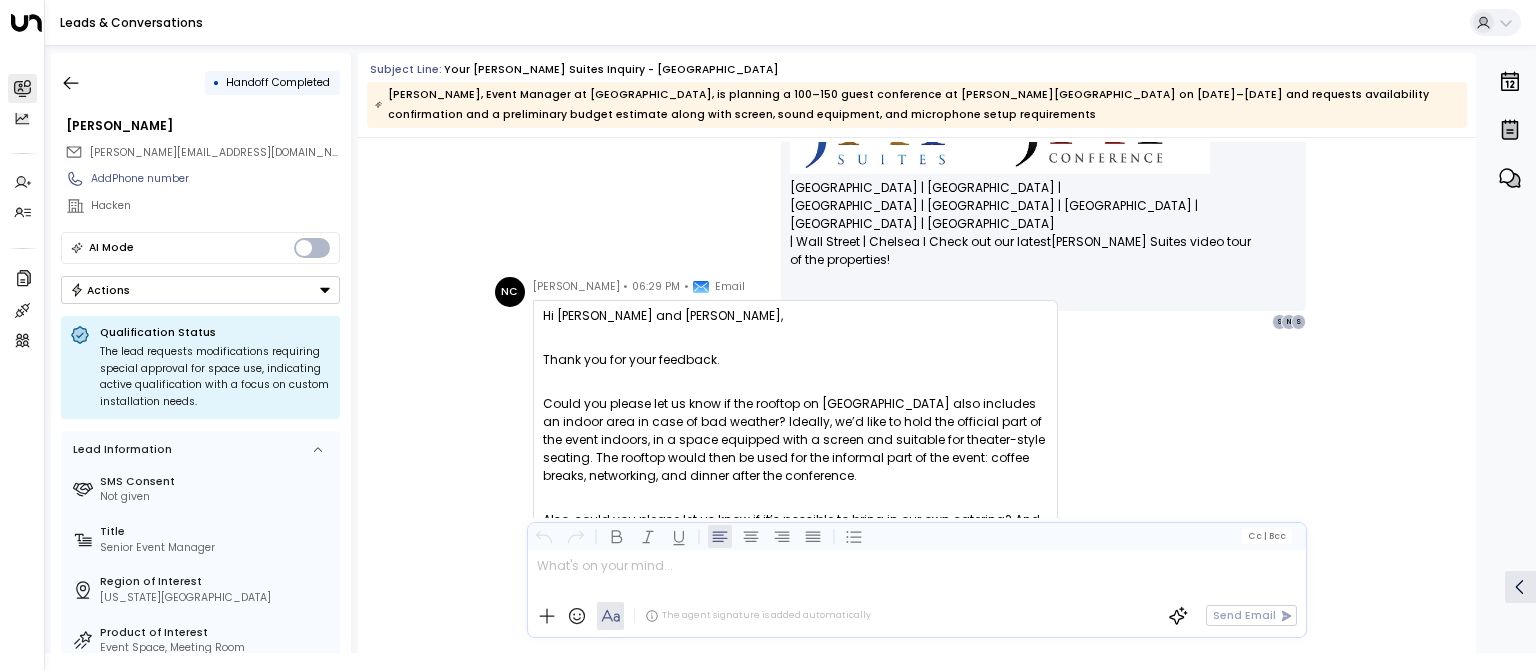 click on "[PERSON_NAME]" at bounding box center [576, 287] 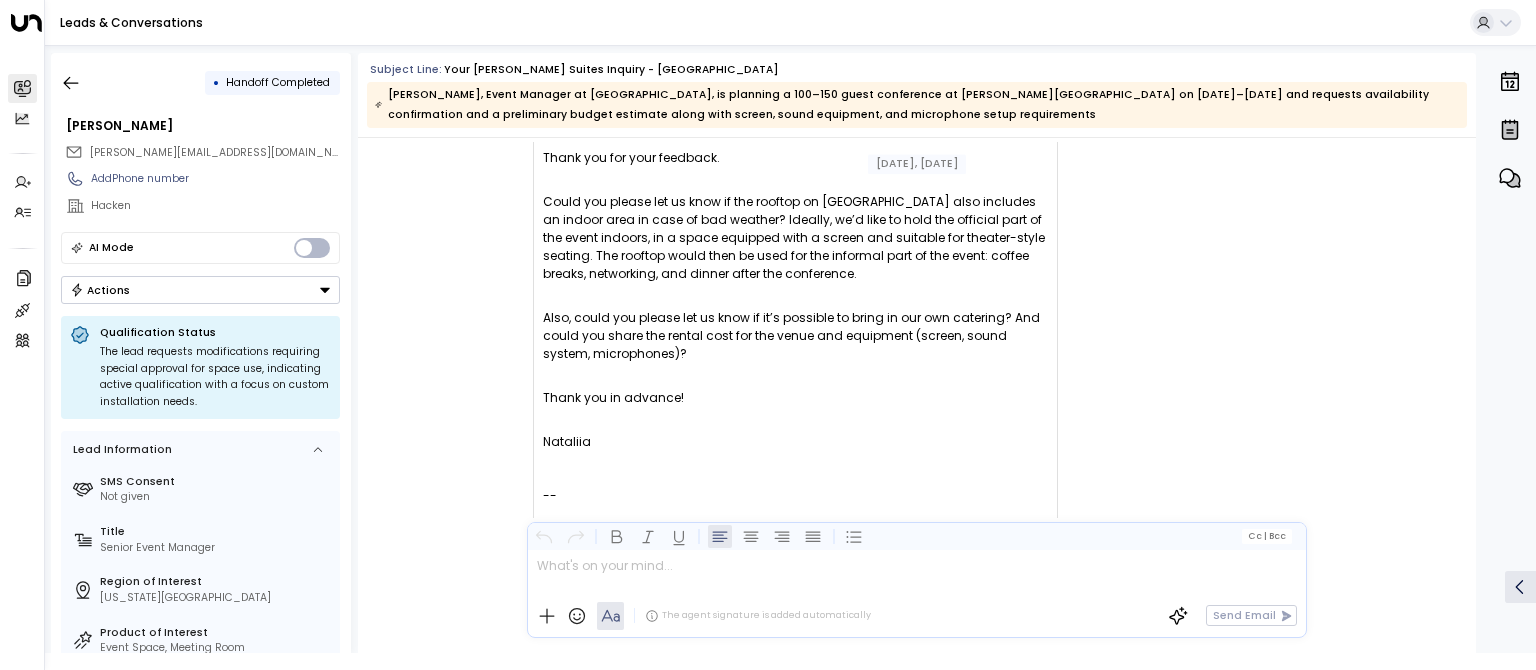 scroll, scrollTop: 1181, scrollLeft: 0, axis: vertical 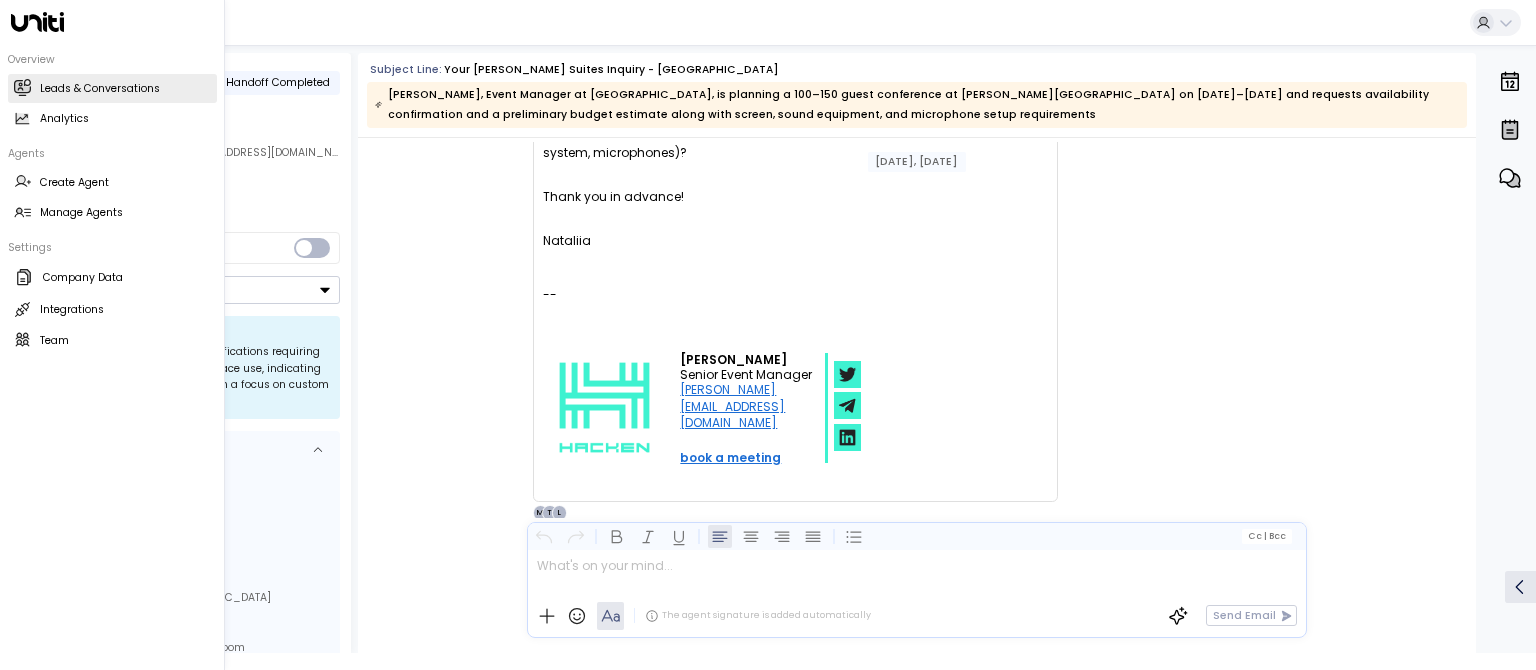 click 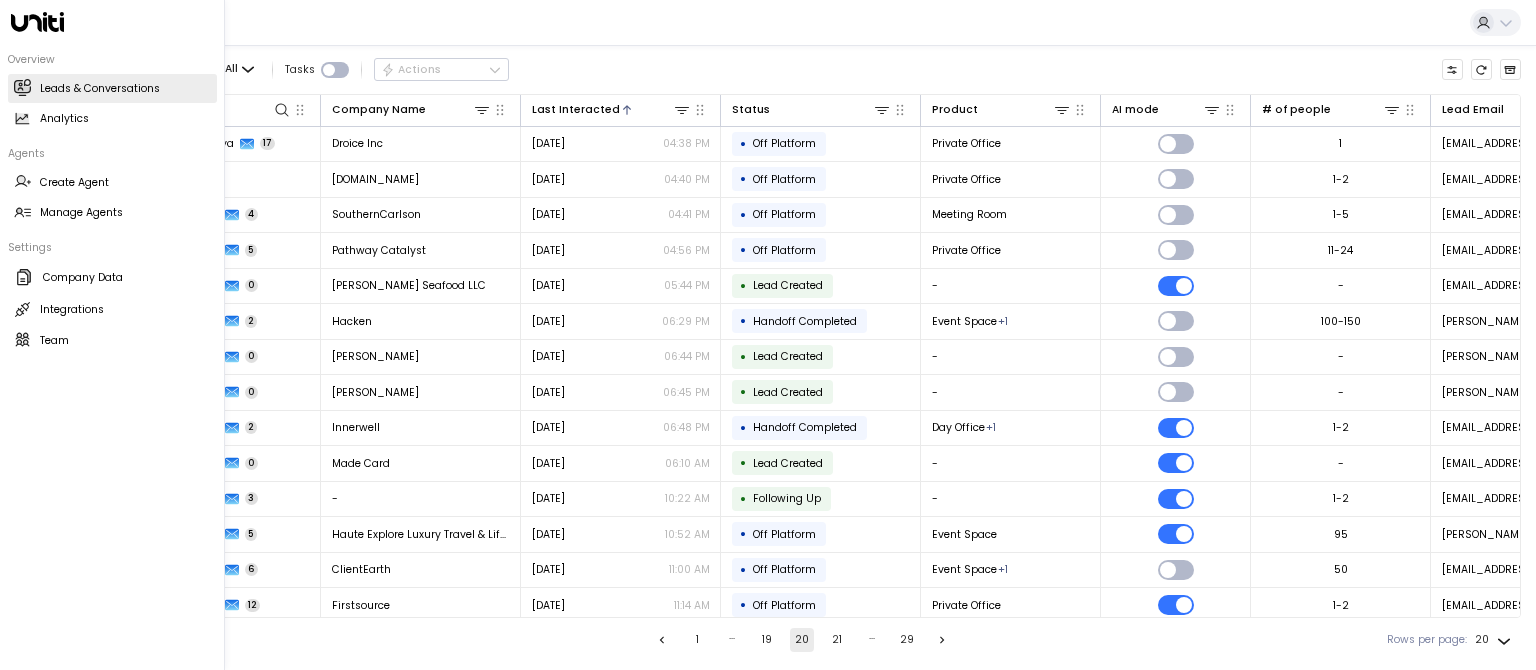 click on "Leads & Conversations Leads & Conversations" at bounding box center [112, 88] 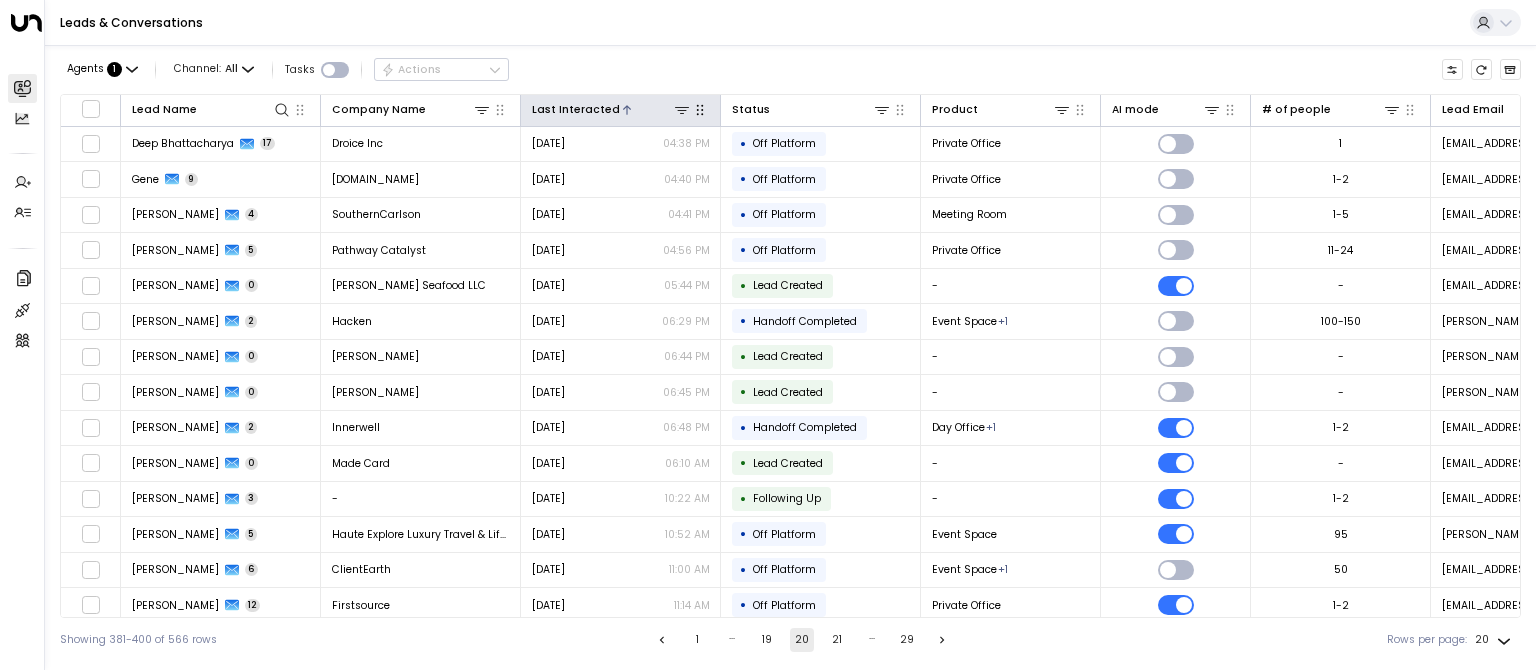 click on "Last Interacted" at bounding box center [621, 110] 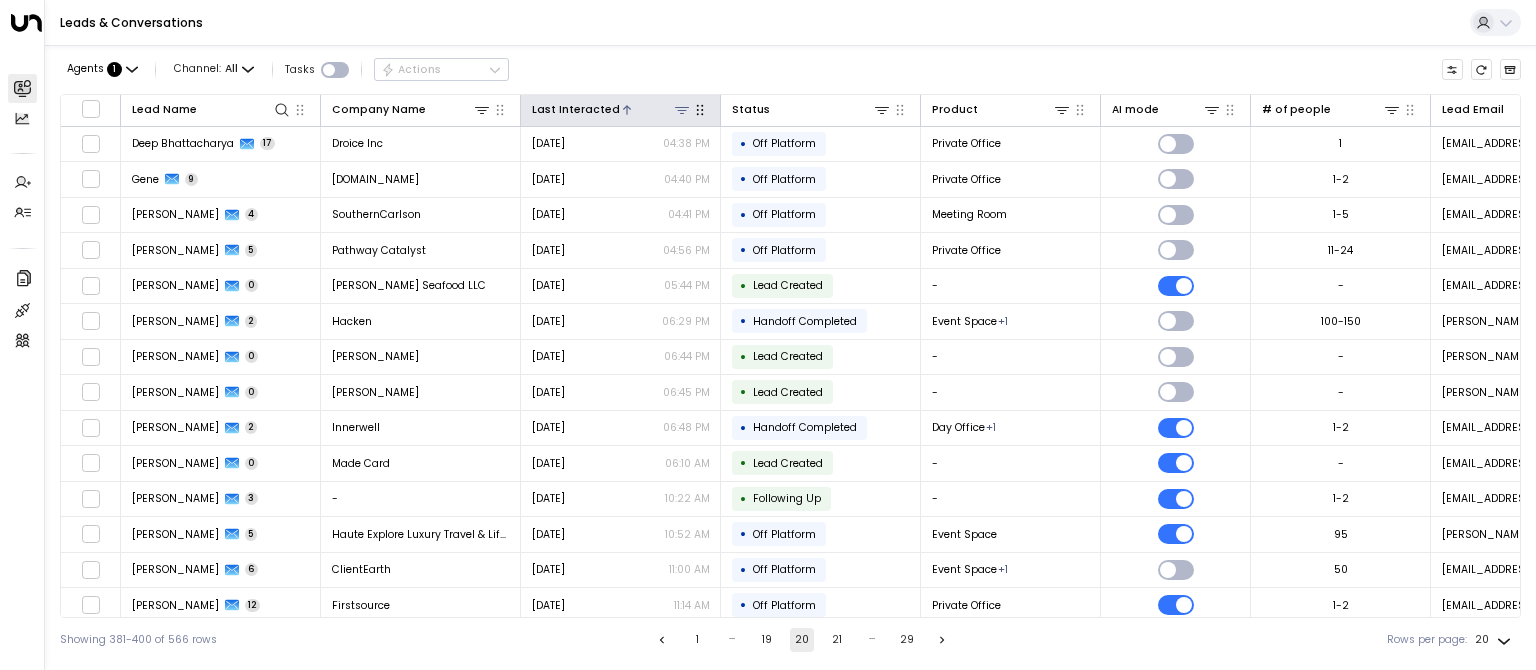 click on "Last Interacted" at bounding box center [576, 110] 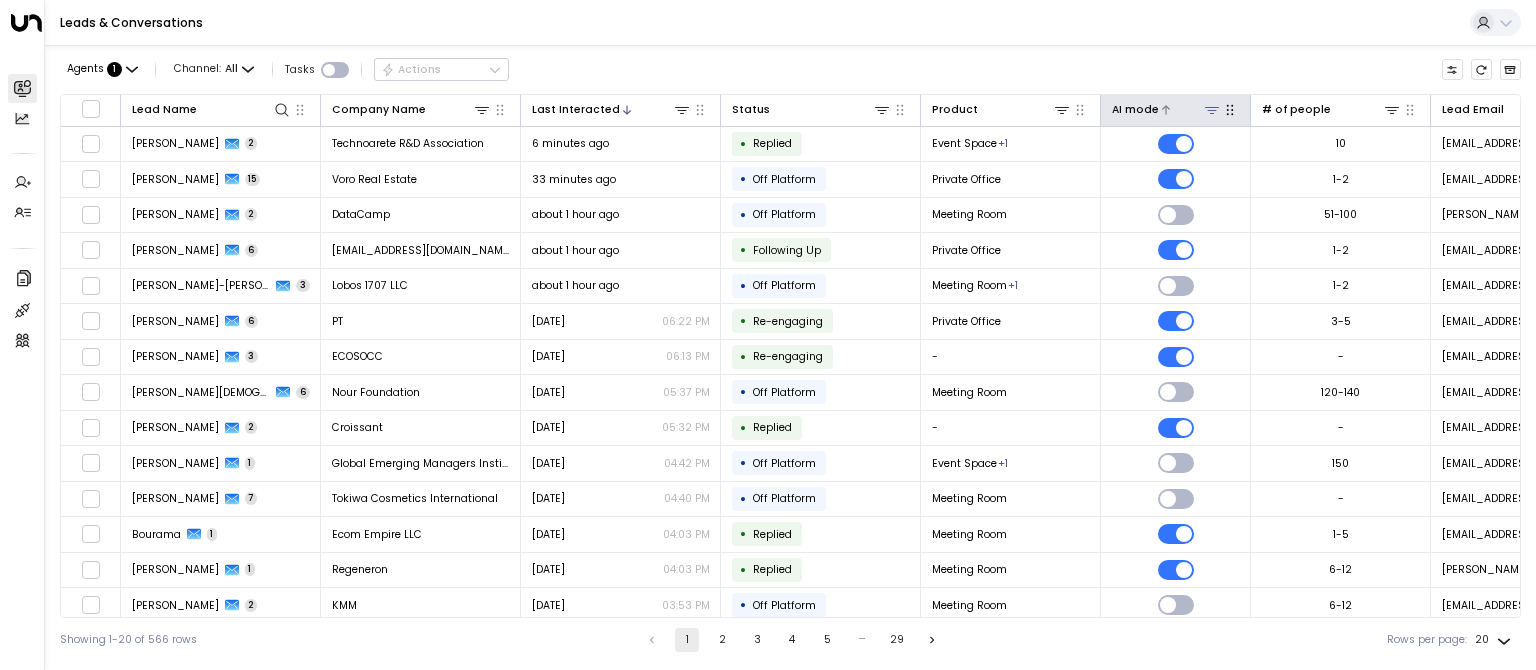 click 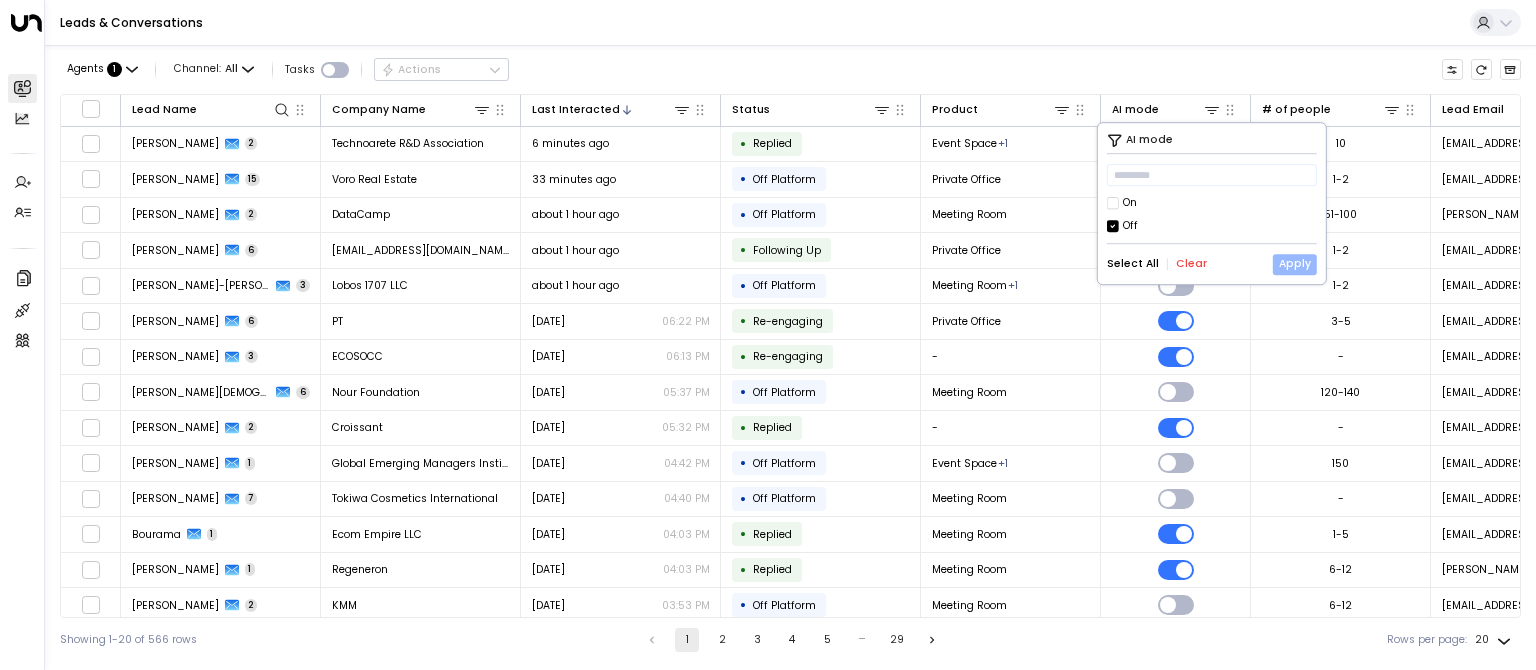 click on "Apply" at bounding box center (1295, 264) 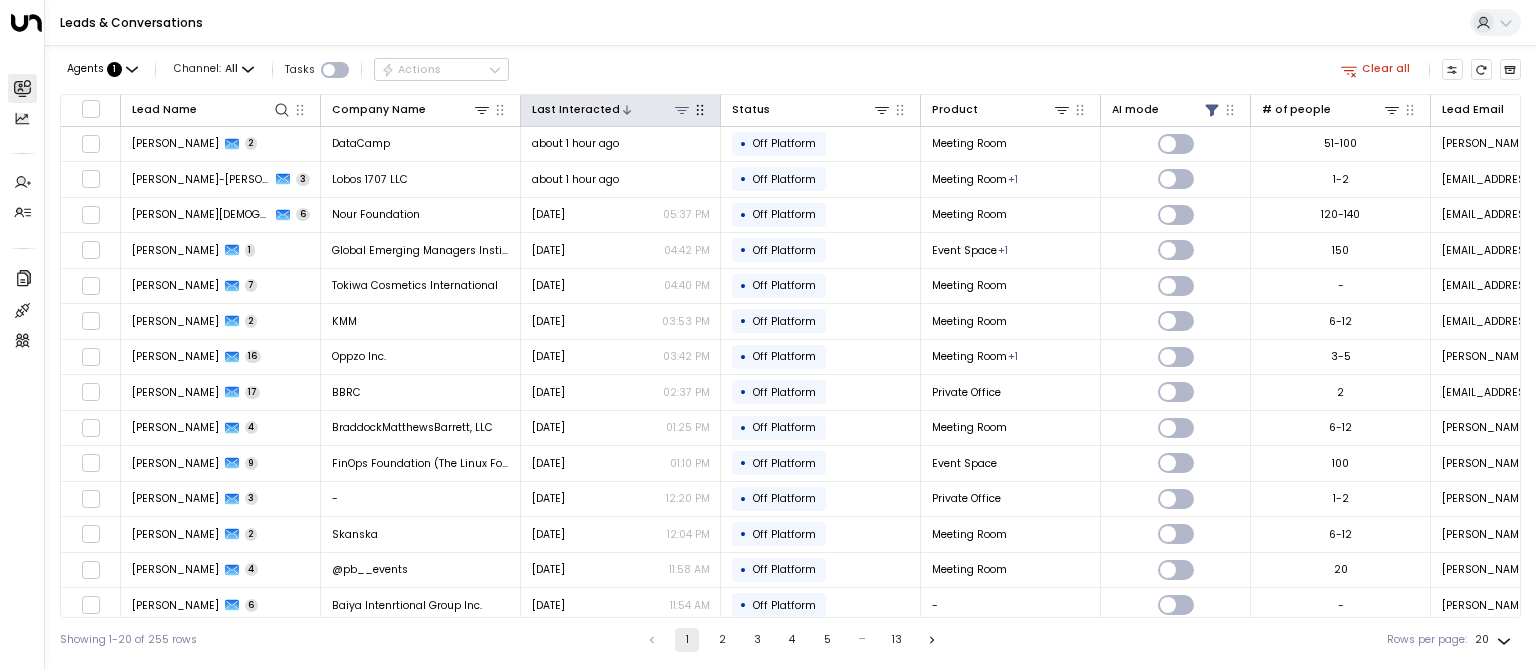 click 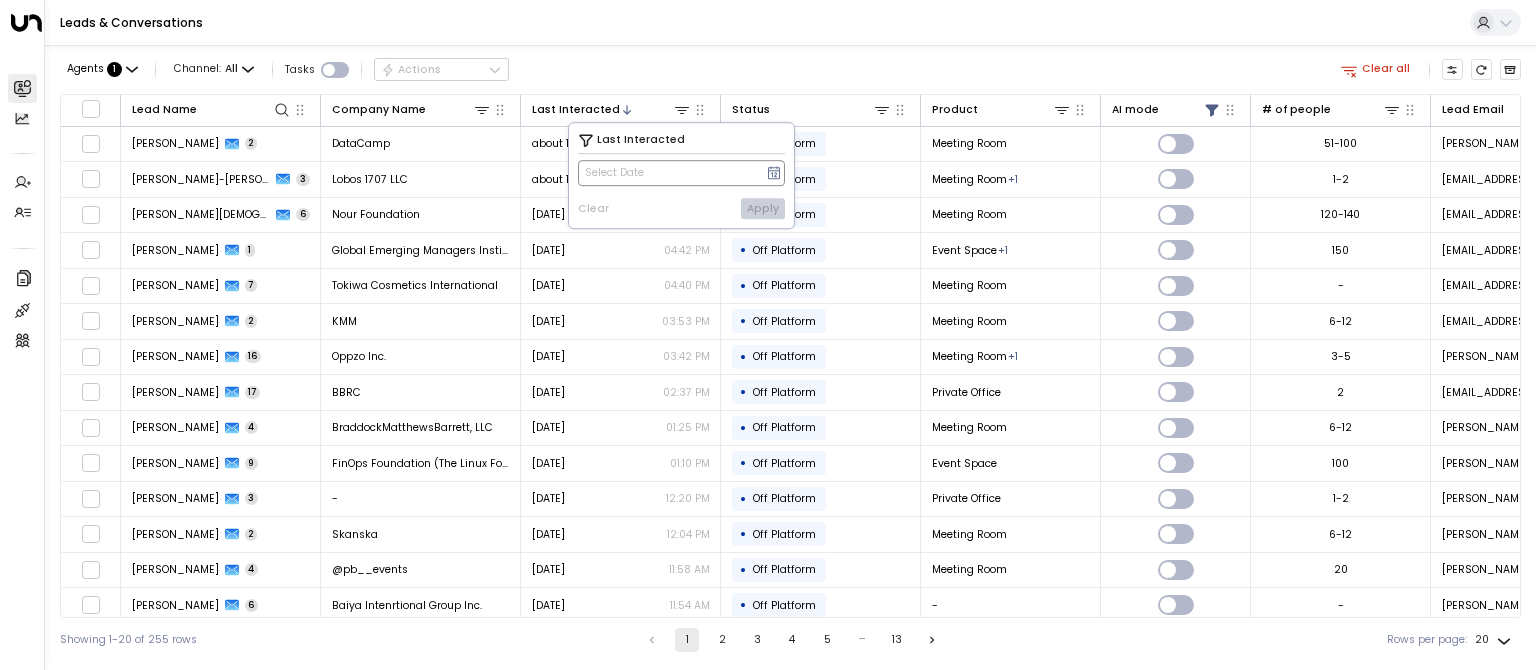 click on "Select Date" at bounding box center (681, 174) 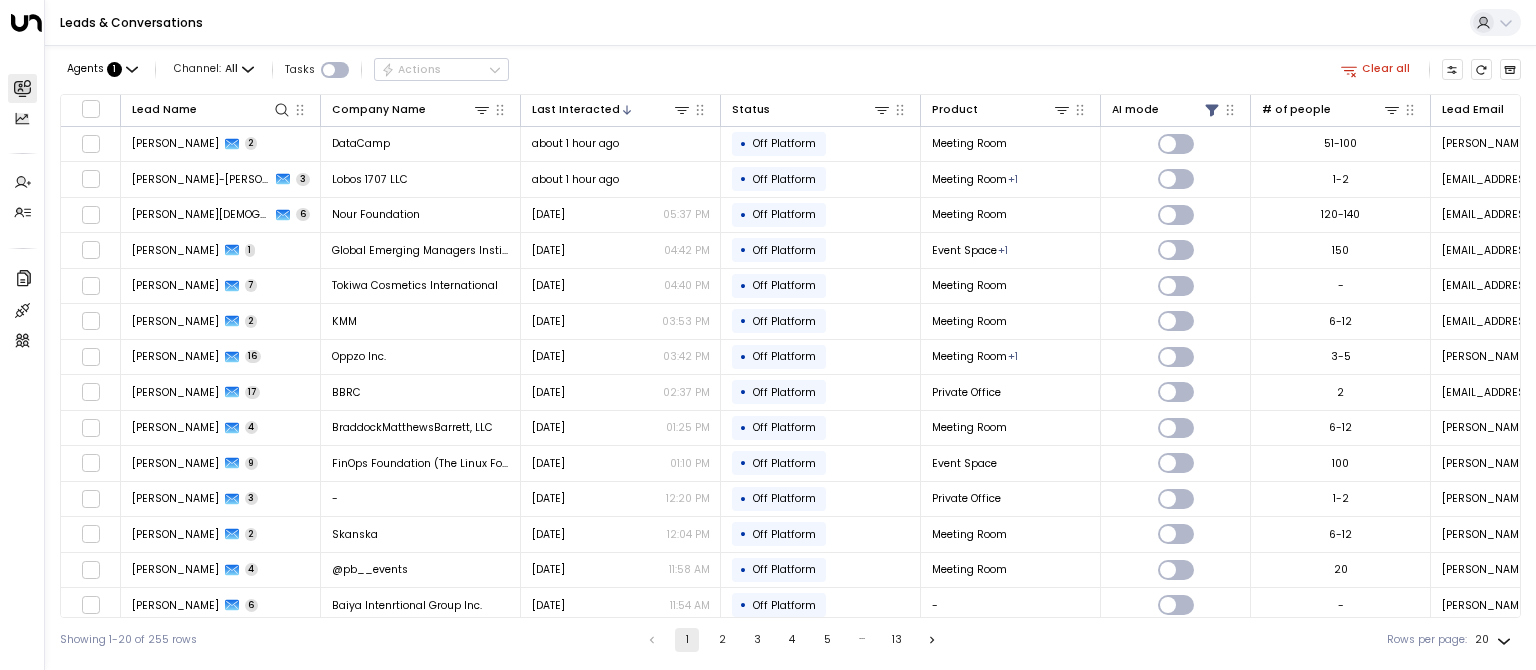 click on "Agents : 1 Channel: All Tasks   Actions Clear all Lead Name Company Name Last Interacted Status Product AI mode # of people Lead Email Phone Location [PERSON_NAME] 2 DataCamp about 1 hour ago • Off Platform Meeting Room 51-100 [PERSON_NAME][EMAIL_ADDRESS][PERSON_NAME][DOMAIN_NAME] [PHONE_NUMBER] [PERSON_NAME] Conference [GEOGRAPHIC_DATA] [PERSON_NAME]-[PERSON_NAME] 3 Lobos 1707 LLC about 1 hour ago • Off Platform Meeting Room + 1 1-2 [EMAIL_ADDRESS][DOMAIN_NAME] [PHONE_NUMBER] - [PERSON_NAME] 6 Nour Foundation [DATE] 05:37 PM • Off Platform Meeting Room 120-140 [EMAIL_ADDRESS][DOMAIN_NAME] [PHONE_NUMBER] [GEOGRAPHIC_DATA] [PERSON_NAME] 1 Global Emerging Managers Institute [DATE] 04:42 PM • Off Platform Event Space + 1 150 [EMAIL_ADDRESS][DOMAIN_NAME] [PHONE_NUMBER] [PERSON_NAME] Conference Empire [PERSON_NAME] 7 Tokiwa Cosmetics International [DATE] 04:40 PM • Off Platform Meeting Room - [EMAIL_ADDRESS][DOMAIN_NAME] [PHONE_NUMBER] [GEOGRAPHIC_DATA] [PERSON_NAME] 2 KMM [DATE] 03:53 PM • Off Platform Meeting Room 6-12 [EMAIL_ADDRESS][DOMAIN_NAME] [PHONE_NUMBER] [GEOGRAPHIC_DATA] [PERSON_NAME] 16 [DATE]" at bounding box center [790, 353] 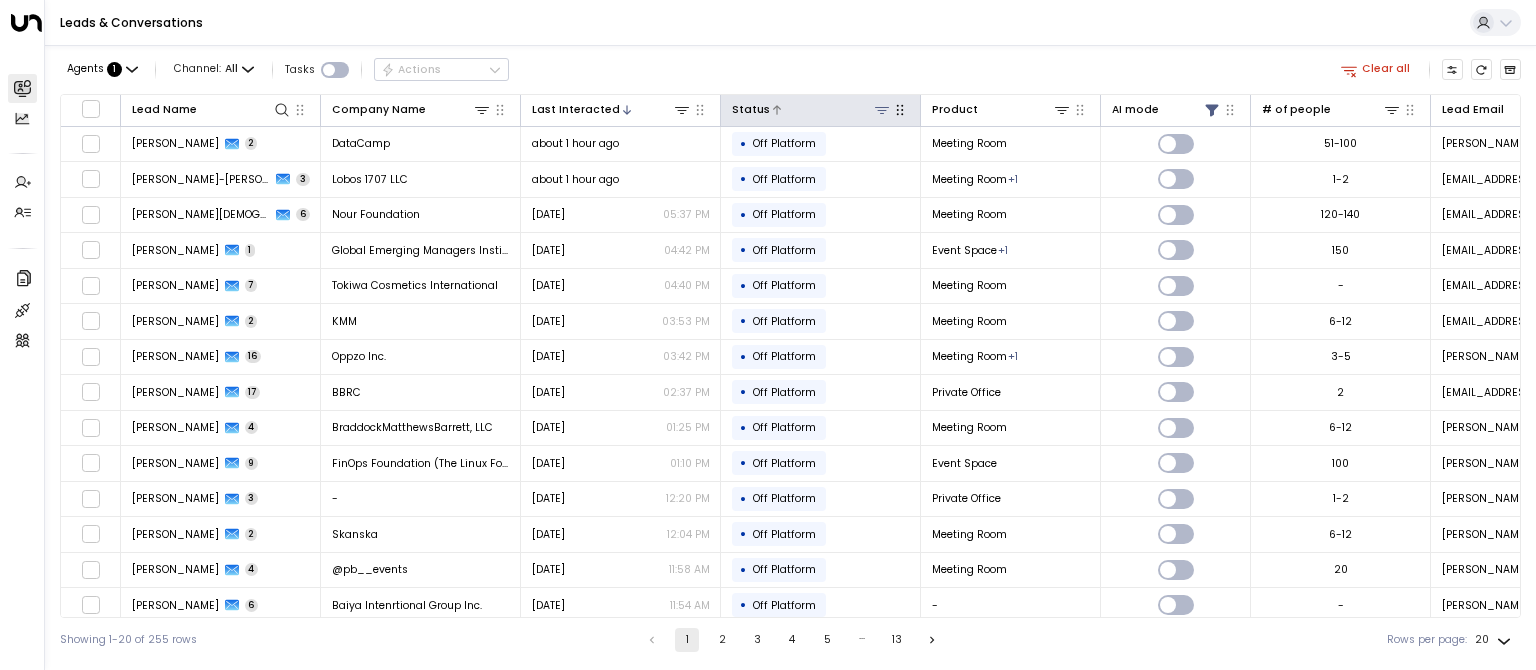 click 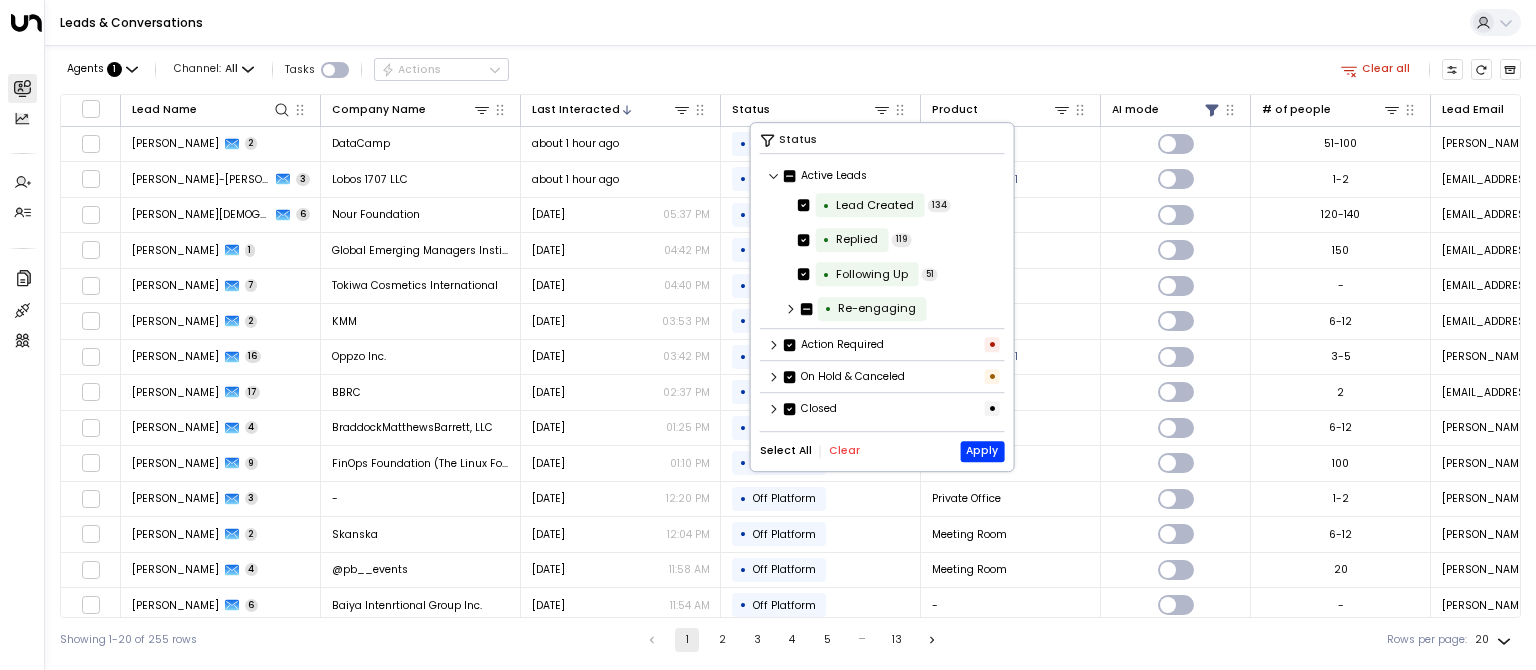 scroll, scrollTop: 0, scrollLeft: 0, axis: both 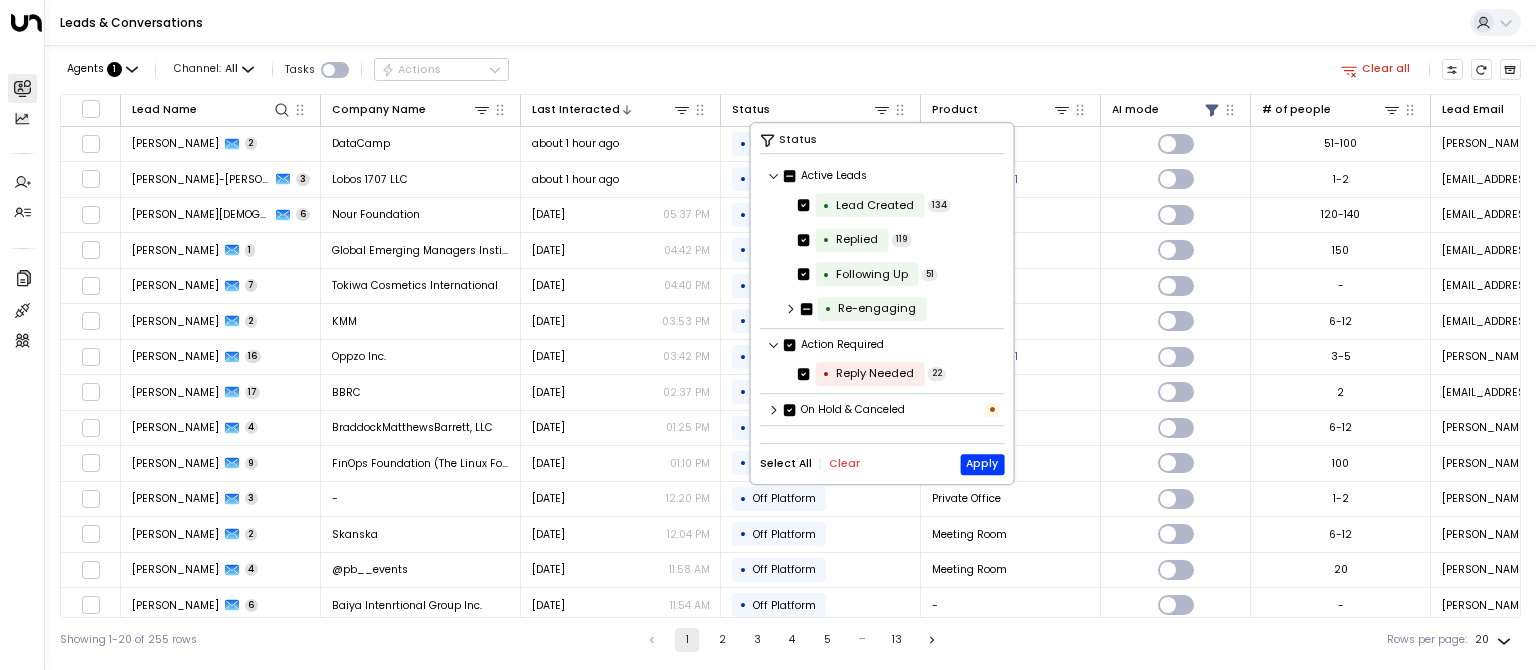 click 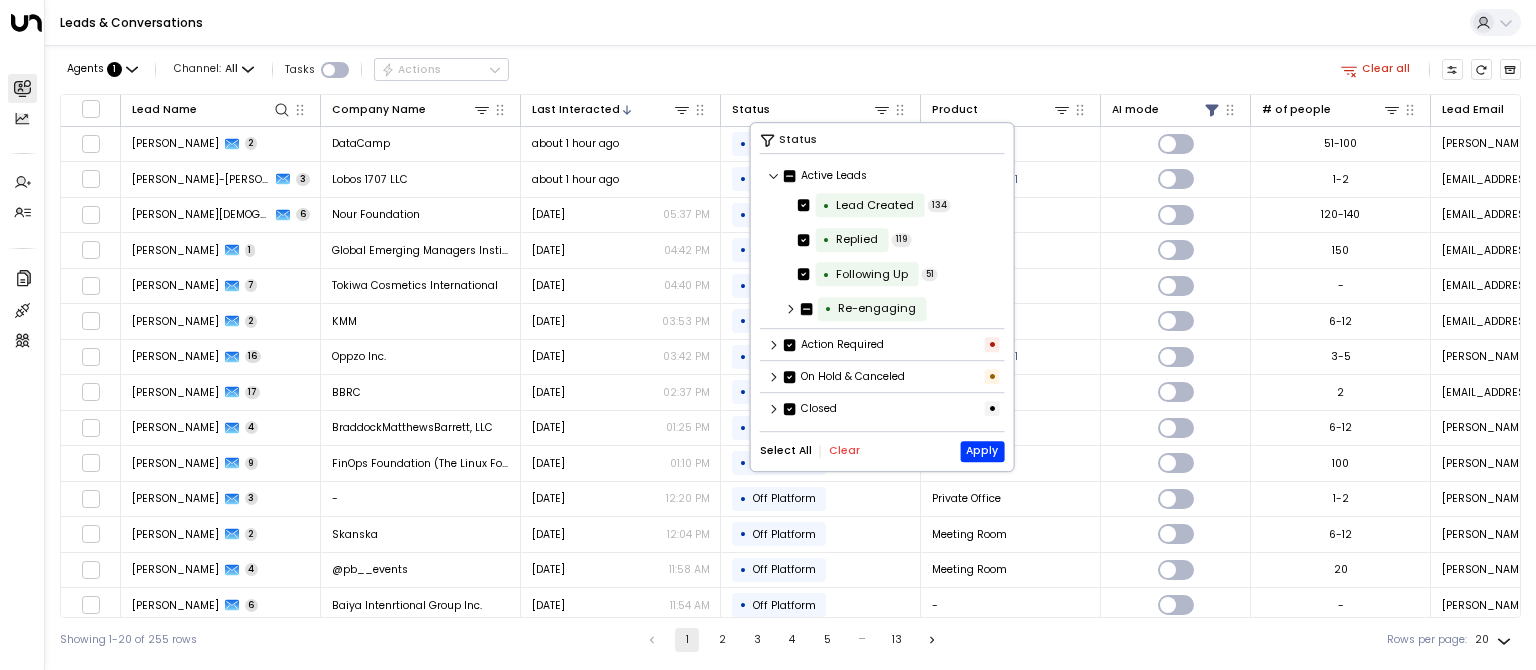 click 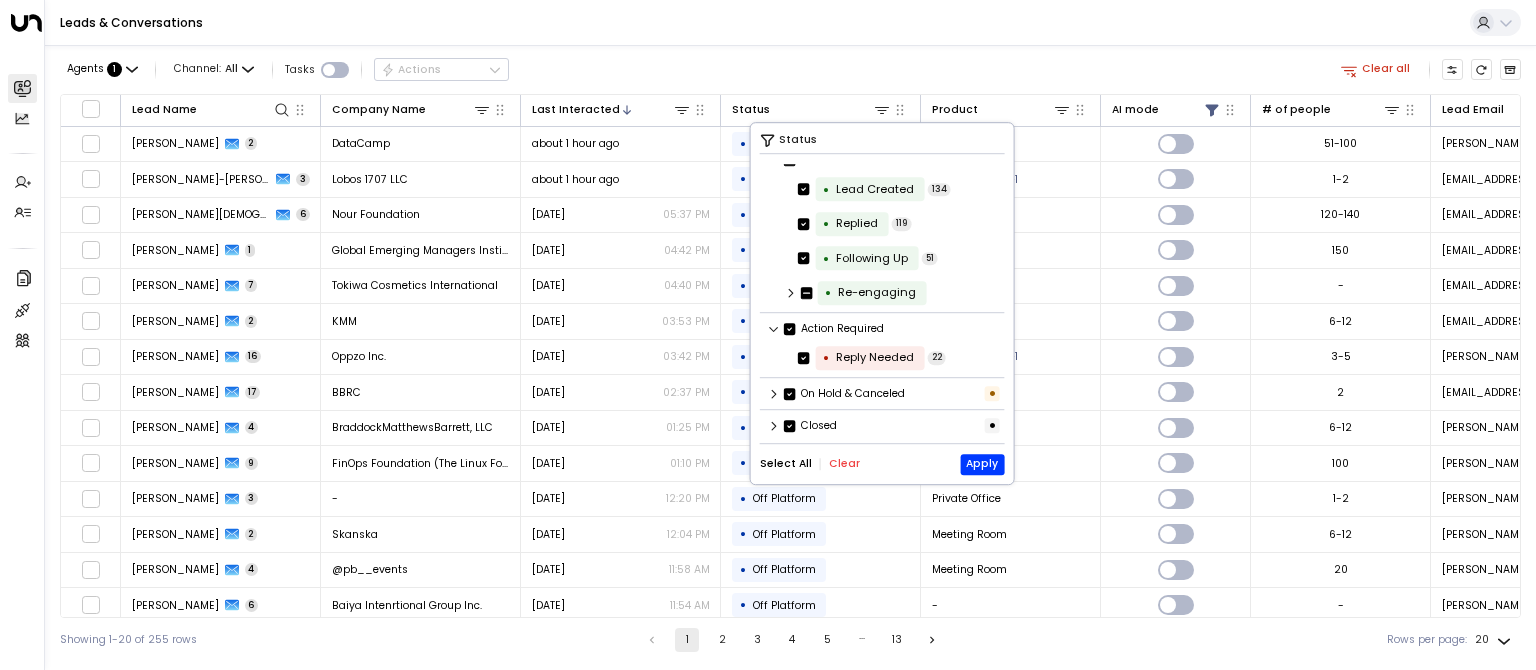 scroll, scrollTop: 24, scrollLeft: 0, axis: vertical 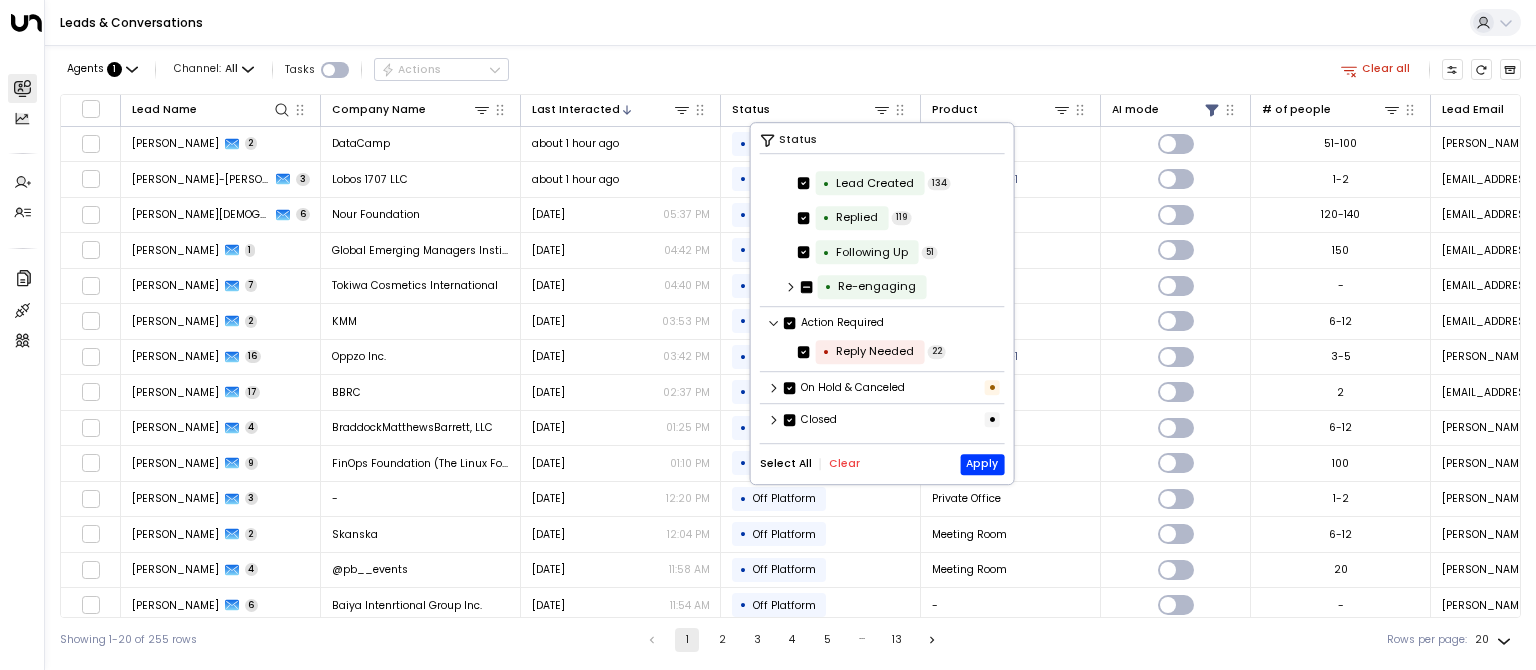click on "Clear" at bounding box center [844, 464] 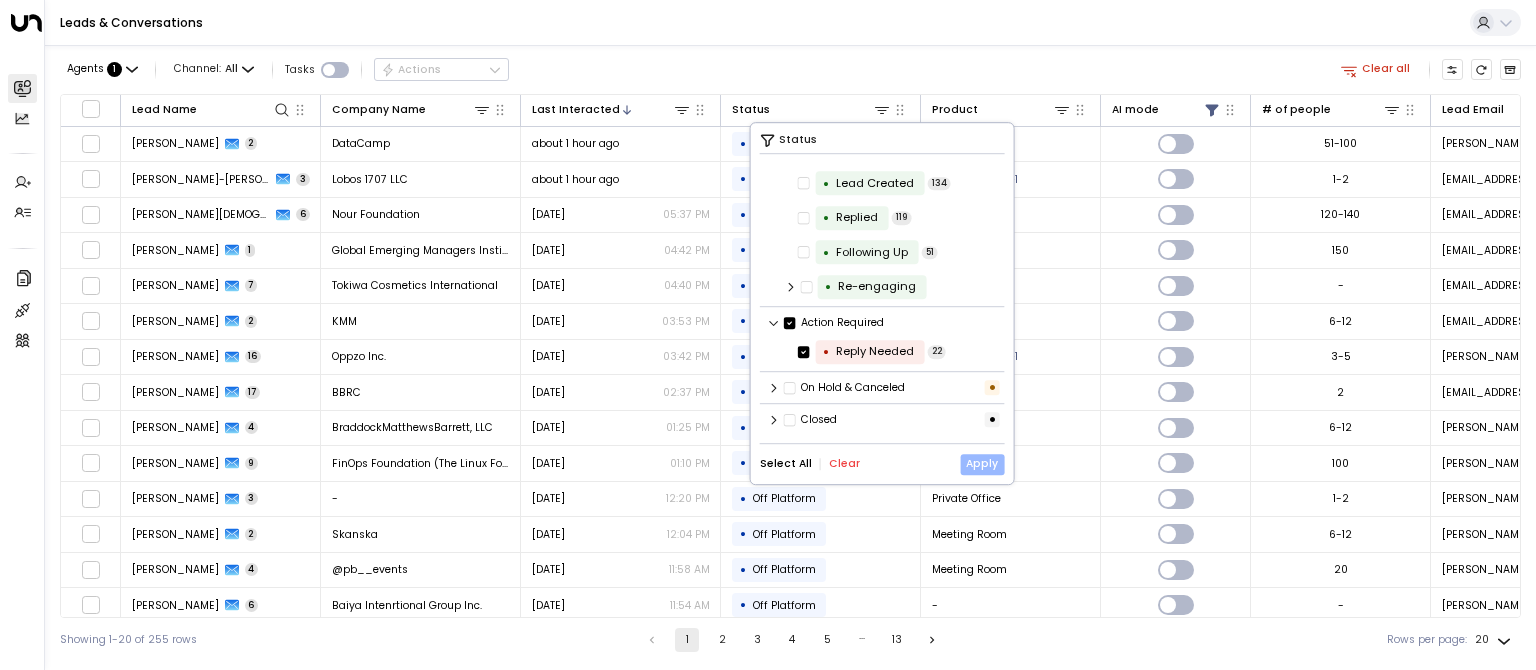 click on "Apply" at bounding box center [982, 464] 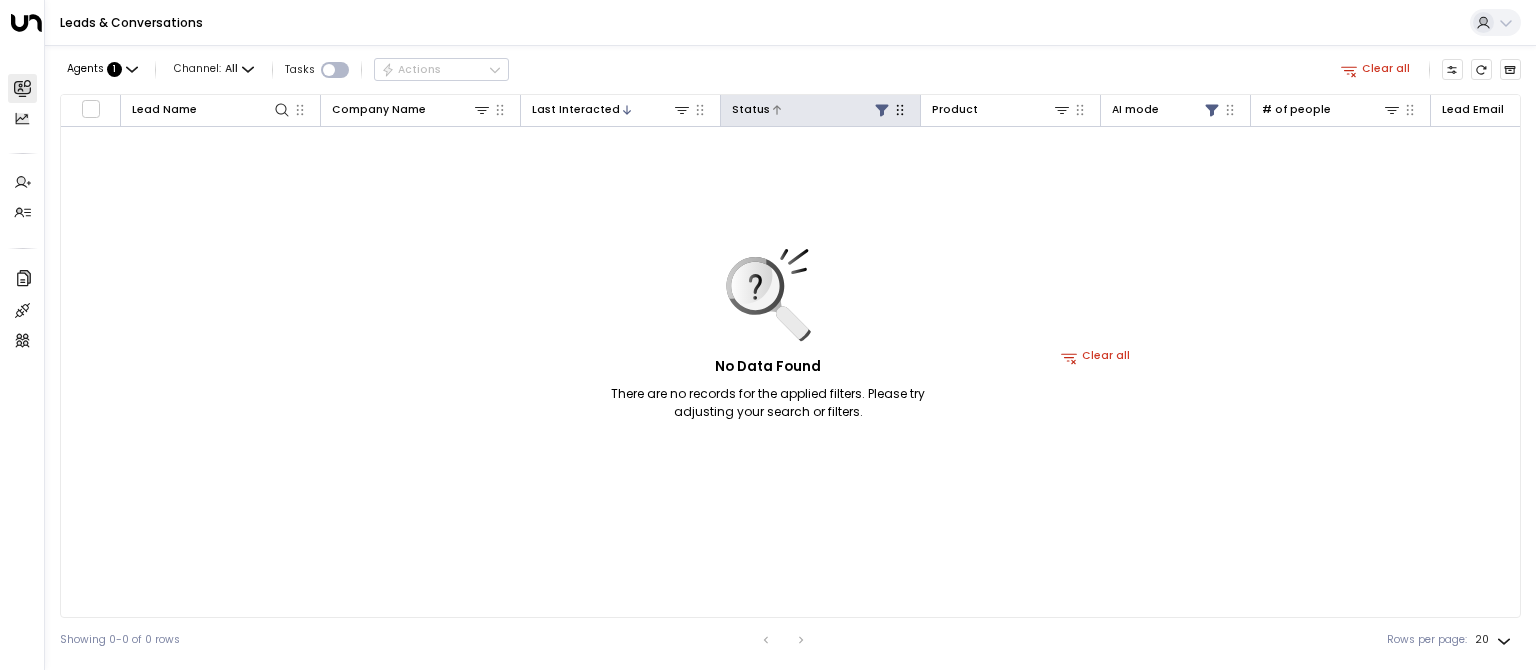click 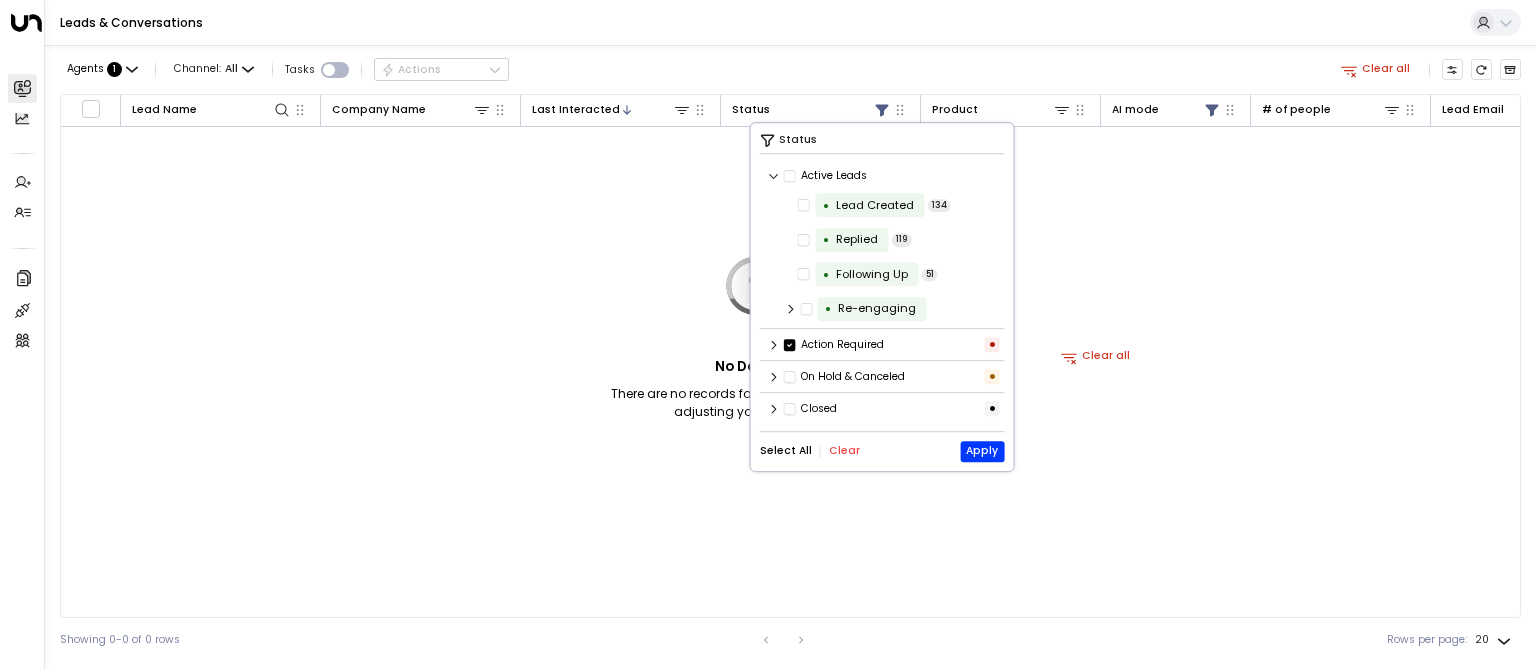 click on "Select All" at bounding box center (786, 452) 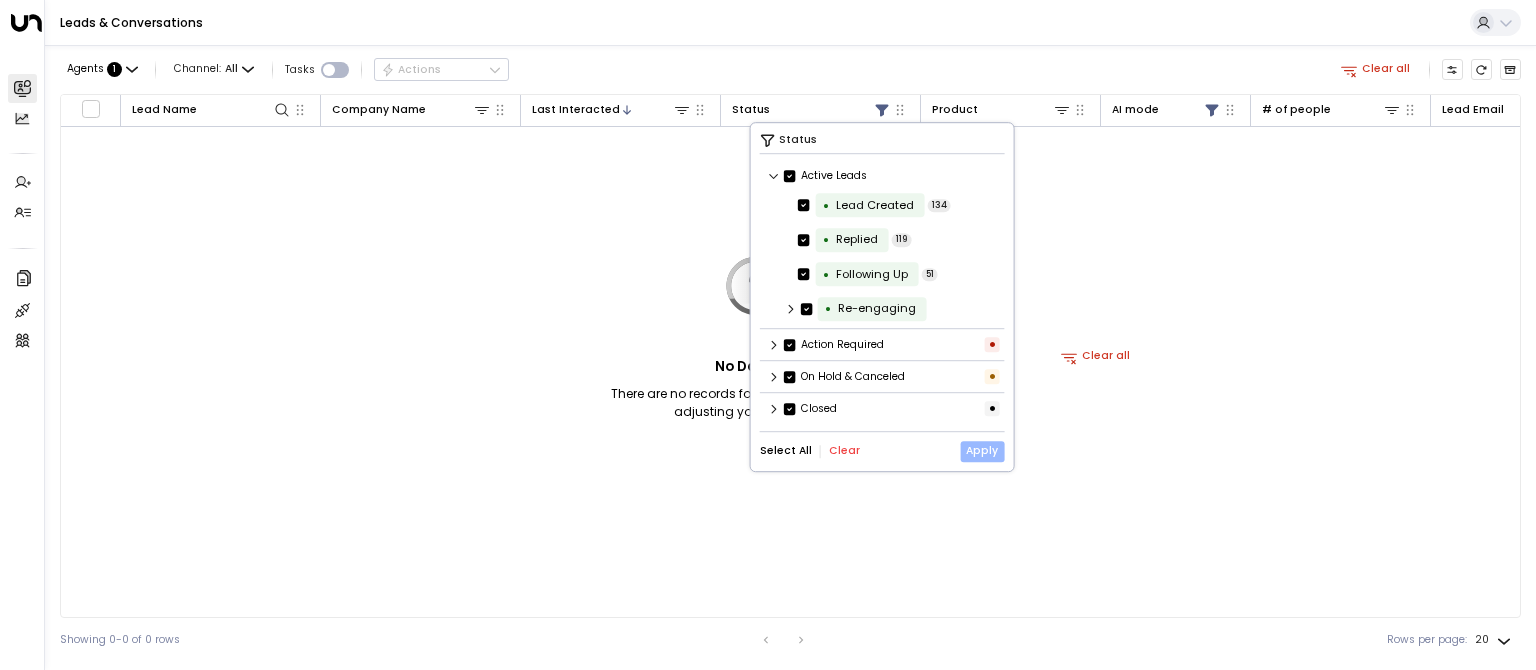 click on "Apply" at bounding box center (982, 451) 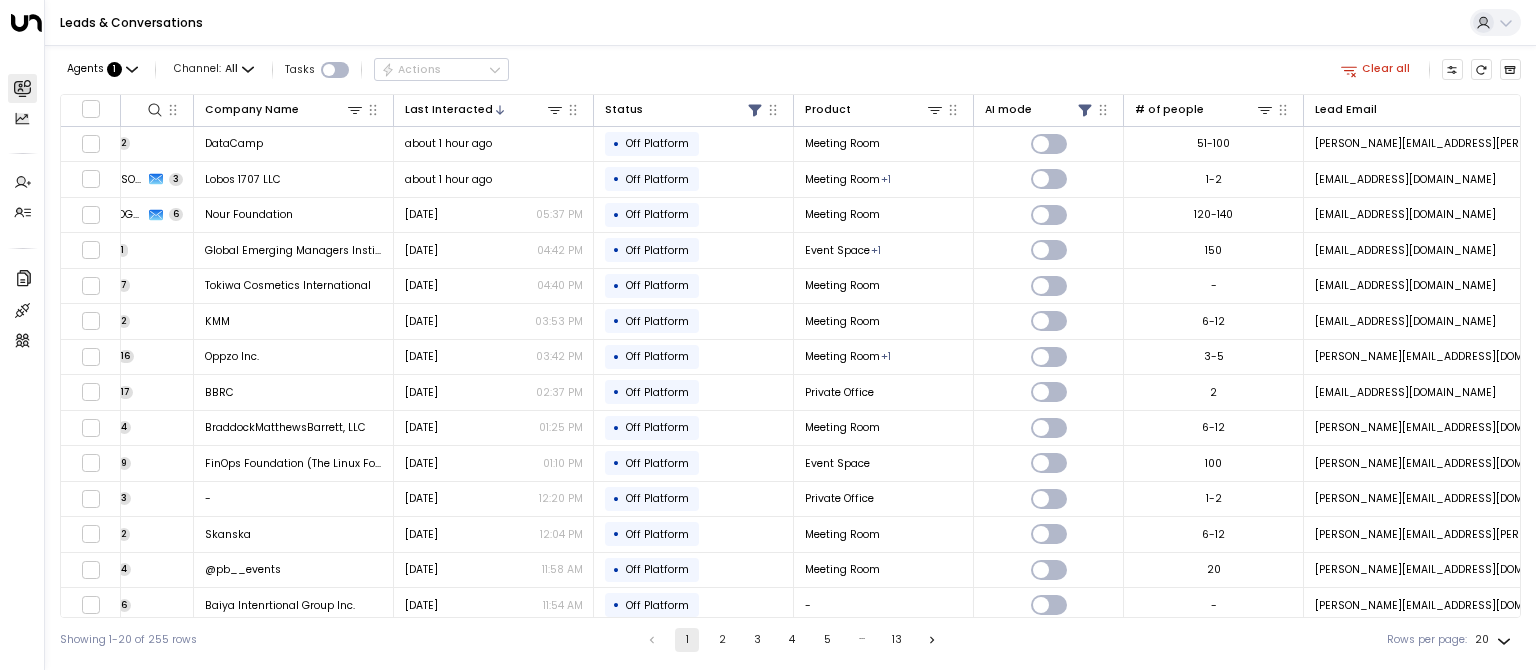 scroll, scrollTop: 0, scrollLeft: 0, axis: both 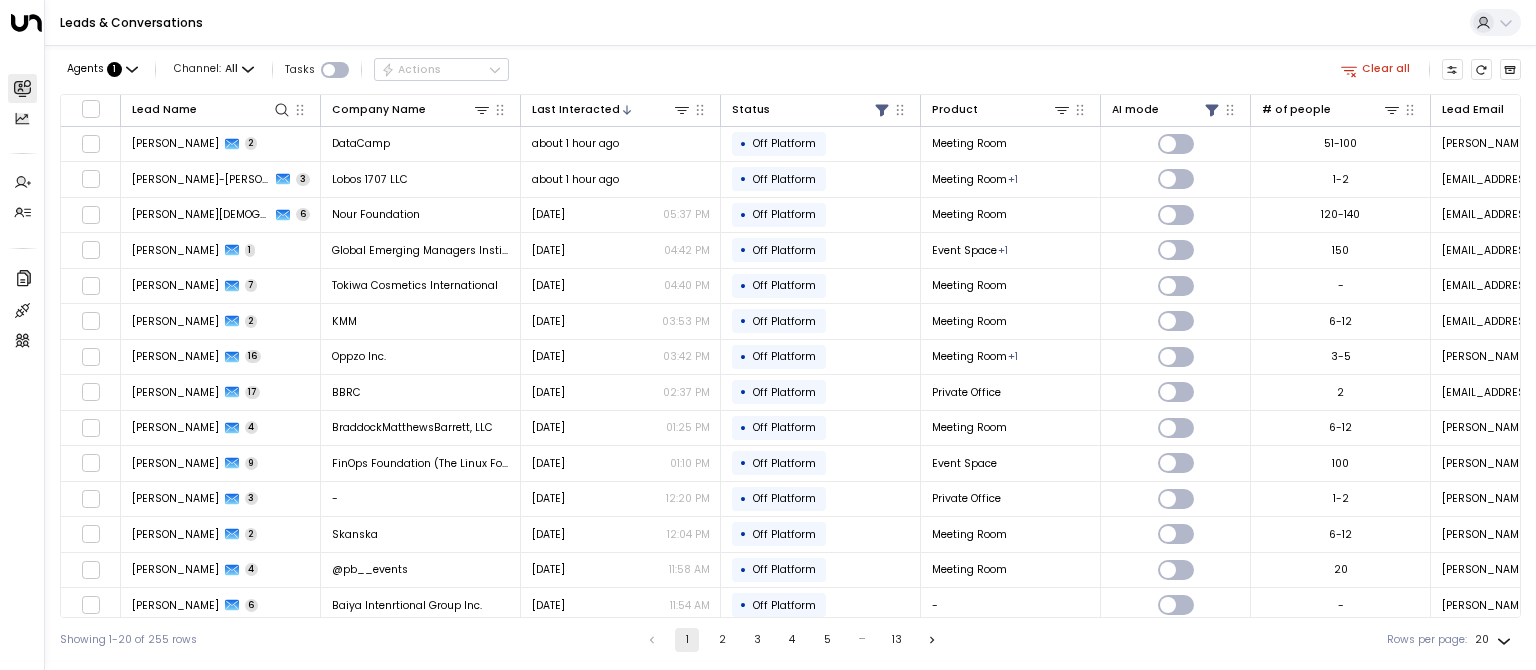 click on "5" at bounding box center [827, 640] 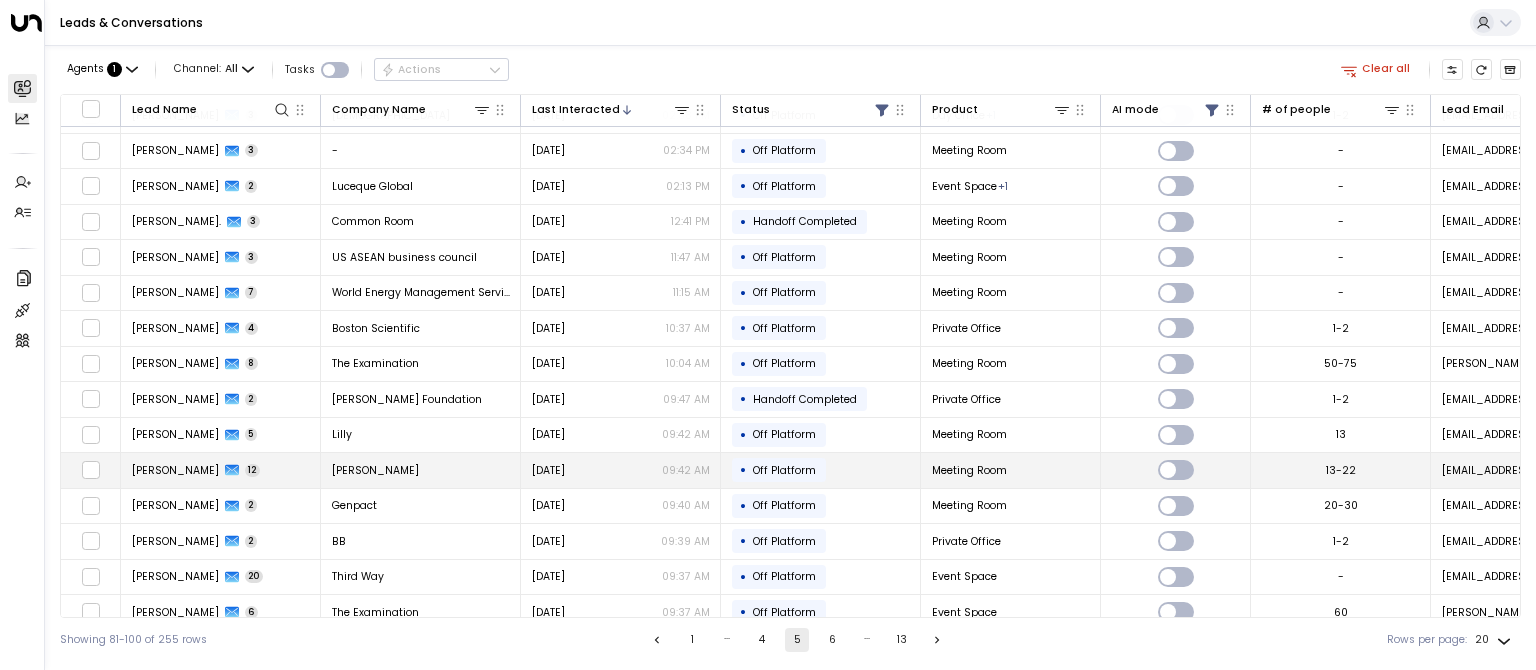 scroll, scrollTop: 231, scrollLeft: 0, axis: vertical 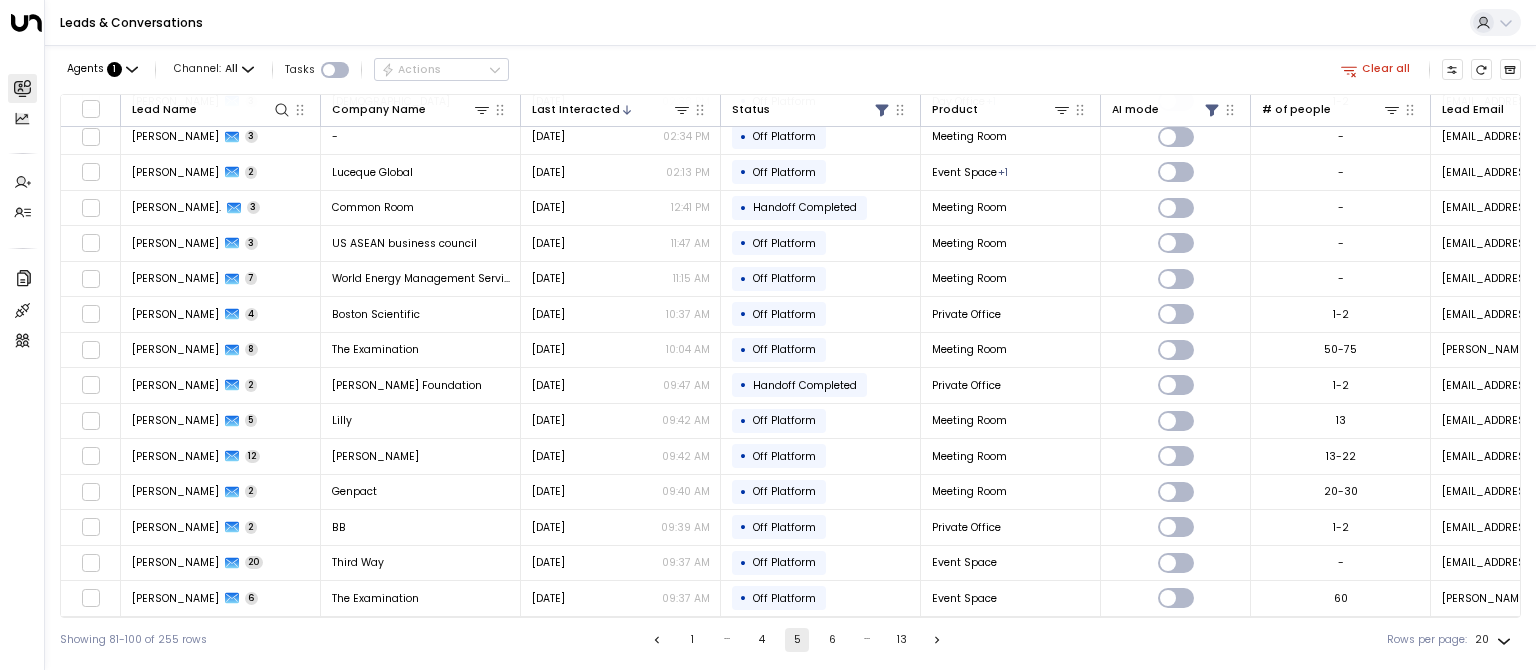 click on "6" at bounding box center (832, 640) 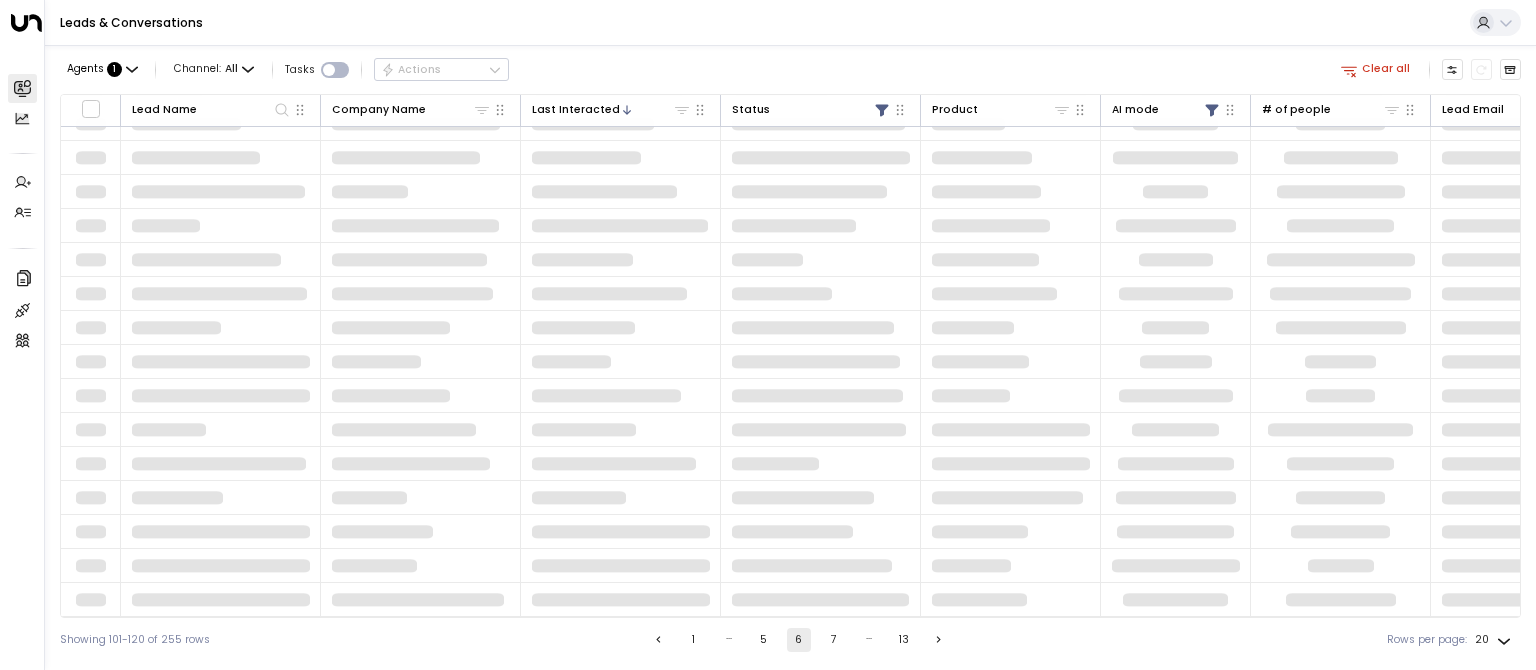 scroll, scrollTop: 201, scrollLeft: 0, axis: vertical 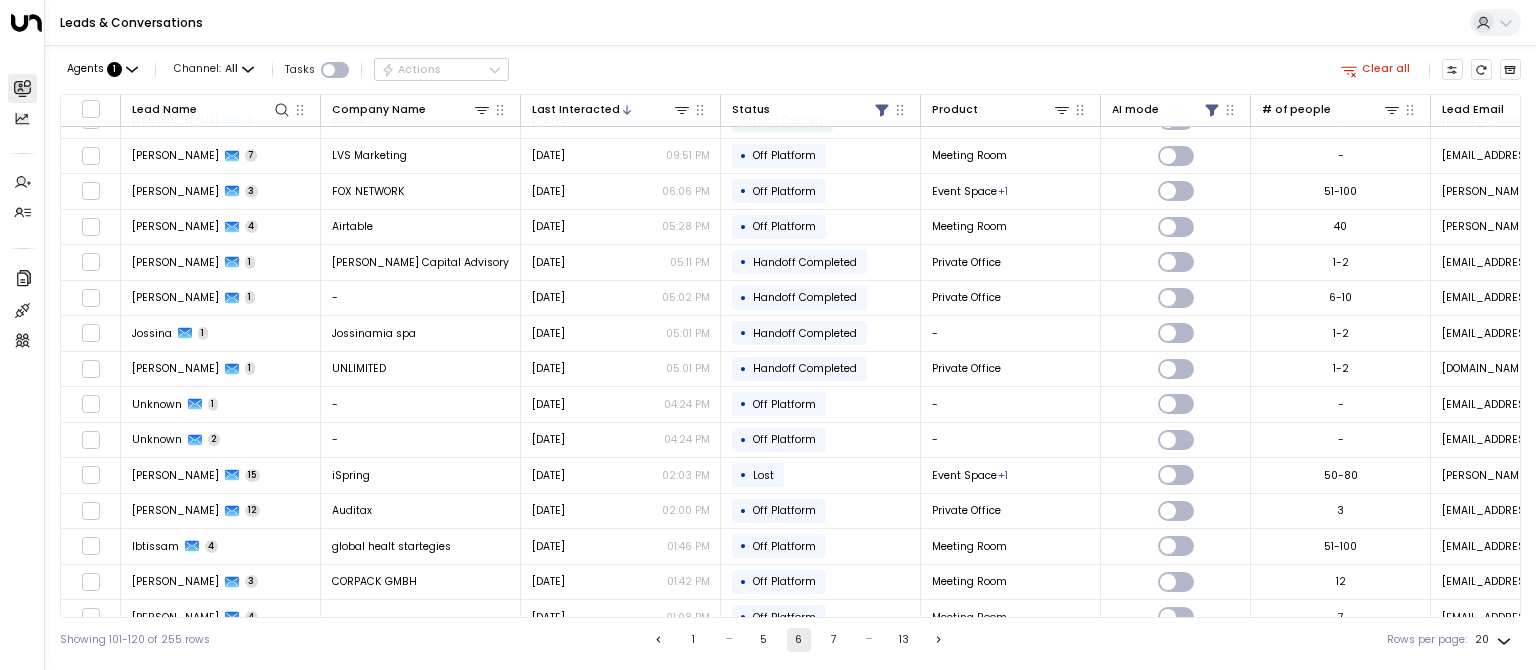 click on "7" at bounding box center [834, 640] 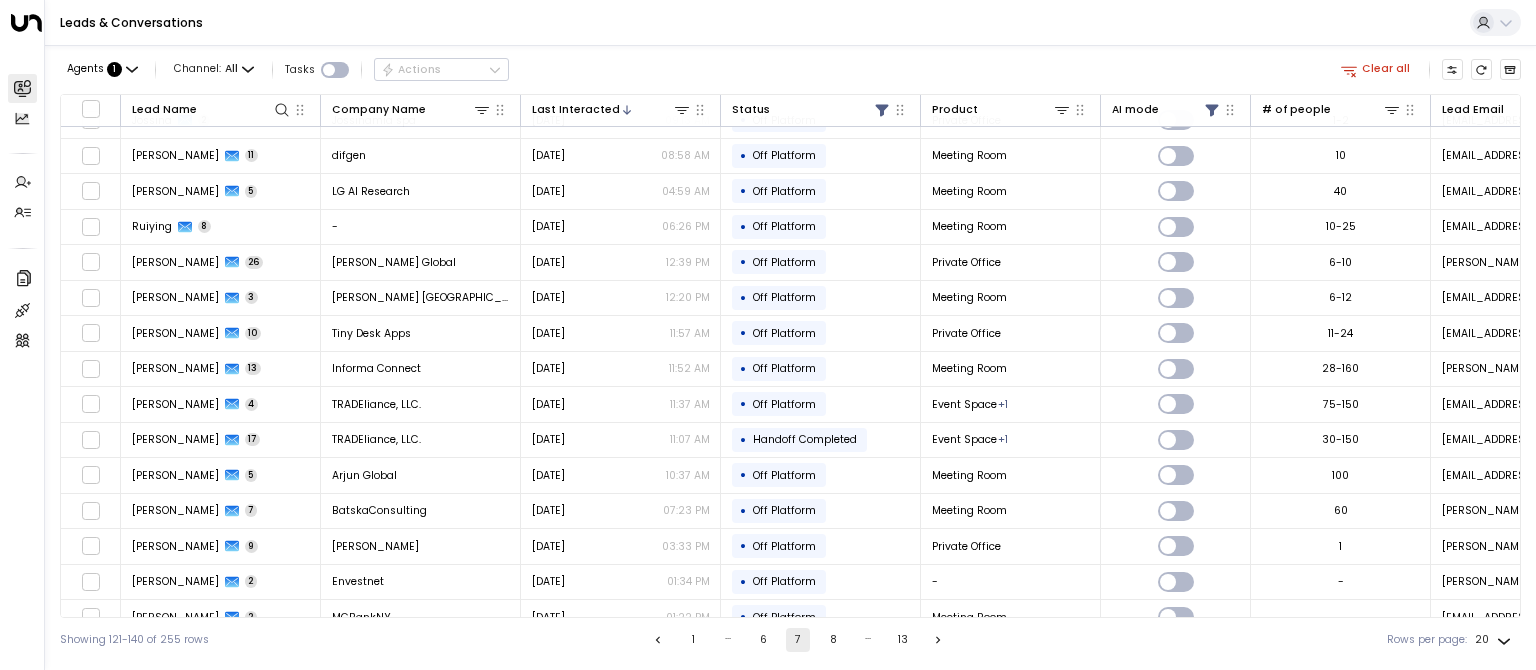 click on "8" at bounding box center (833, 640) 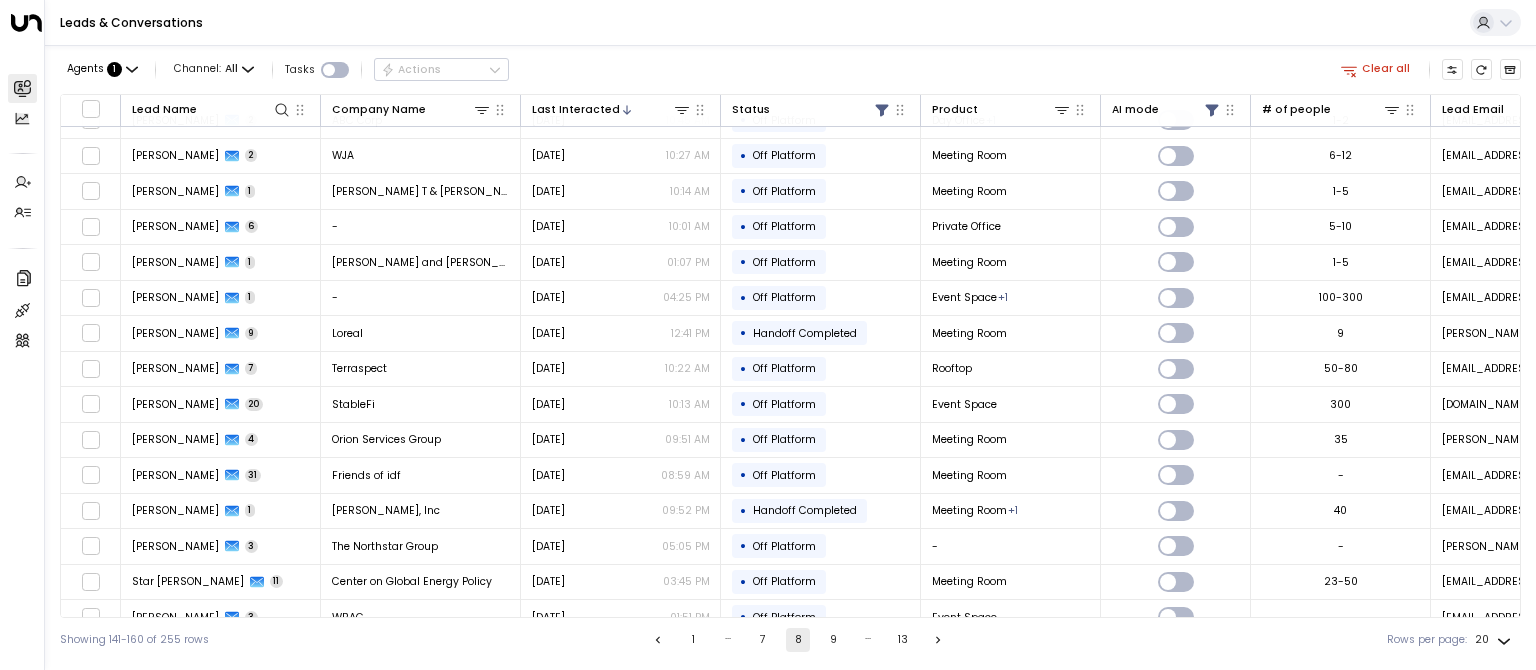 click on "9" at bounding box center [833, 640] 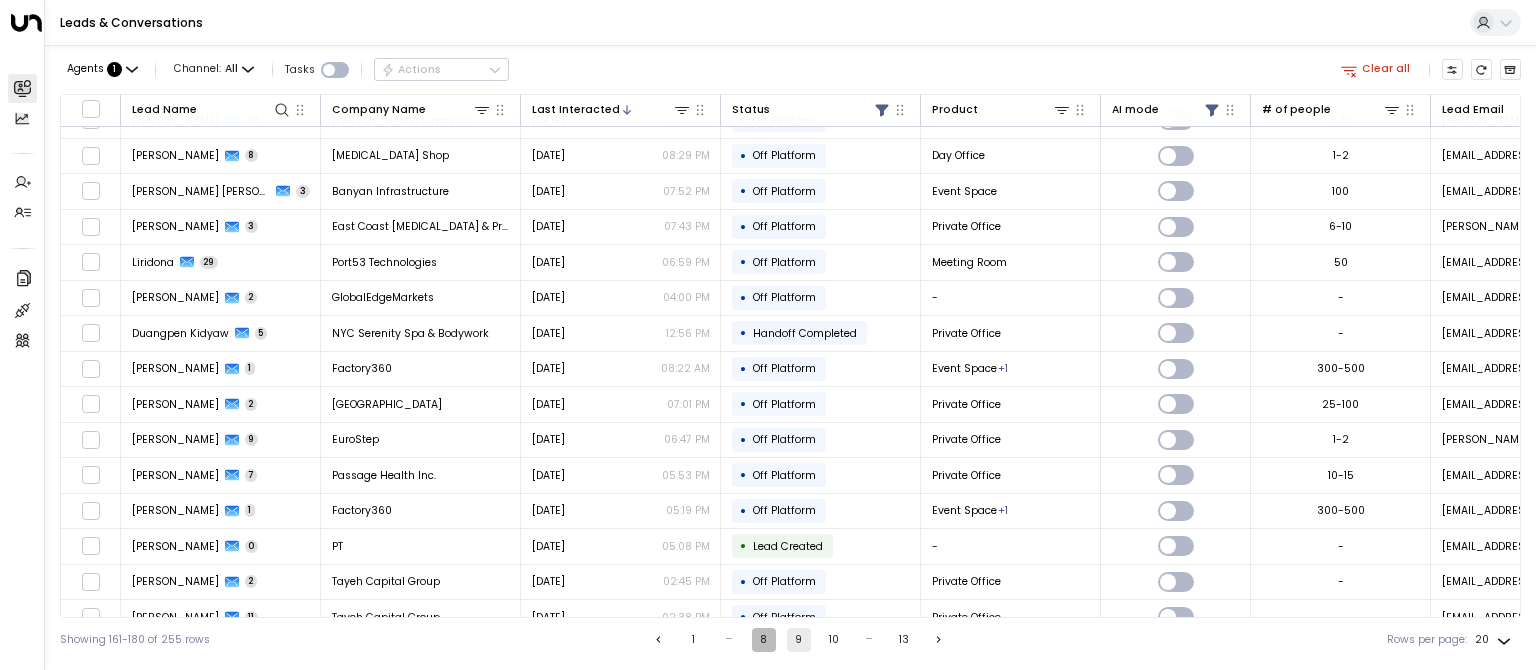 click on "8" at bounding box center [764, 640] 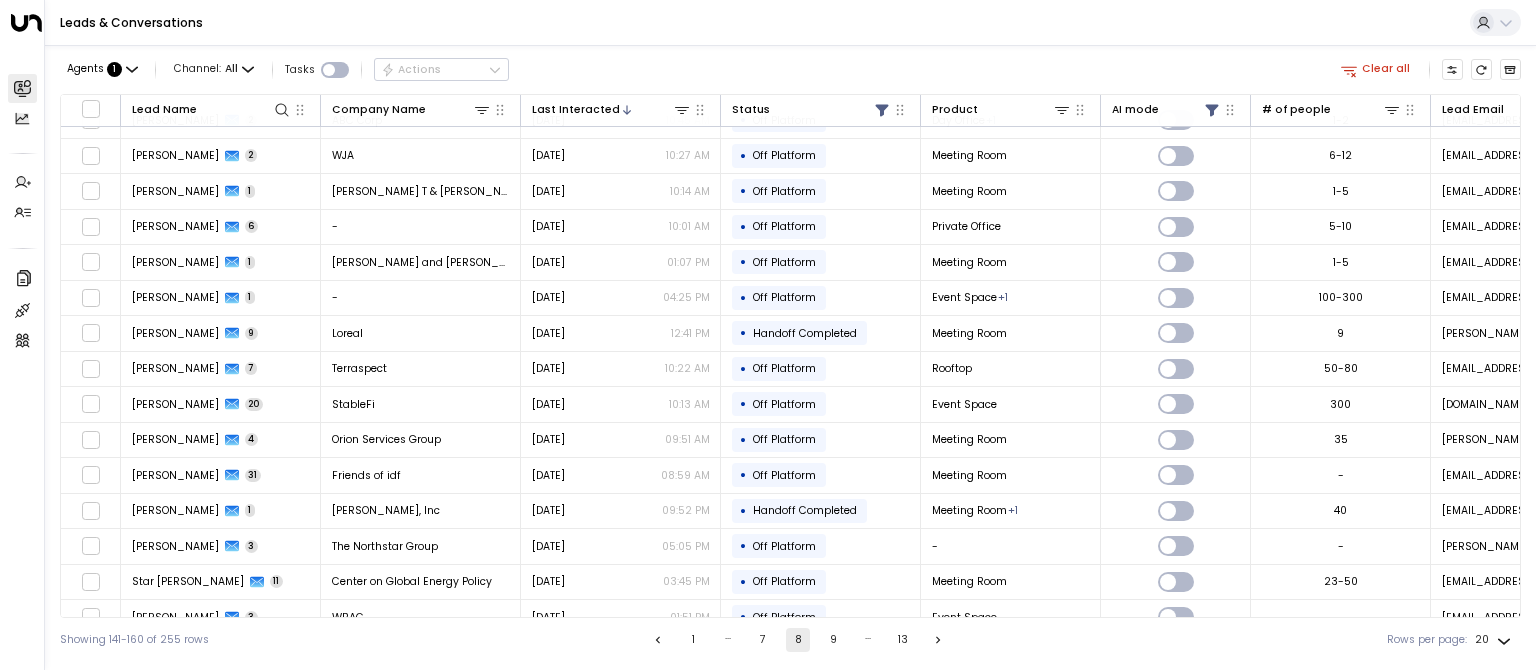 click on "7" at bounding box center [763, 640] 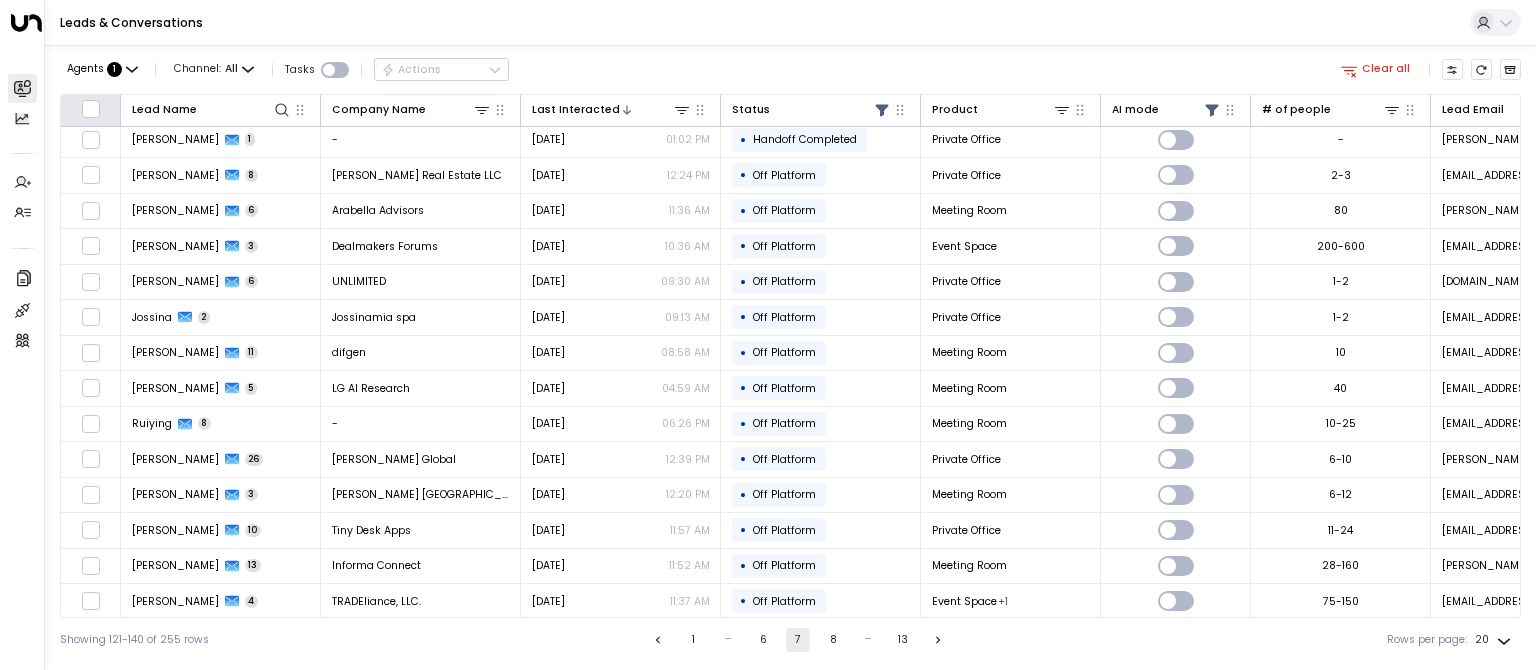 scroll, scrollTop: 0, scrollLeft: 0, axis: both 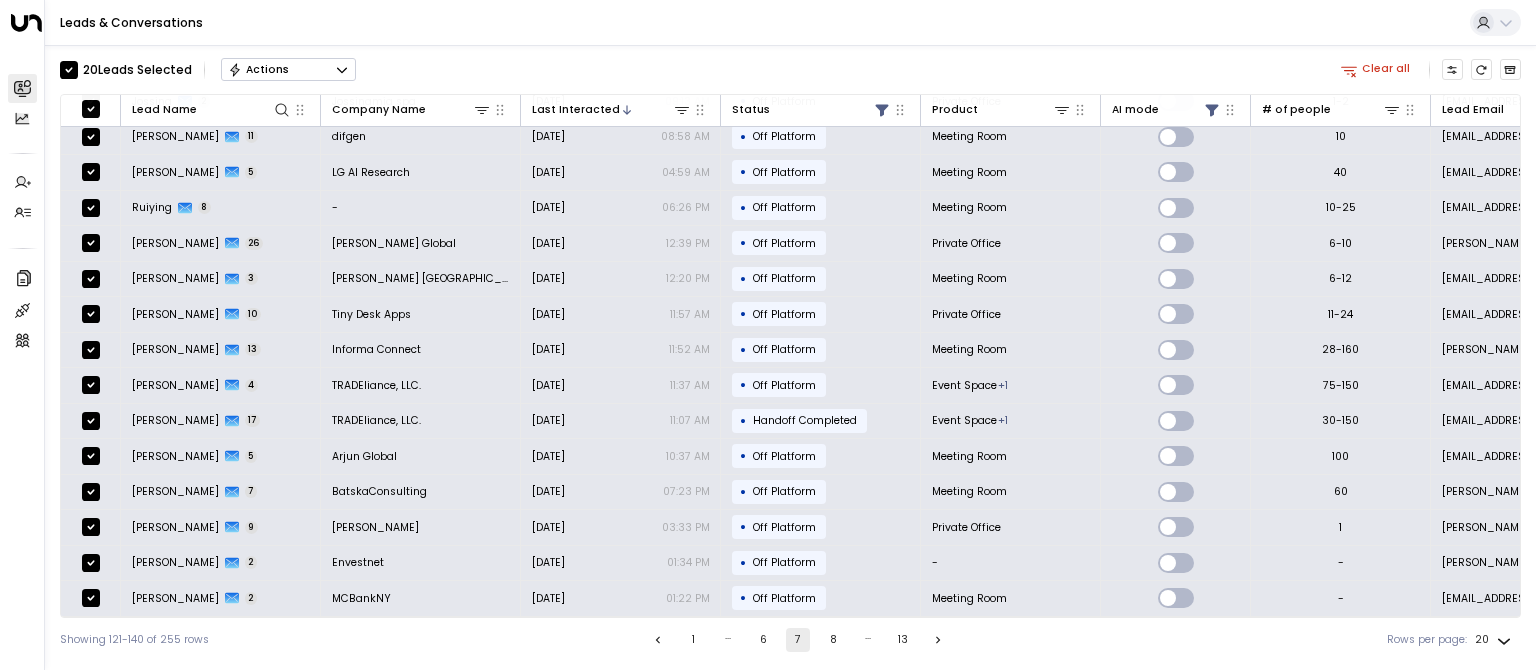 click on "6" at bounding box center (763, 640) 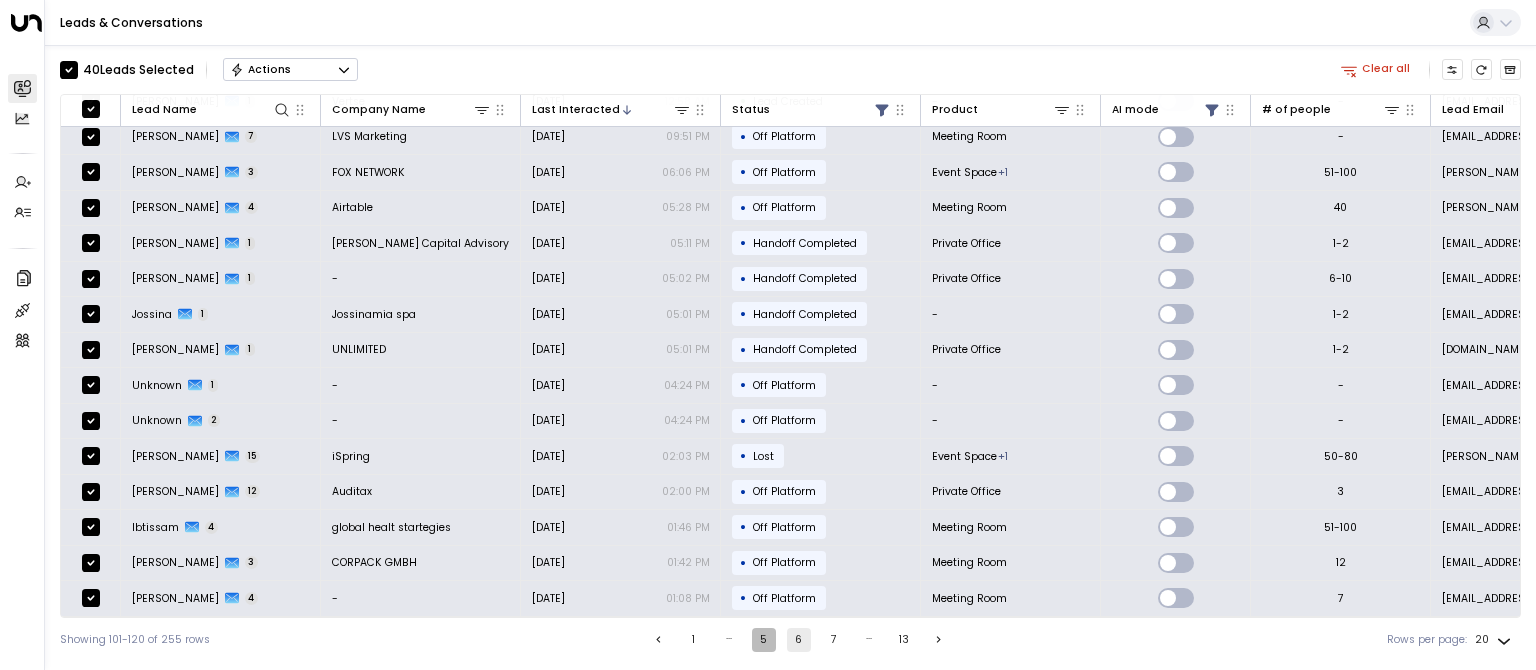 click on "5" at bounding box center (764, 640) 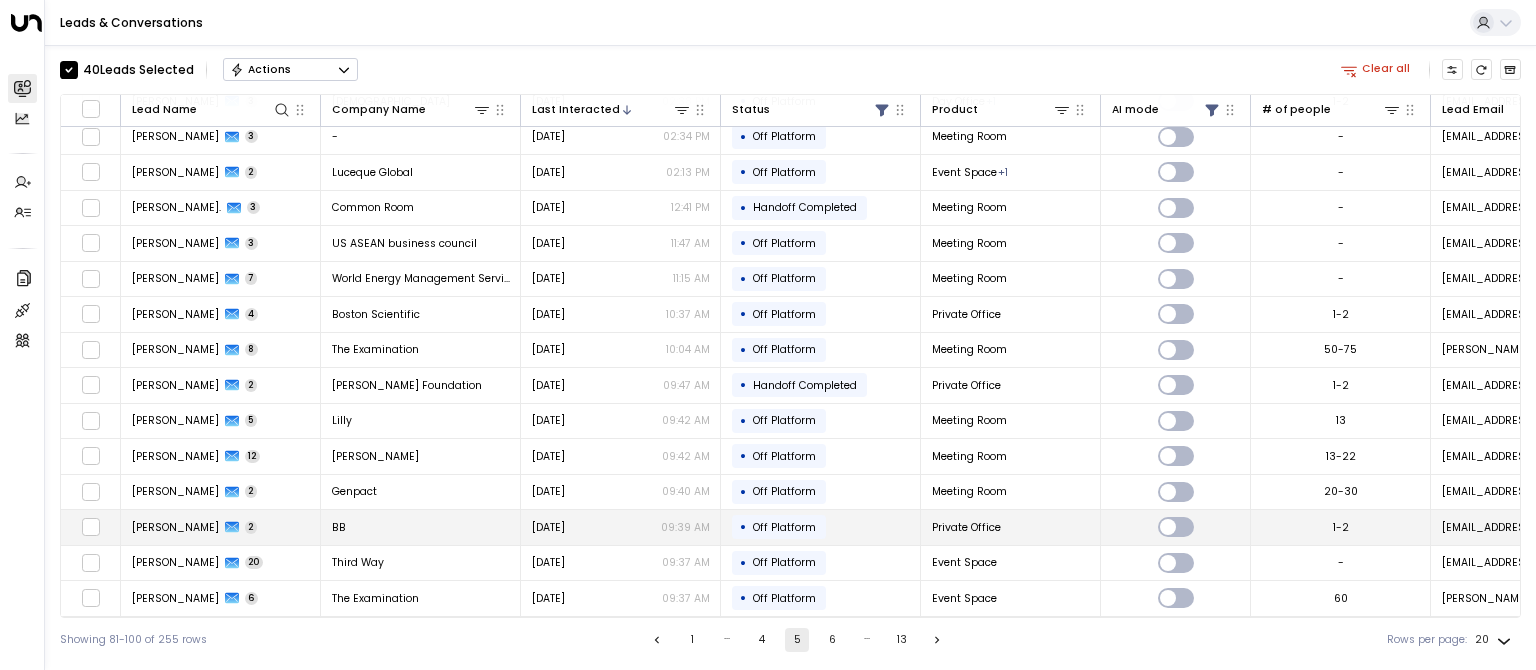 scroll, scrollTop: 0, scrollLeft: 0, axis: both 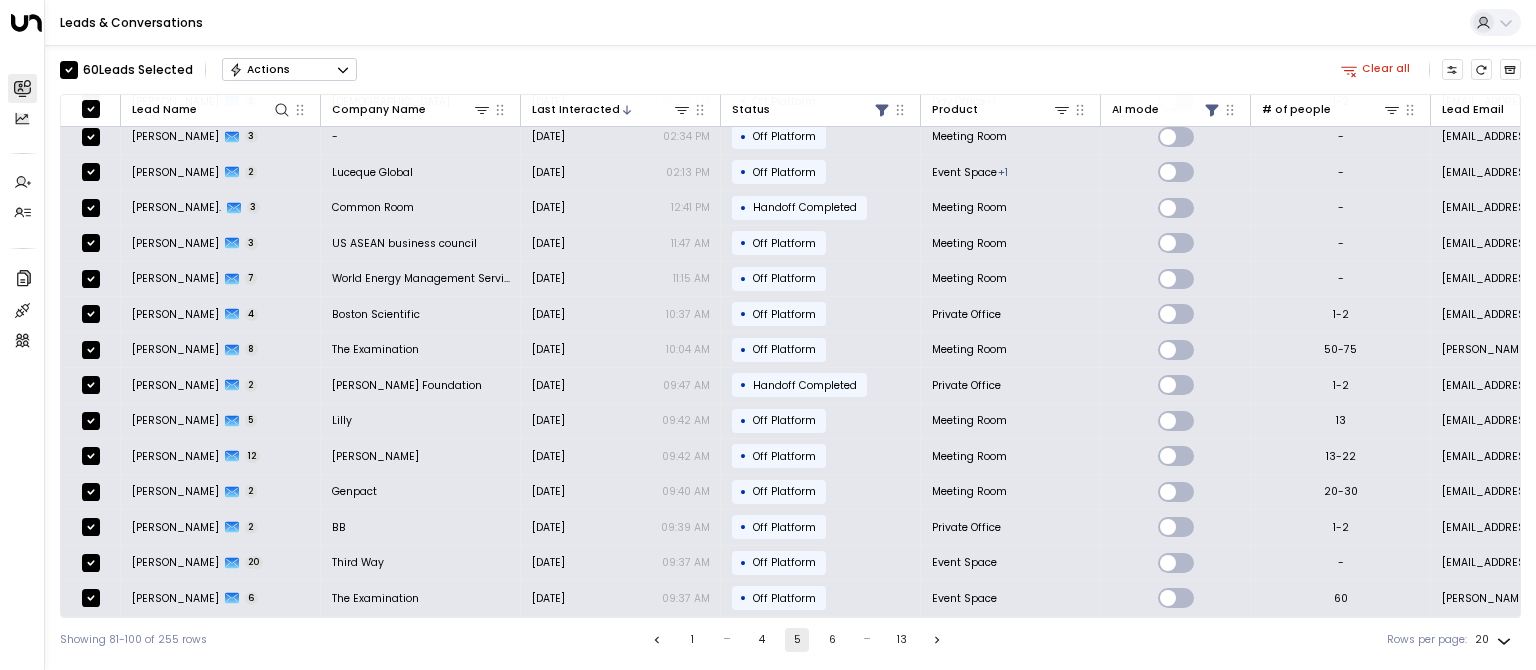 click on "4" at bounding box center (762, 640) 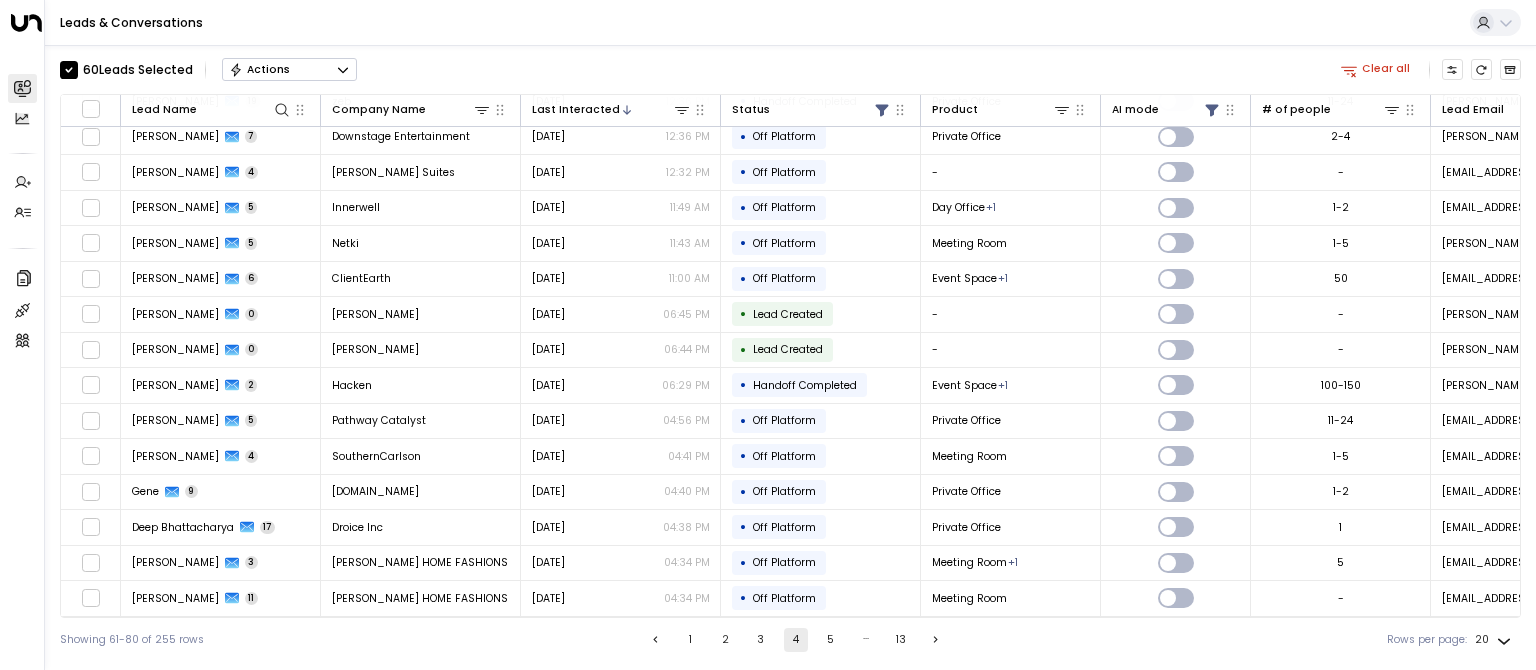 scroll, scrollTop: 0, scrollLeft: 0, axis: both 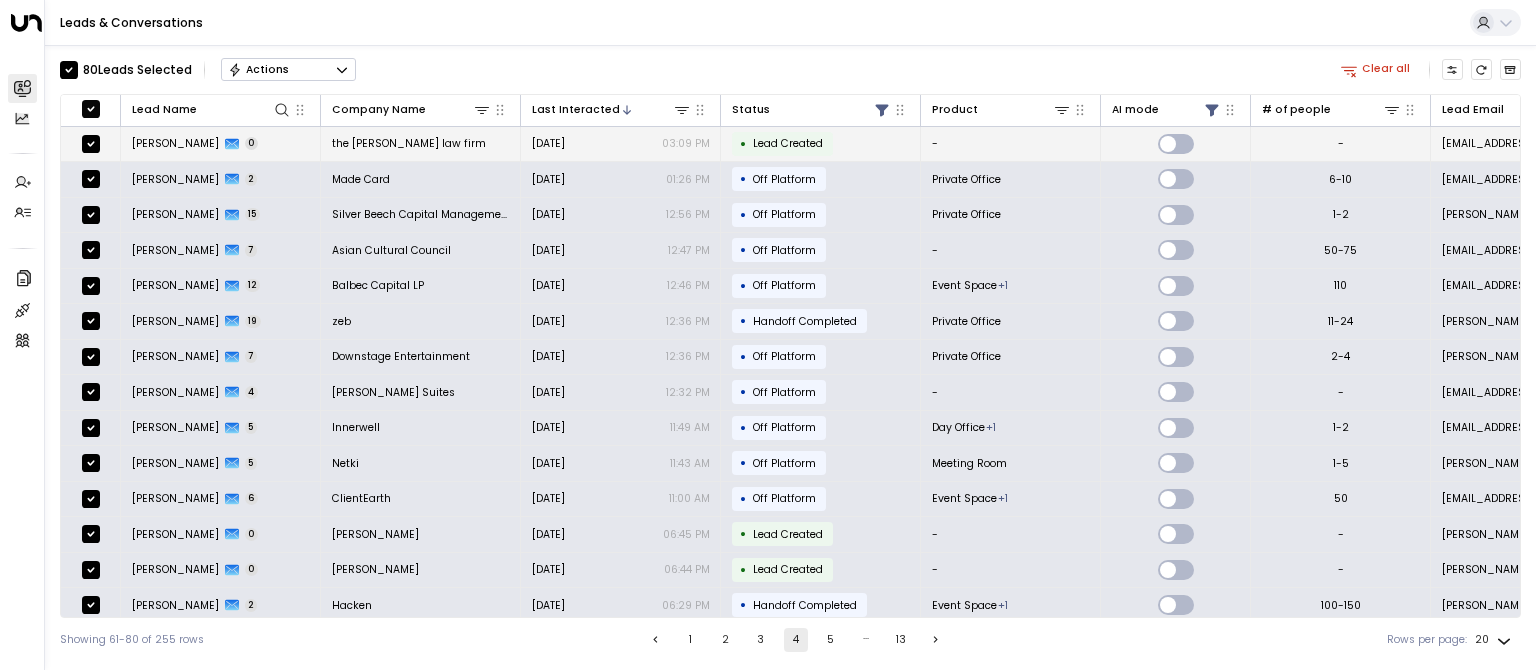 click at bounding box center [91, 144] 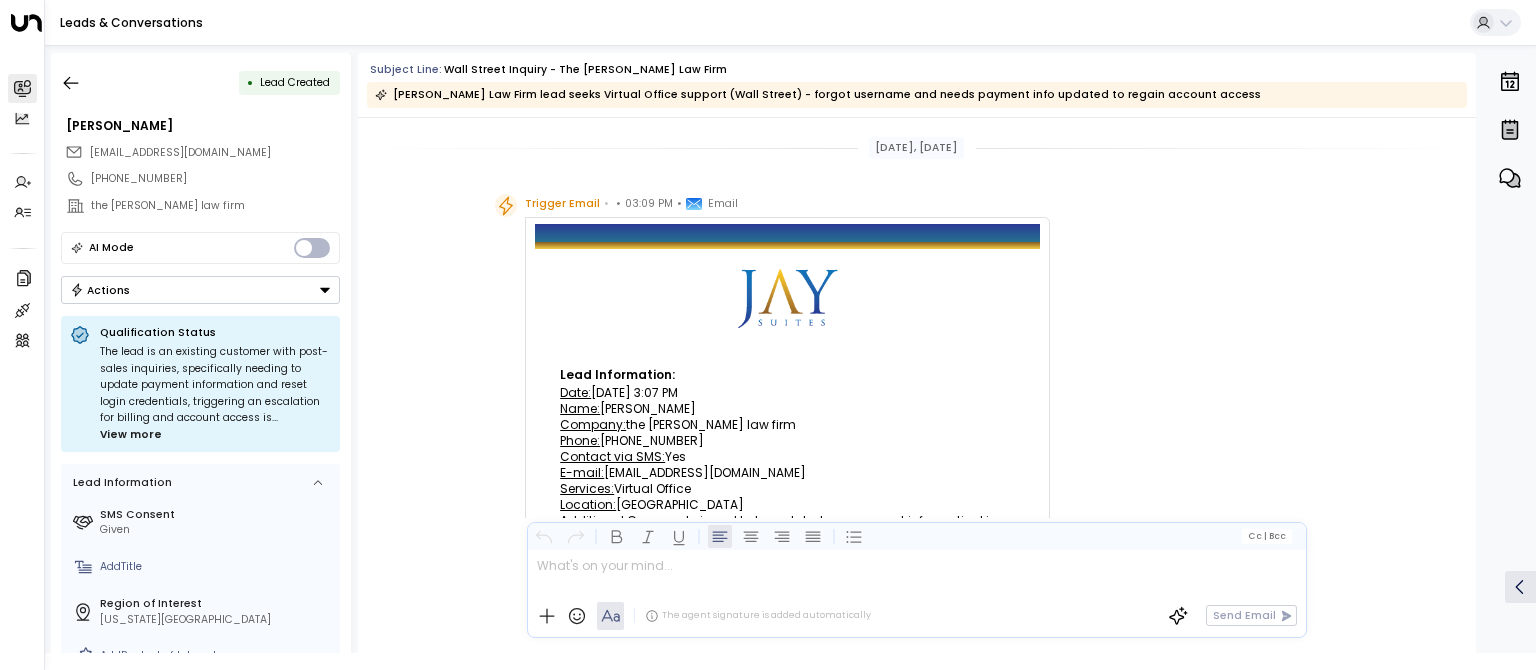 scroll, scrollTop: 260, scrollLeft: 0, axis: vertical 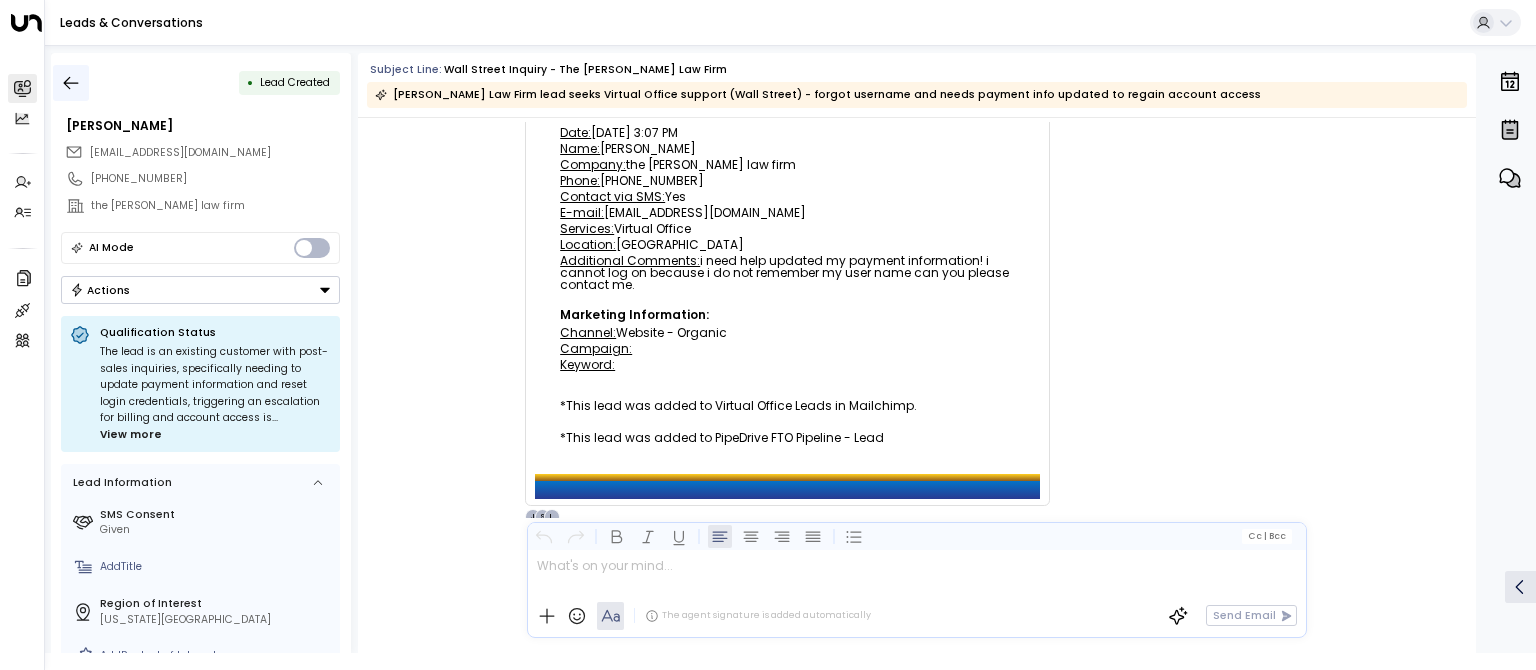 click 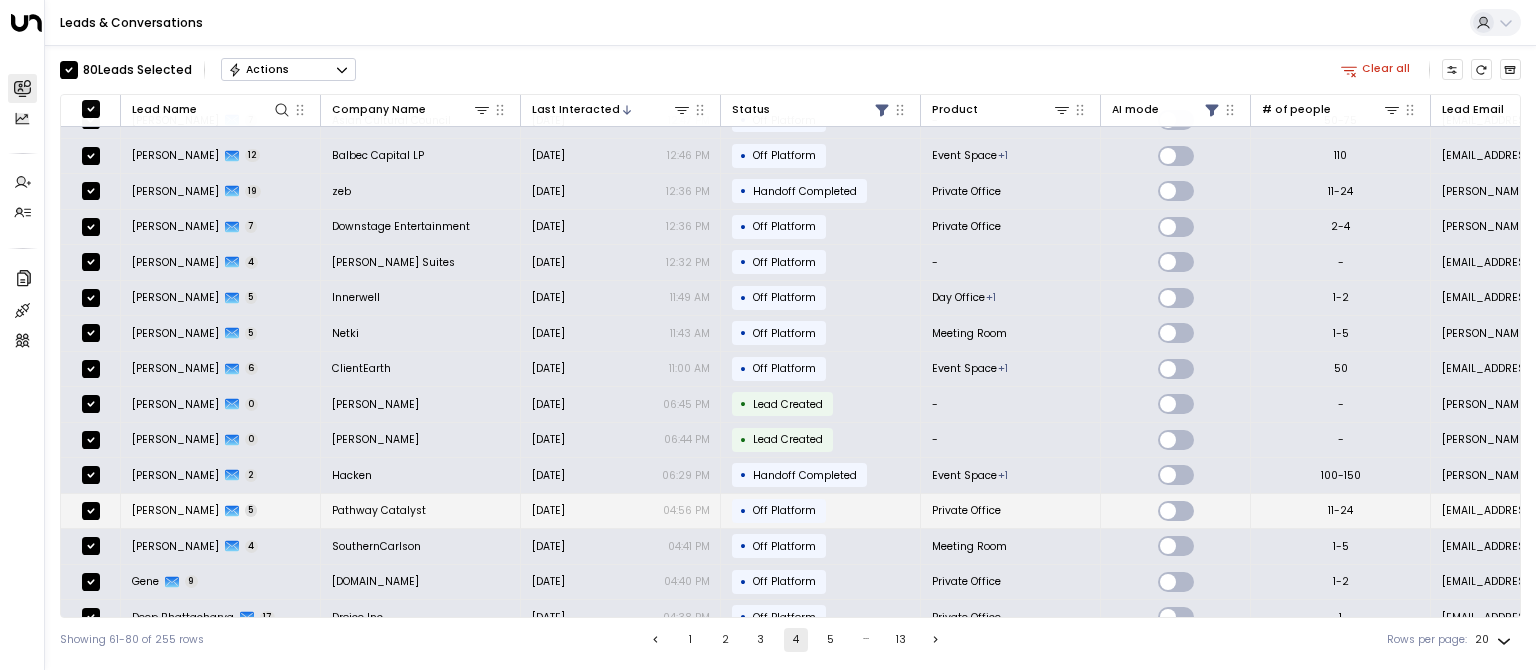 scroll, scrollTop: 231, scrollLeft: 0, axis: vertical 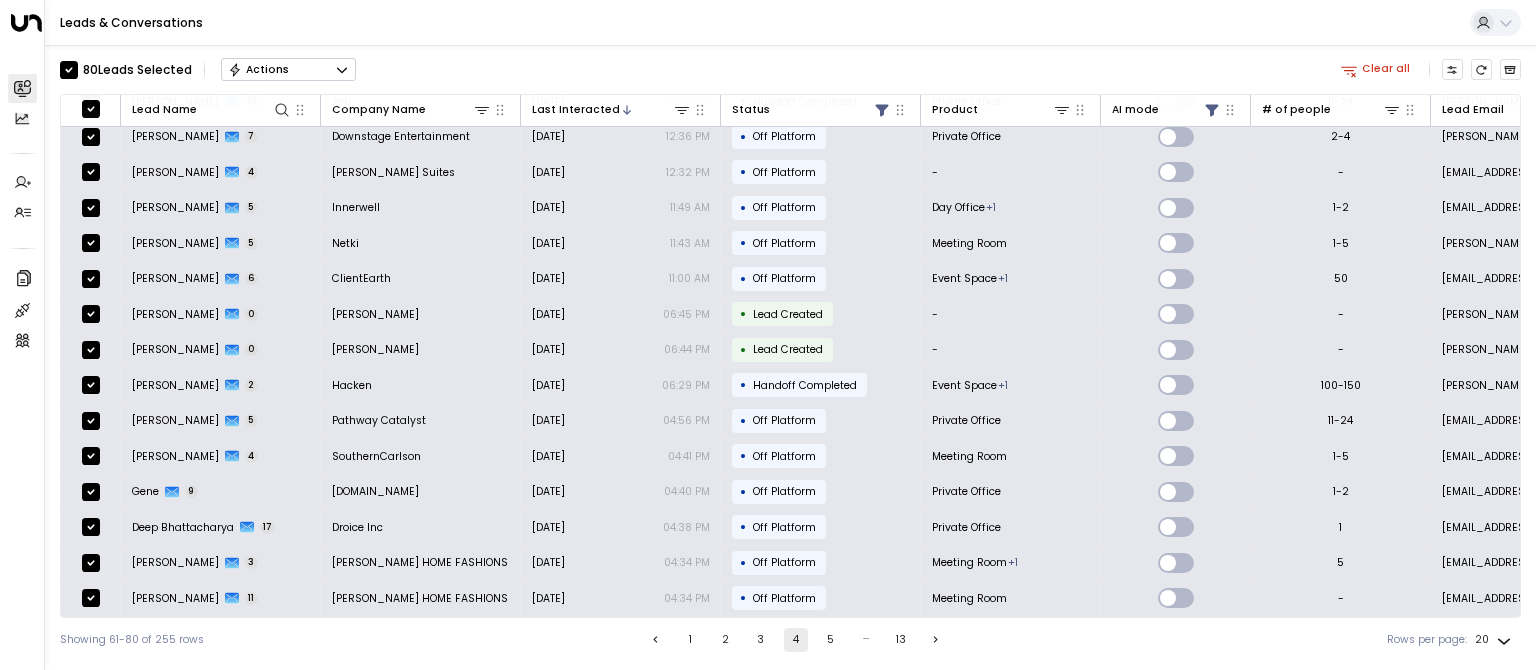 click on "Actions" at bounding box center (258, 70) 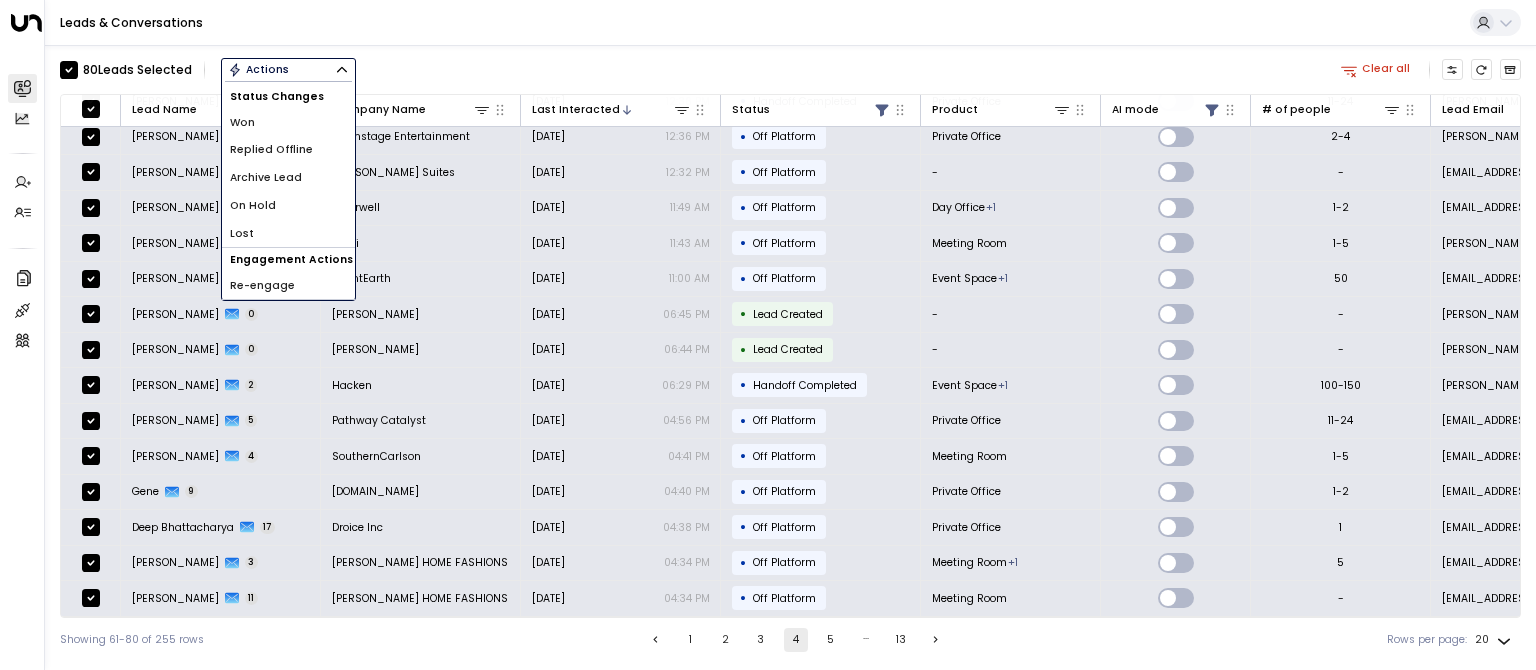 click on "Re-engage" at bounding box center (262, 286) 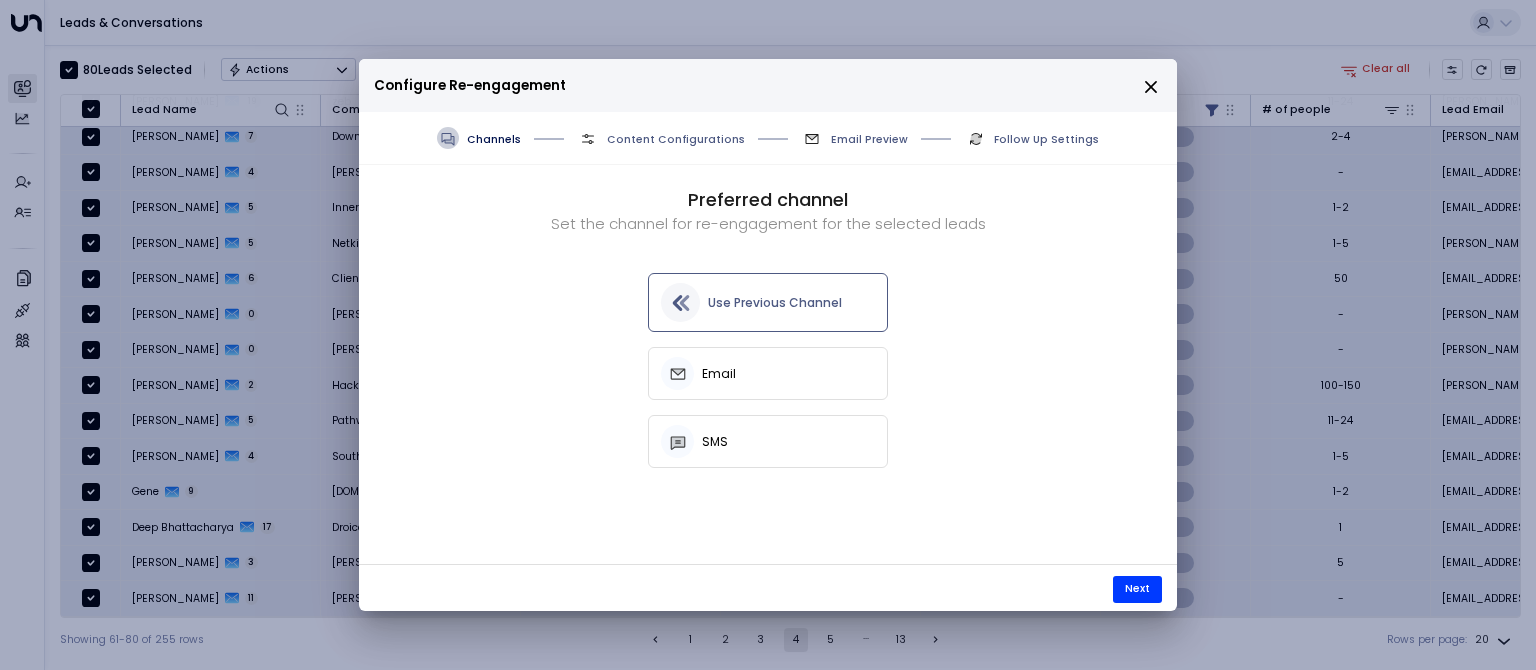 click on "Use Previous Channel" at bounding box center [775, 303] 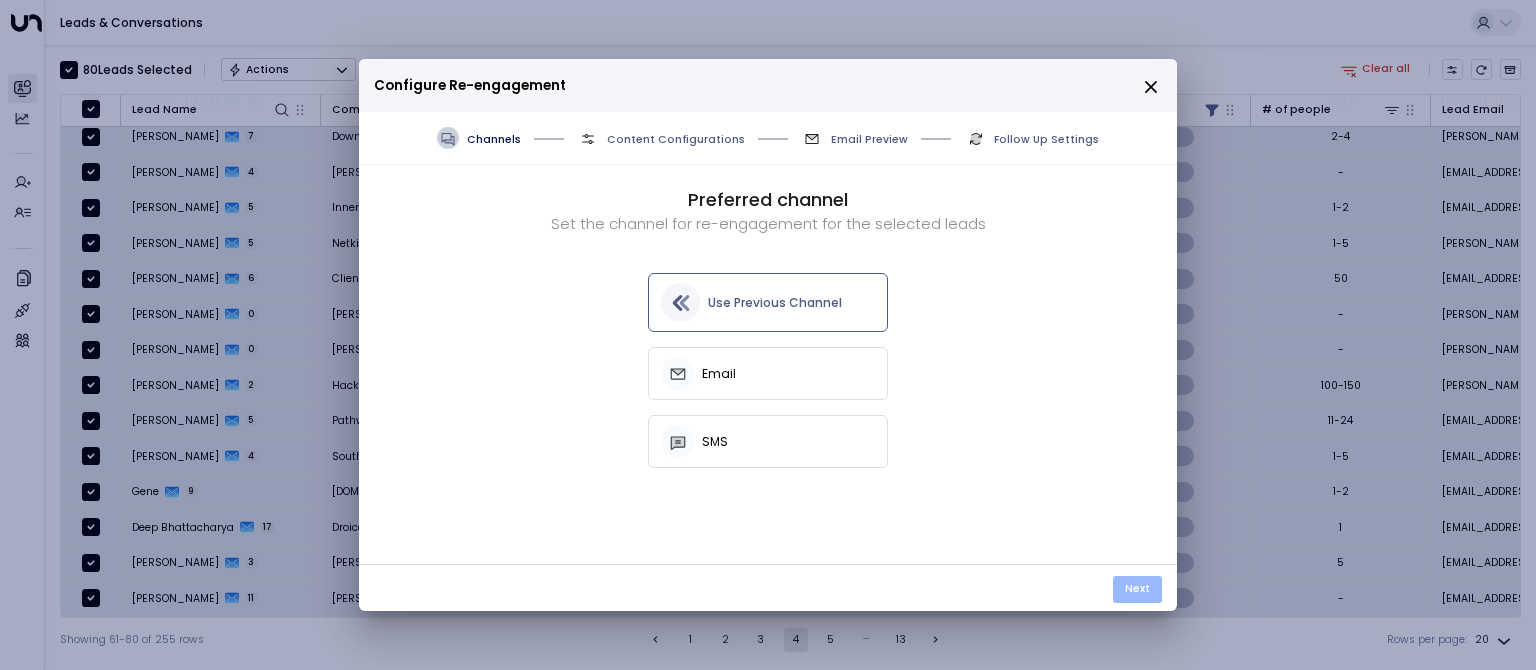 click on "Next" at bounding box center (1137, 590) 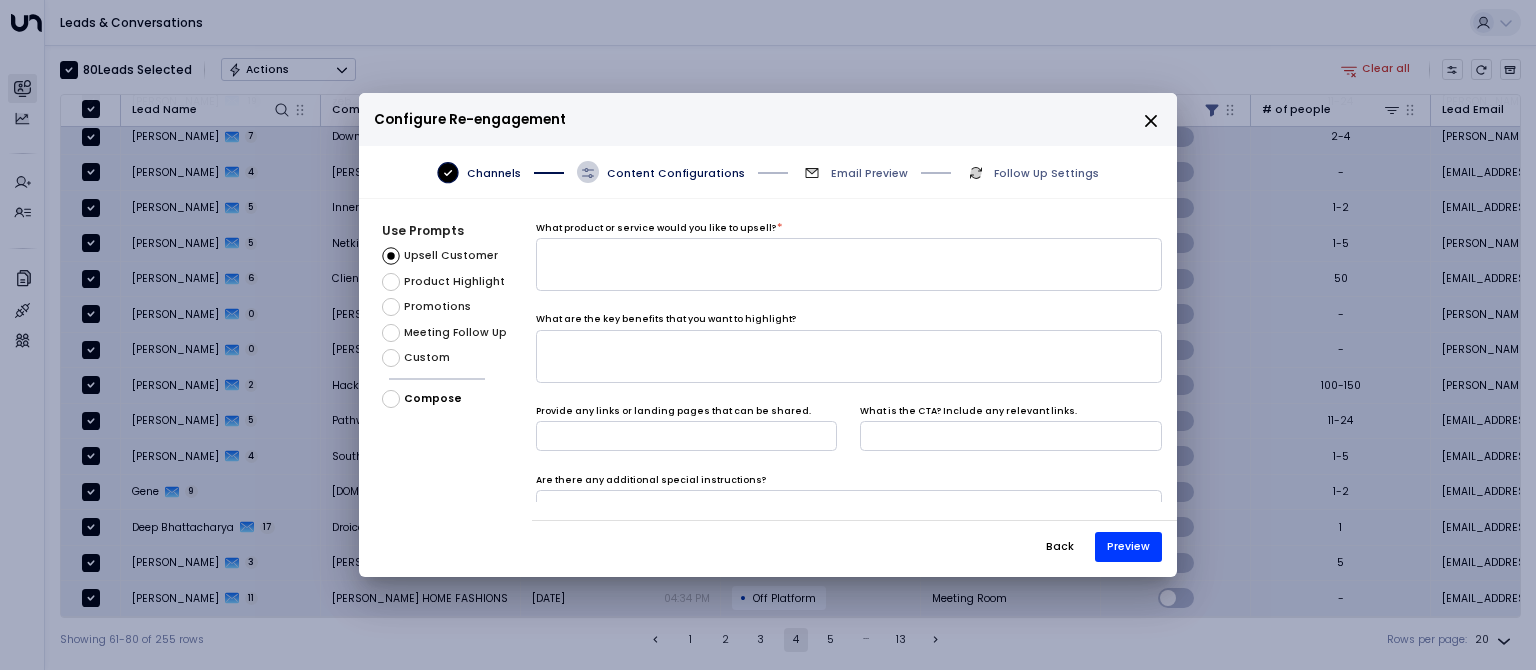click on "Custom" at bounding box center [427, 358] 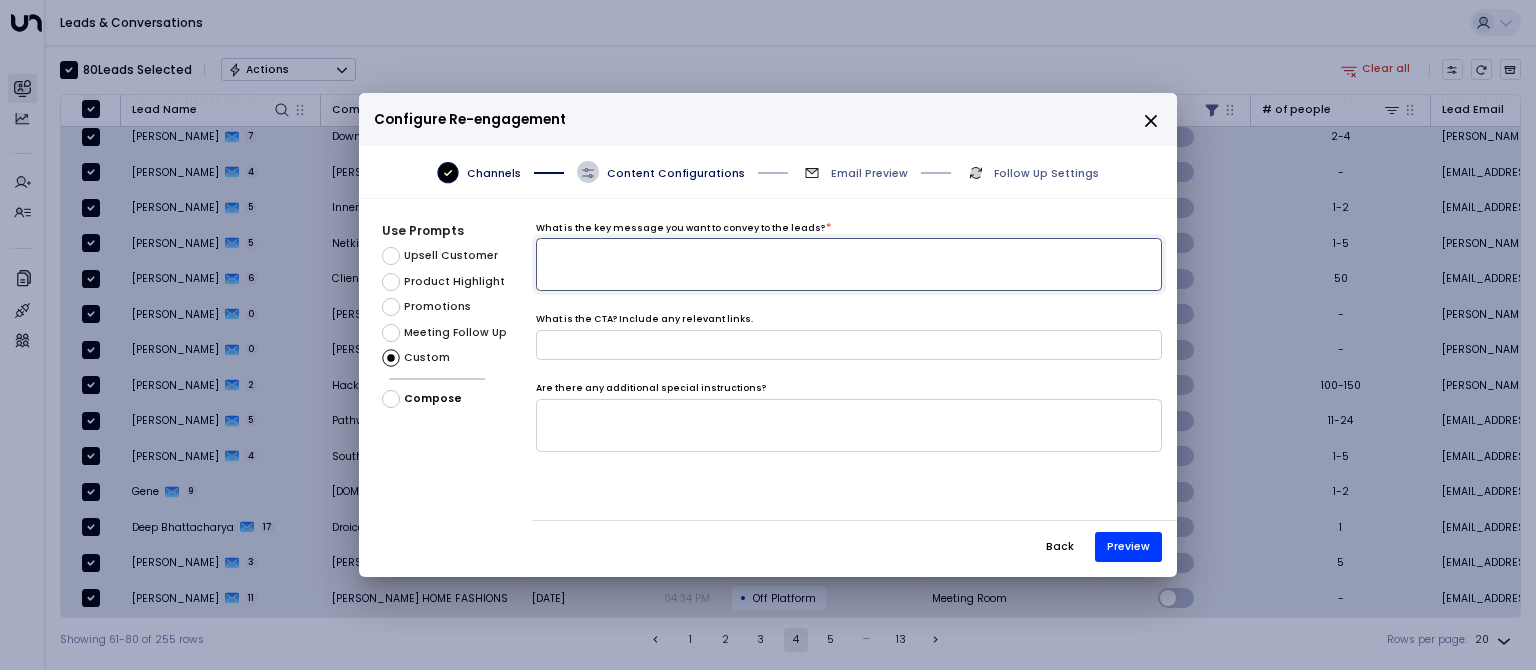 click at bounding box center [849, 264] 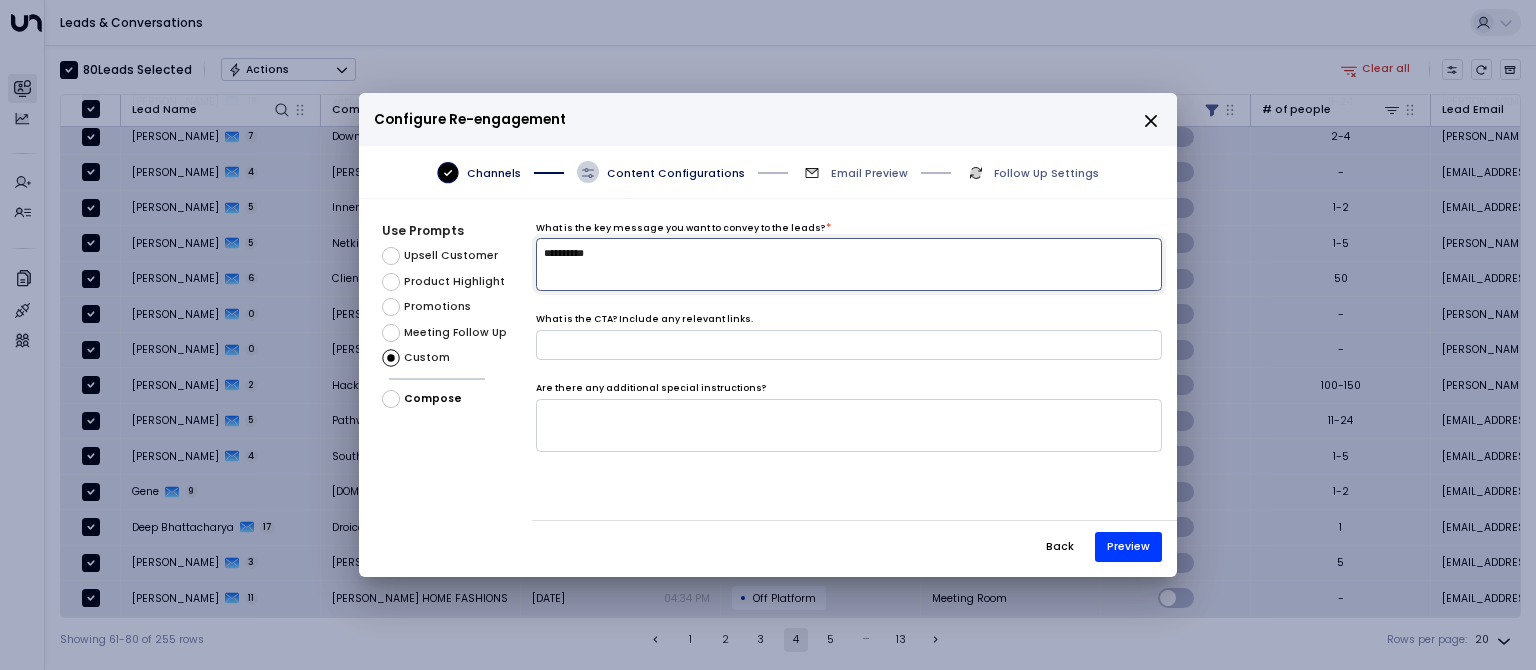 type on "*********" 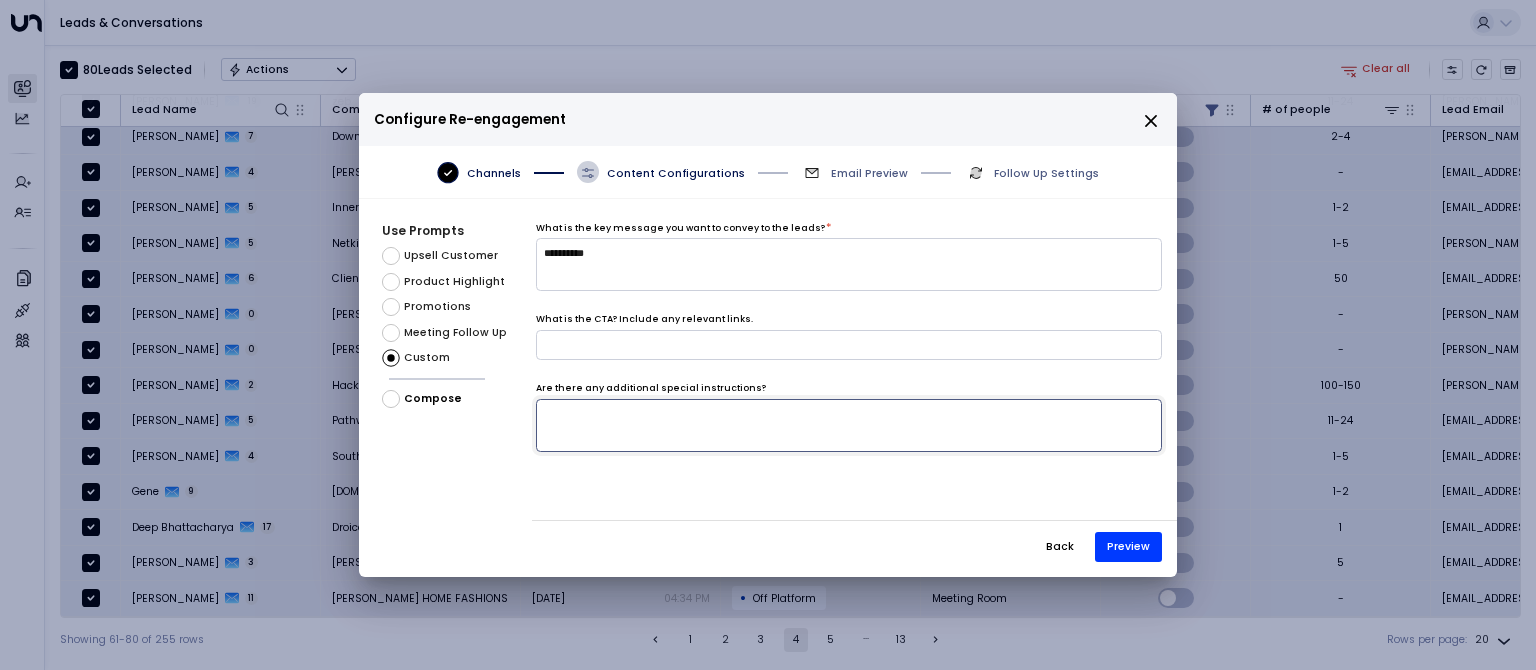 click at bounding box center (849, 425) 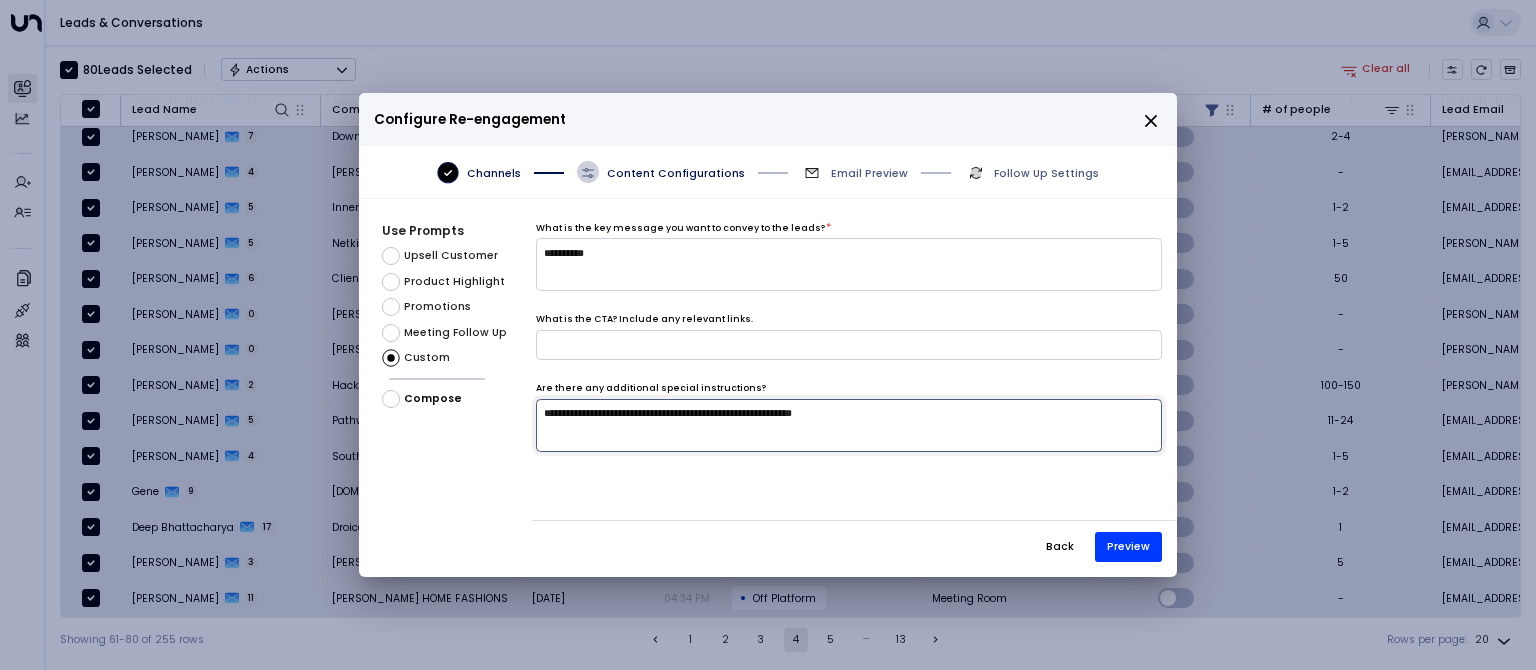type on "**********" 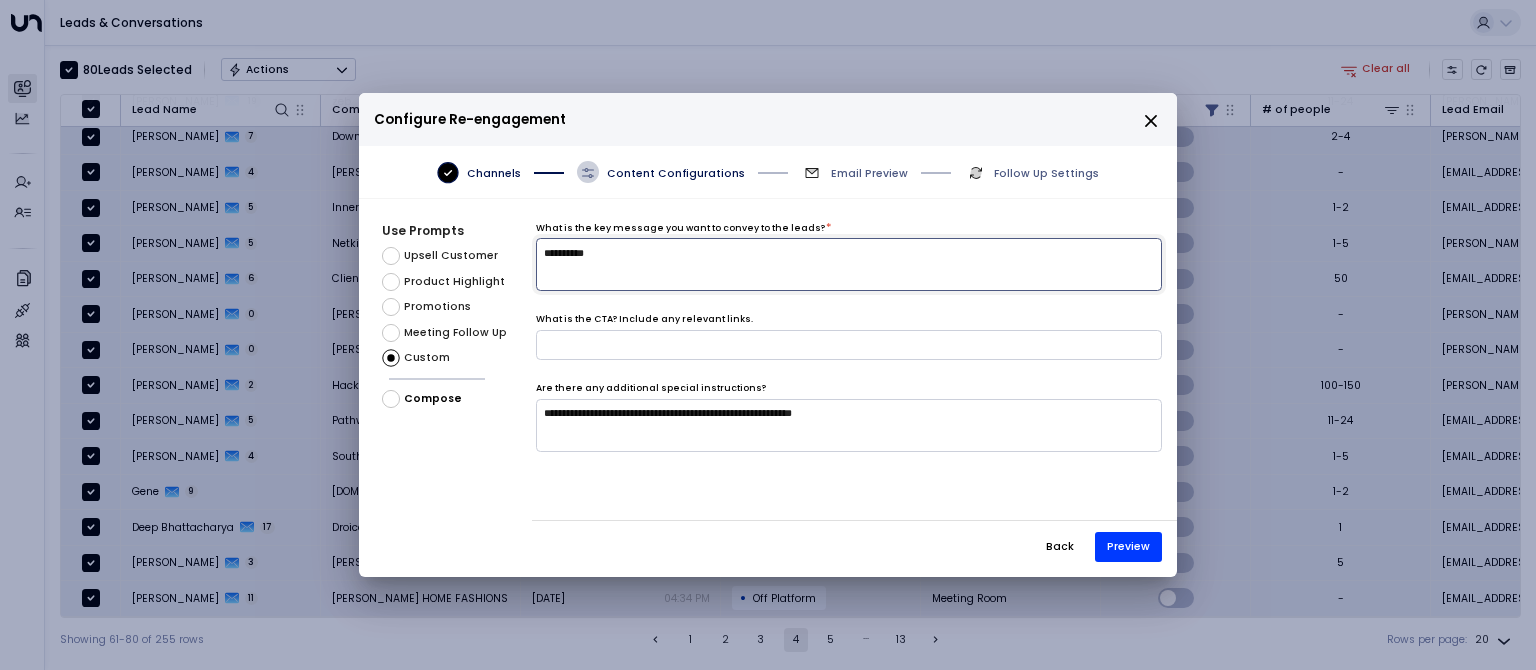 click on "*********" at bounding box center (849, 264) 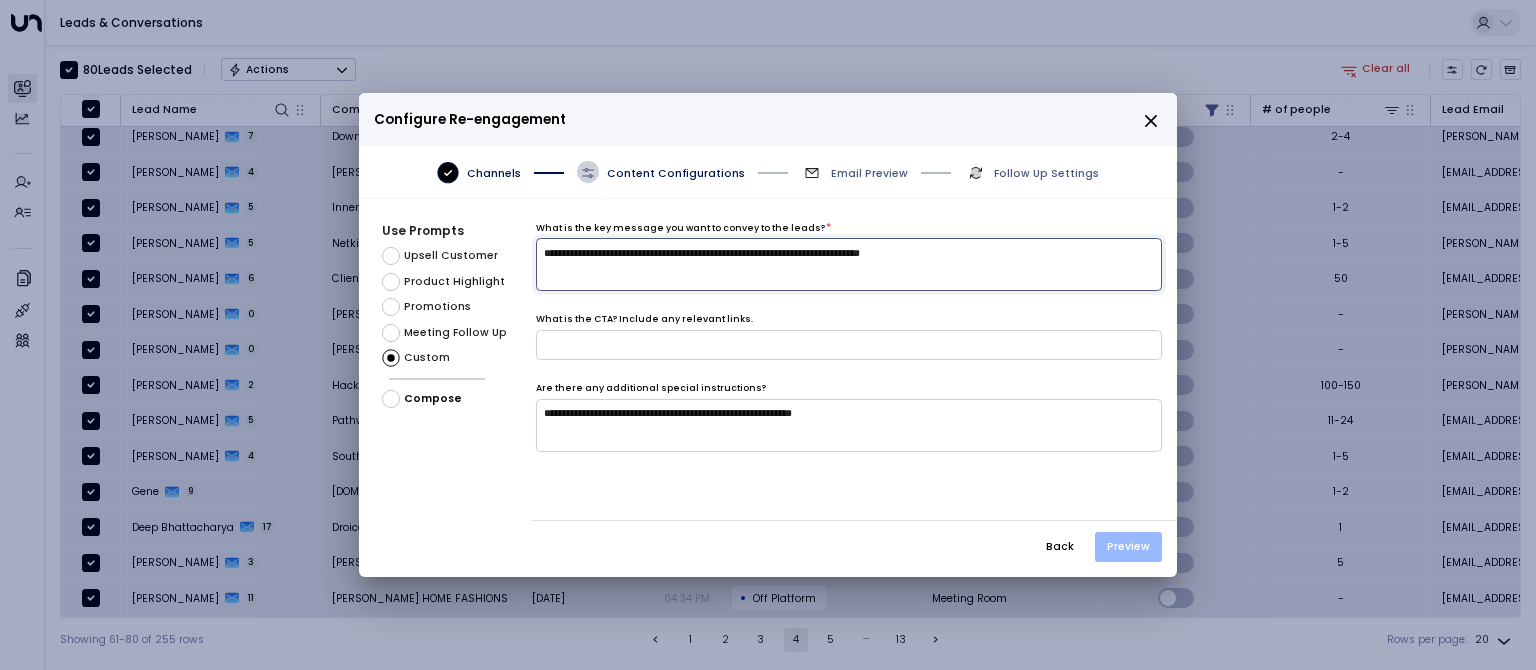 type on "**********" 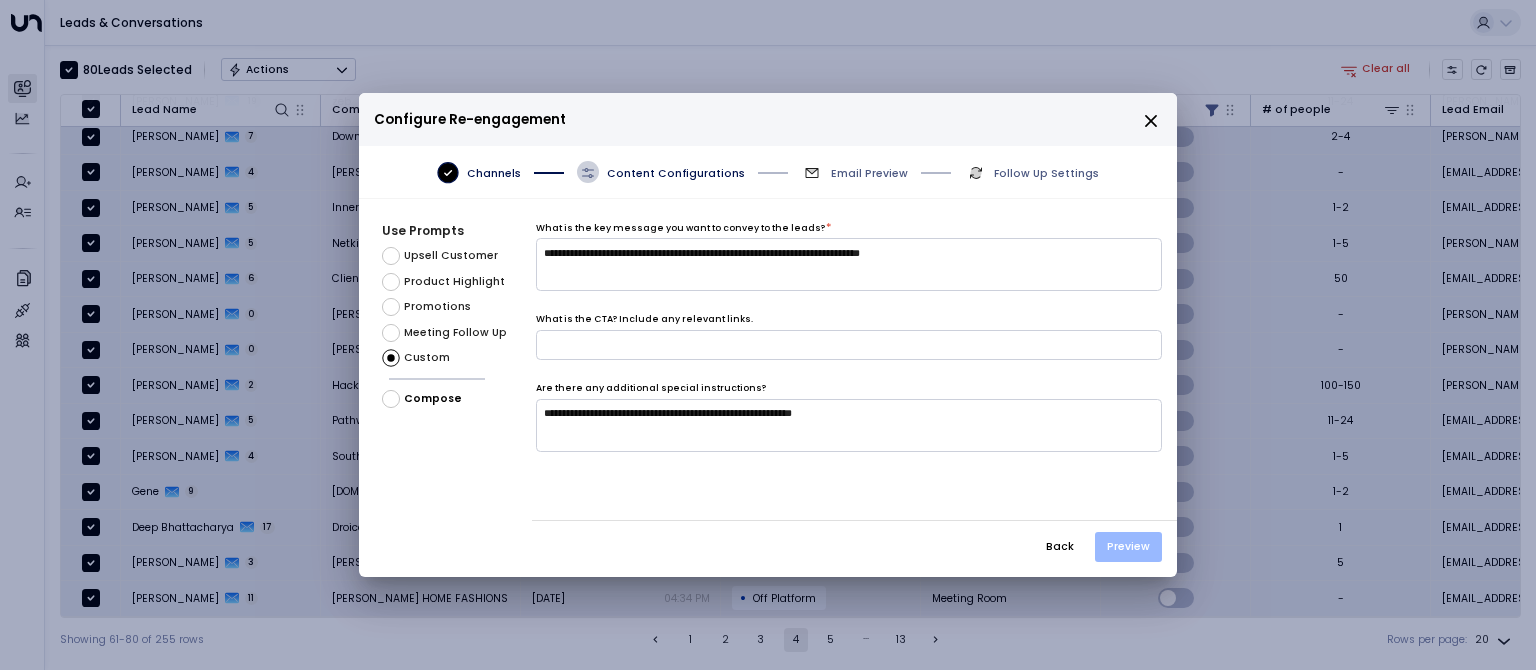 click on "Preview" at bounding box center (1128, 547) 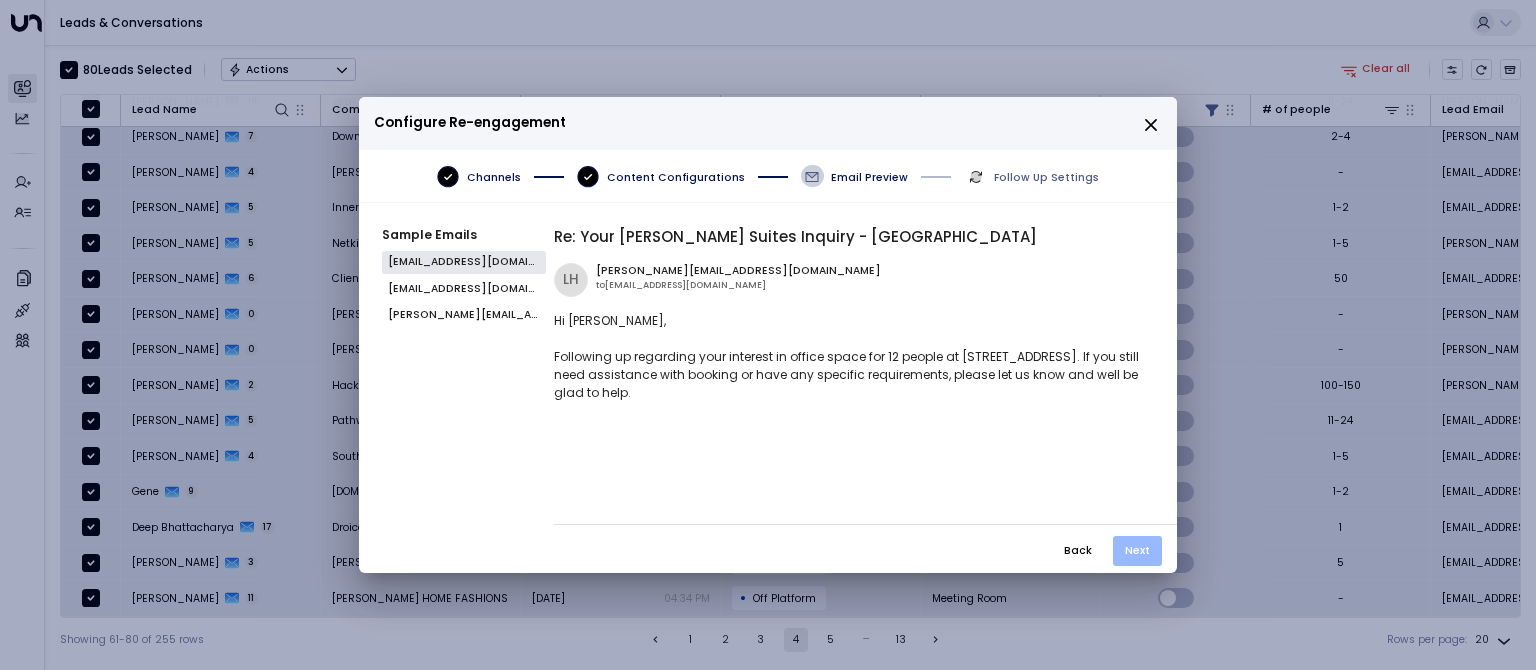 click on "Next" at bounding box center [1137, 551] 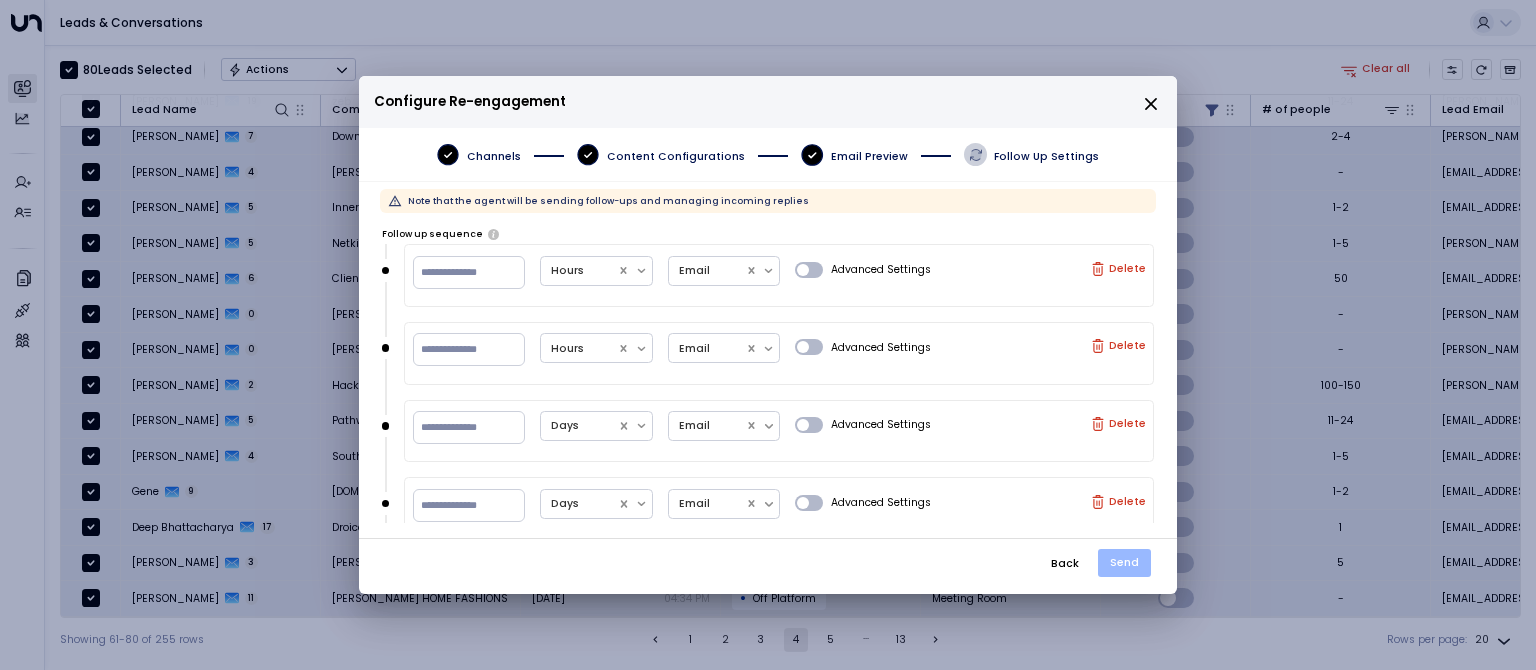 click on "Send" at bounding box center [1124, 563] 